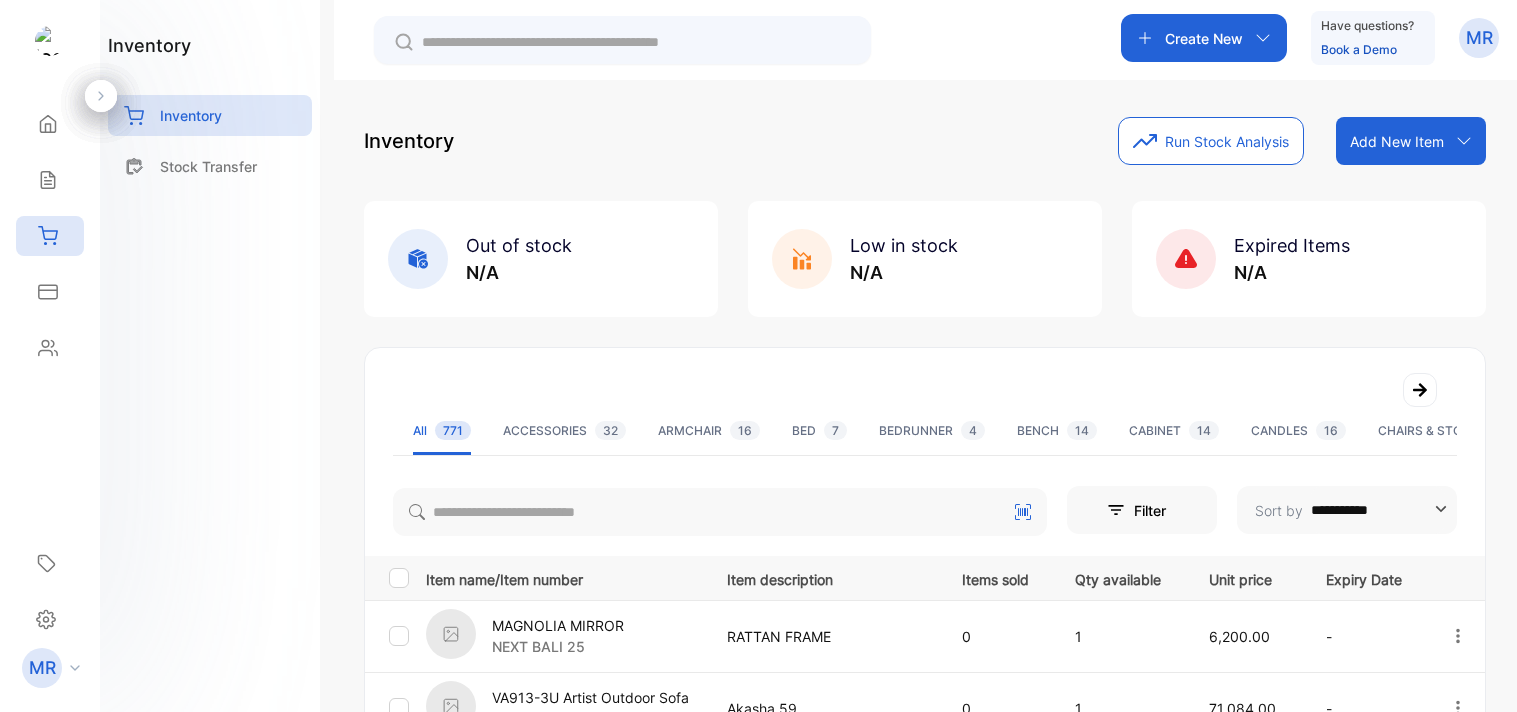 scroll, scrollTop: 0, scrollLeft: 0, axis: both 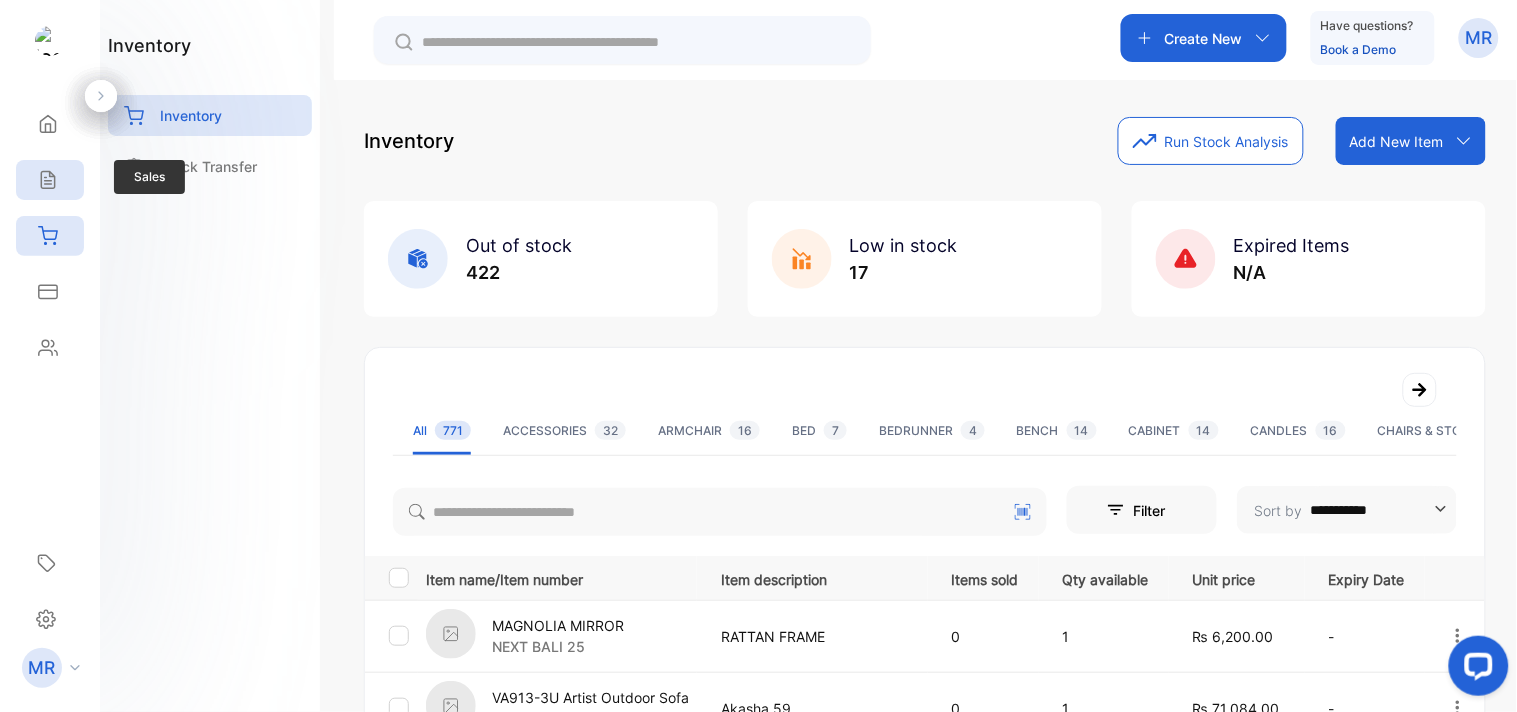 click 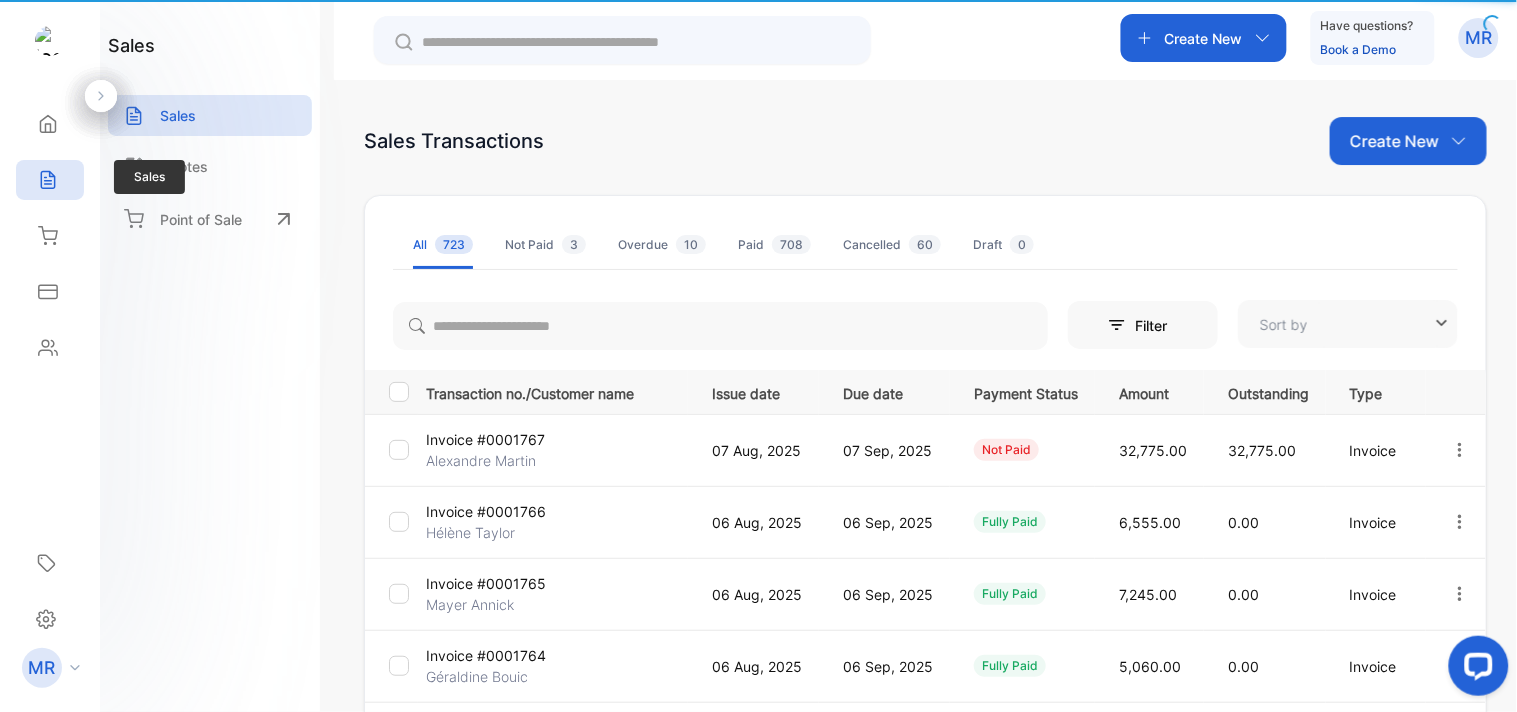 type on "**********" 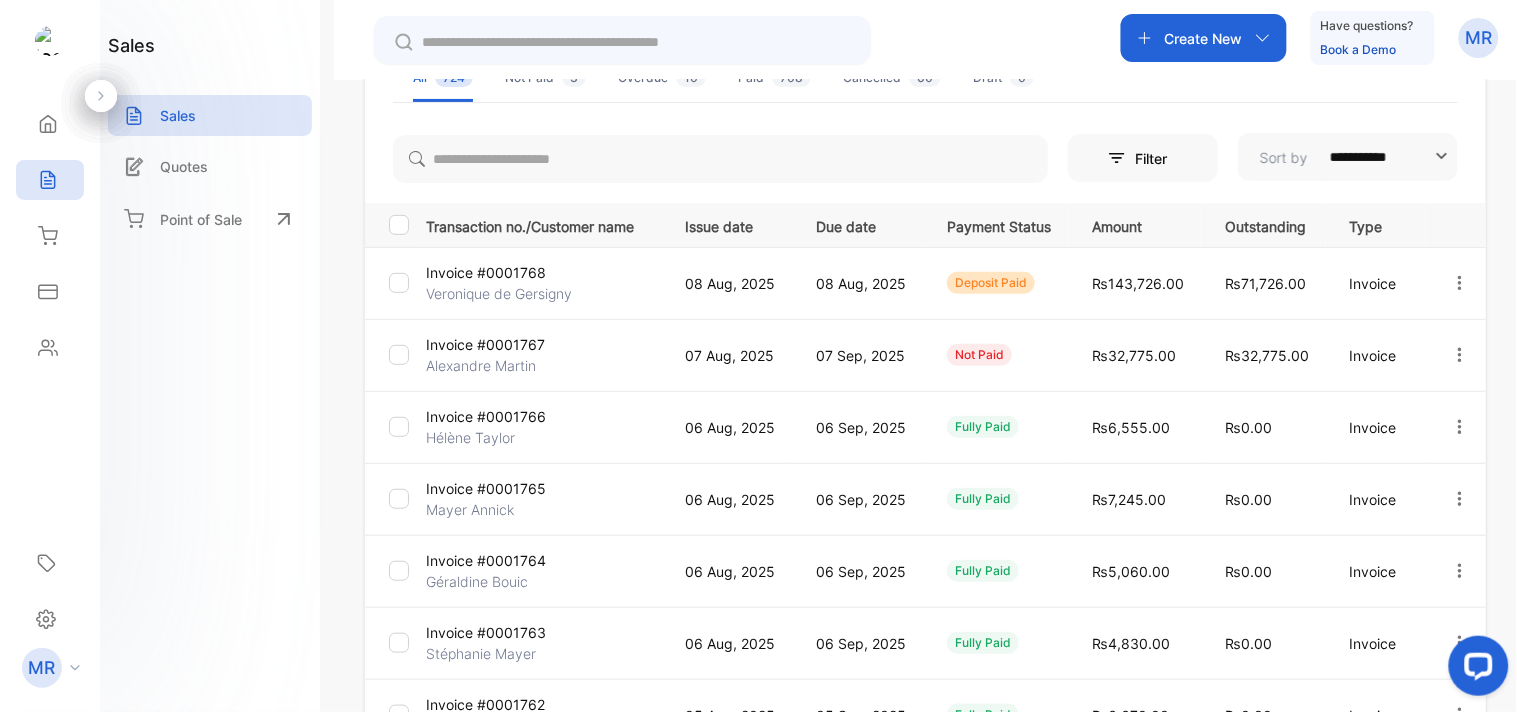 scroll, scrollTop: 168, scrollLeft: 0, axis: vertical 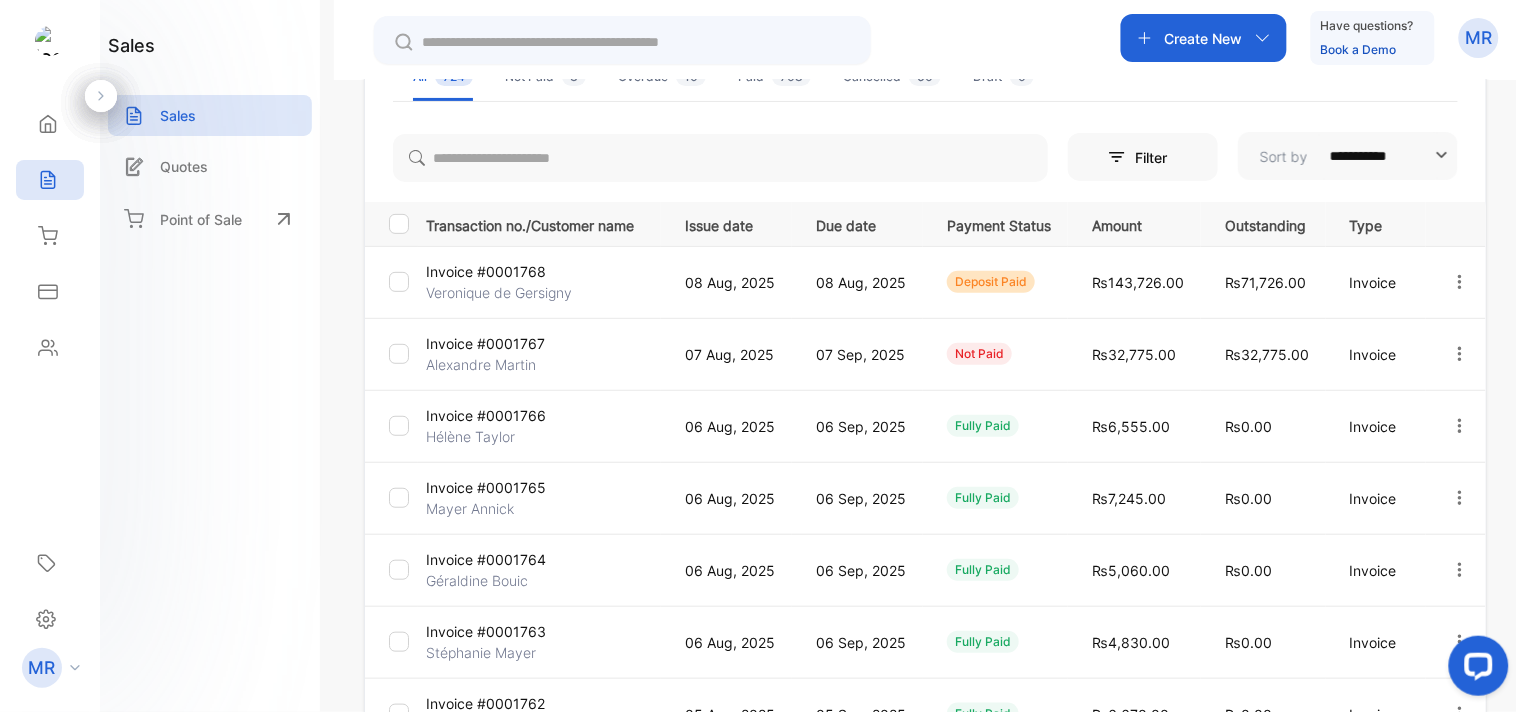 click 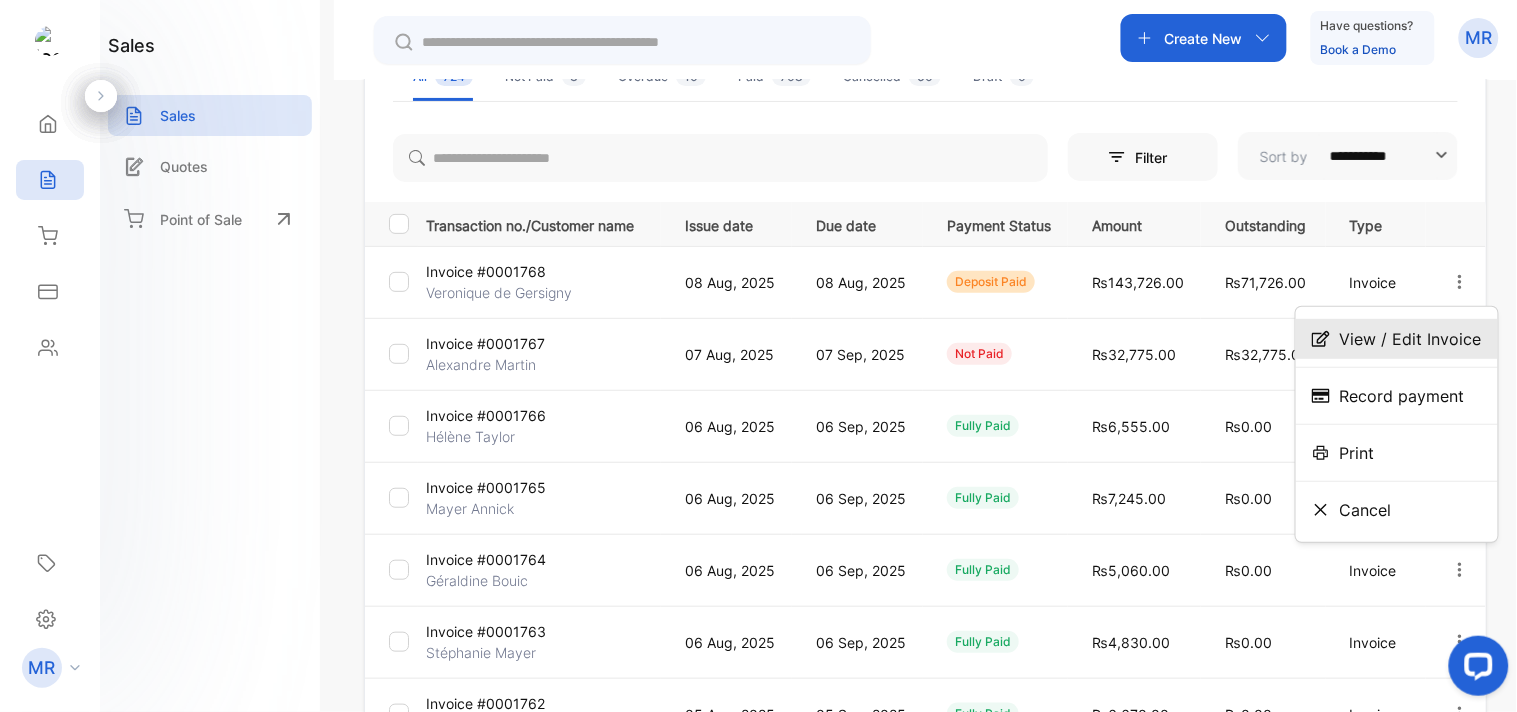 click on "View / Edit Invoice" at bounding box center (1411, 339) 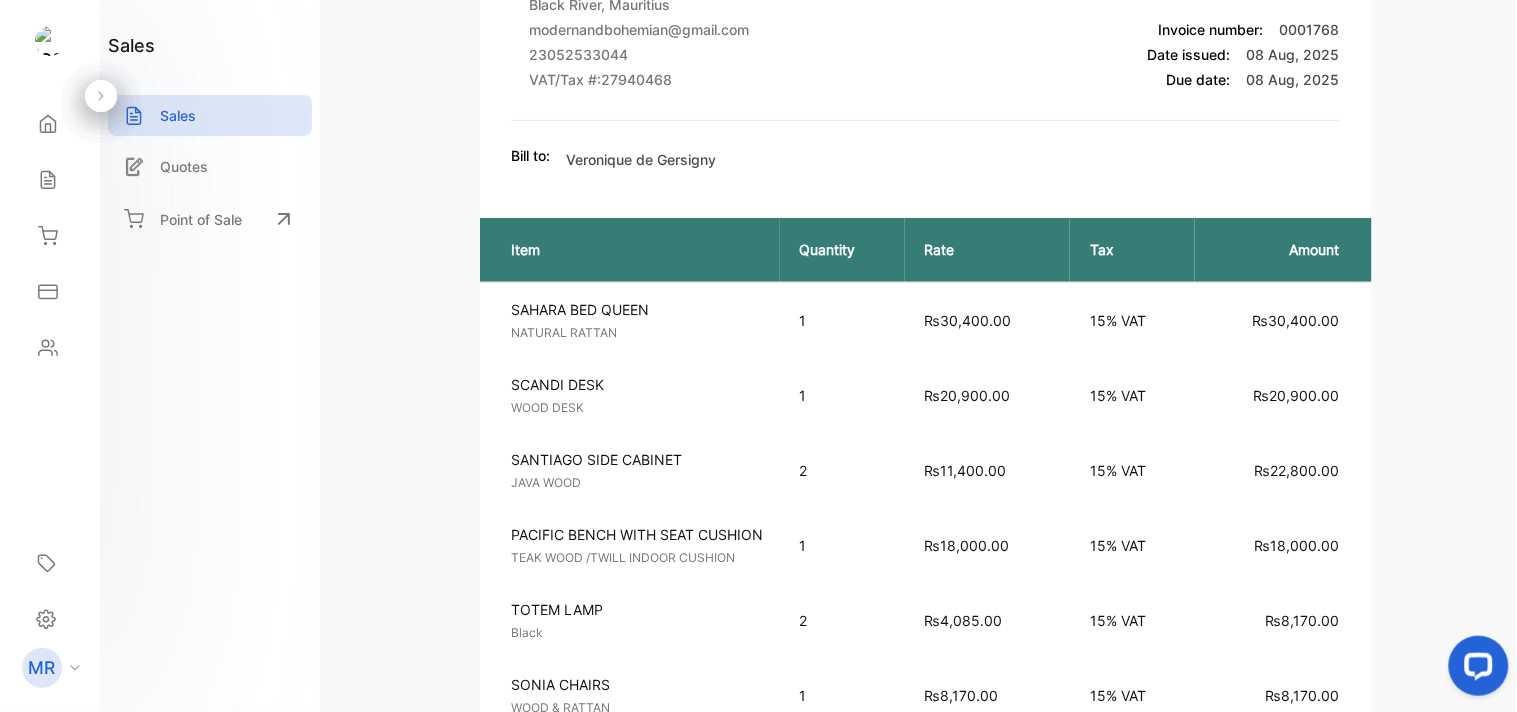 scroll, scrollTop: 143, scrollLeft: 0, axis: vertical 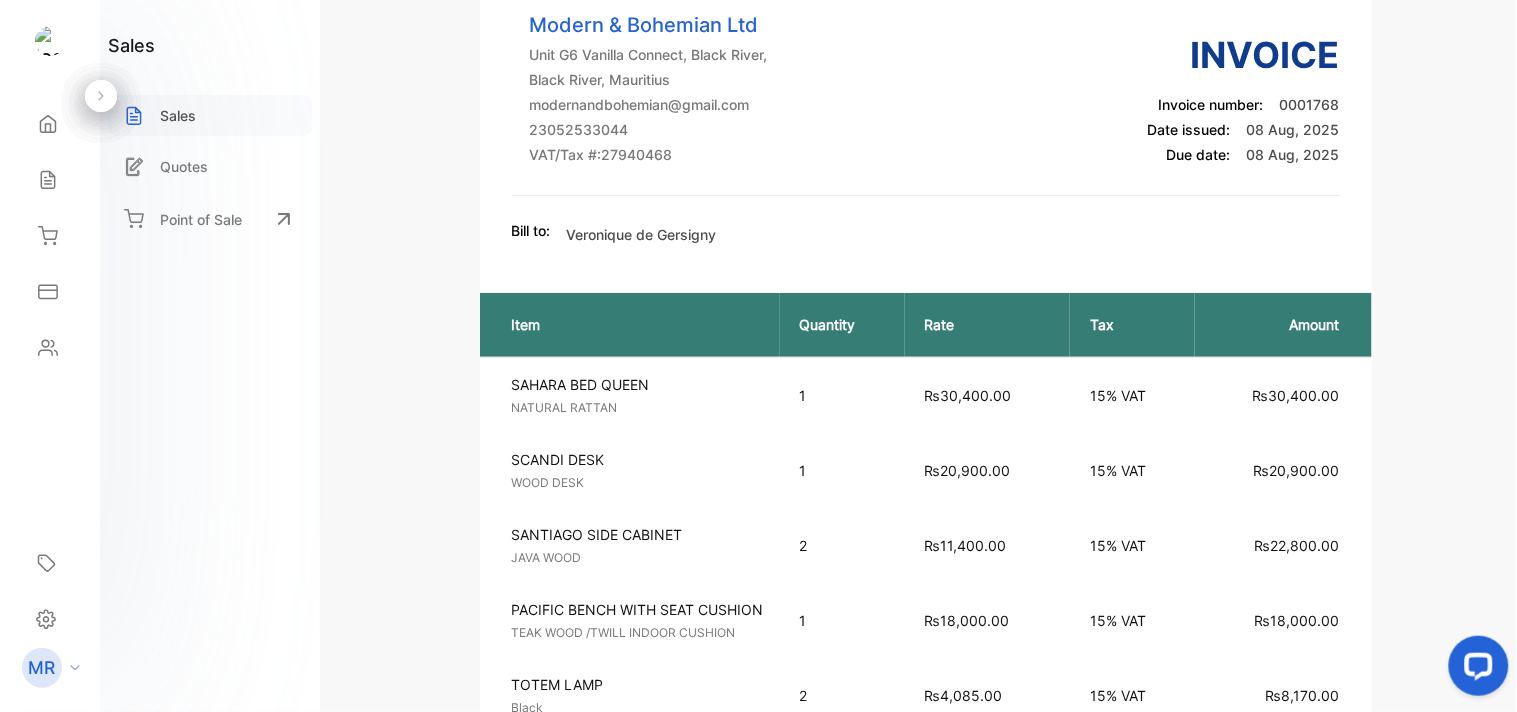 click on "Sales" at bounding box center (178, 115) 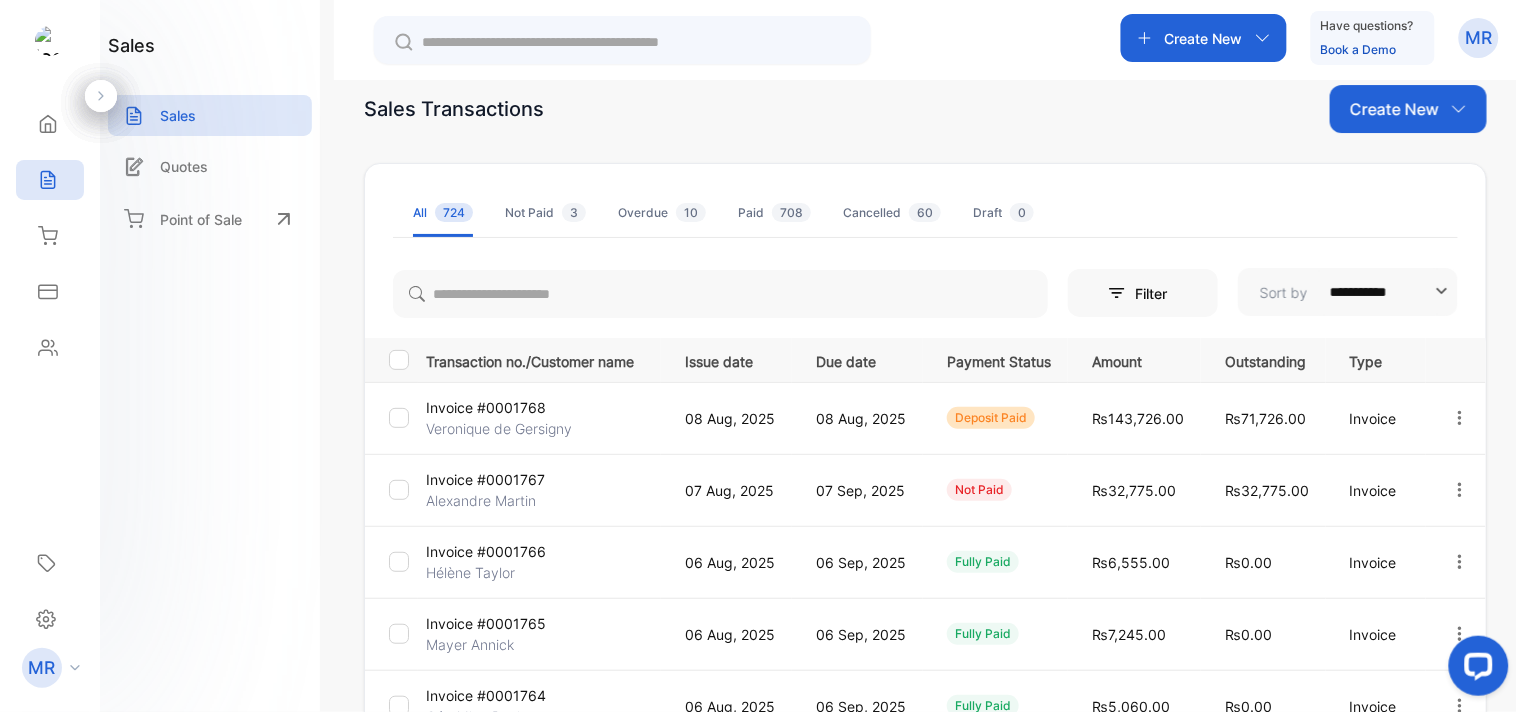 scroll, scrollTop: 0, scrollLeft: 0, axis: both 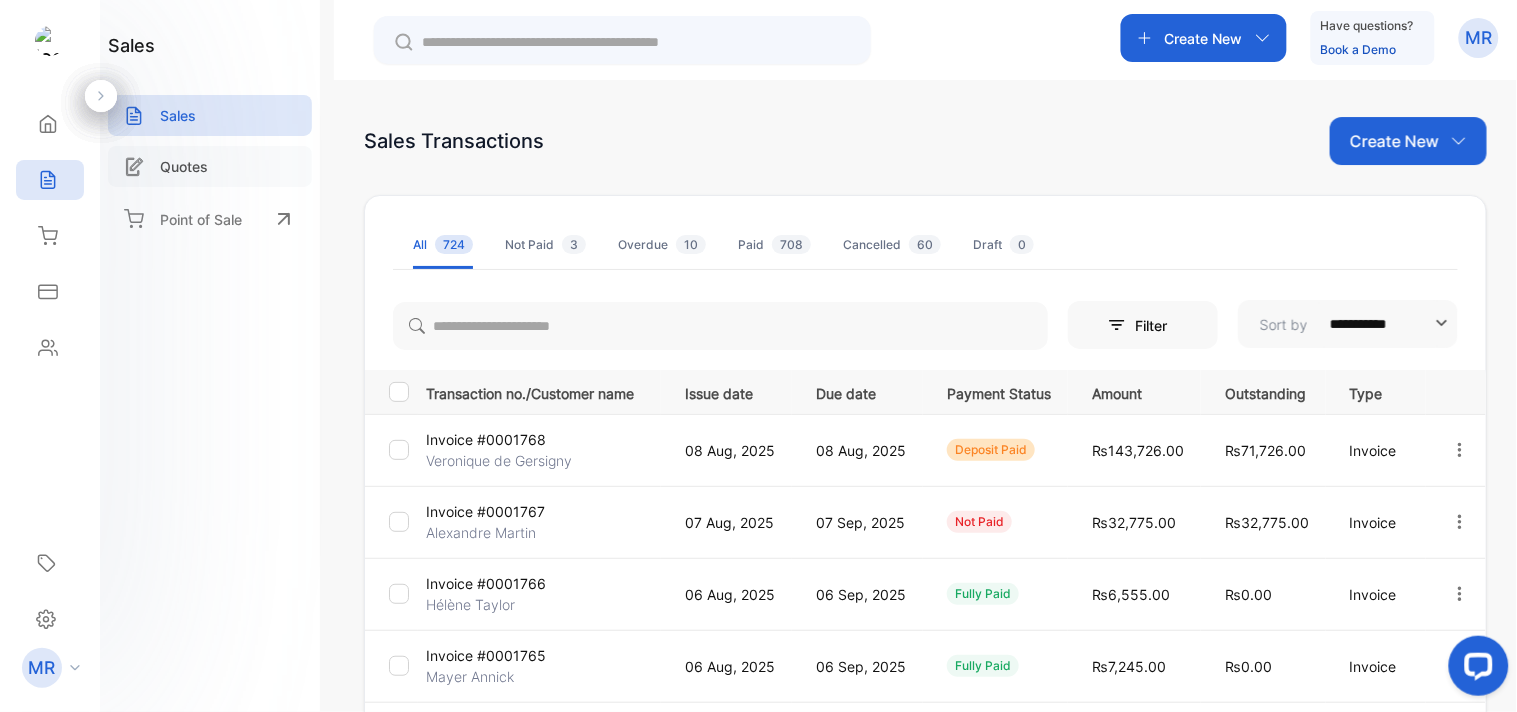 click on "Quotes" at bounding box center [184, 166] 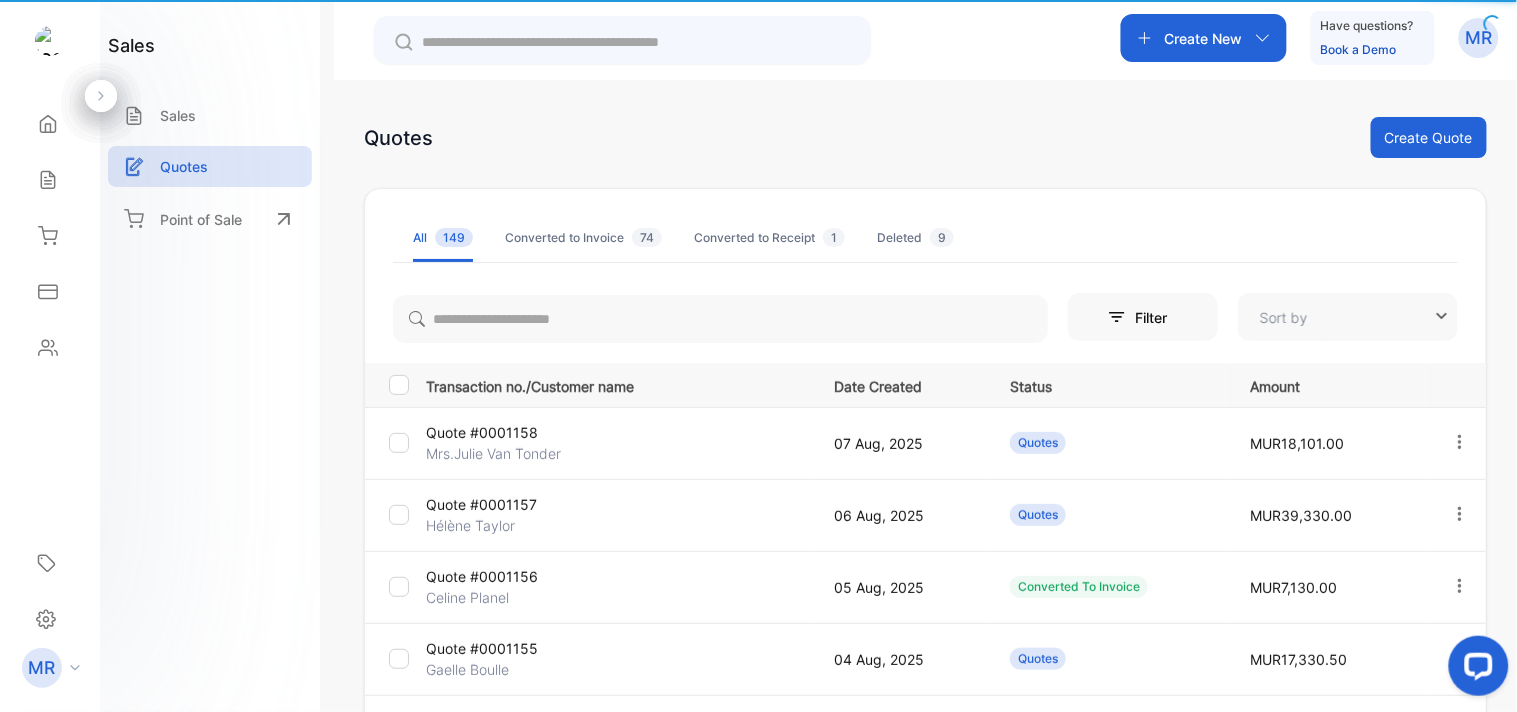 type on "**********" 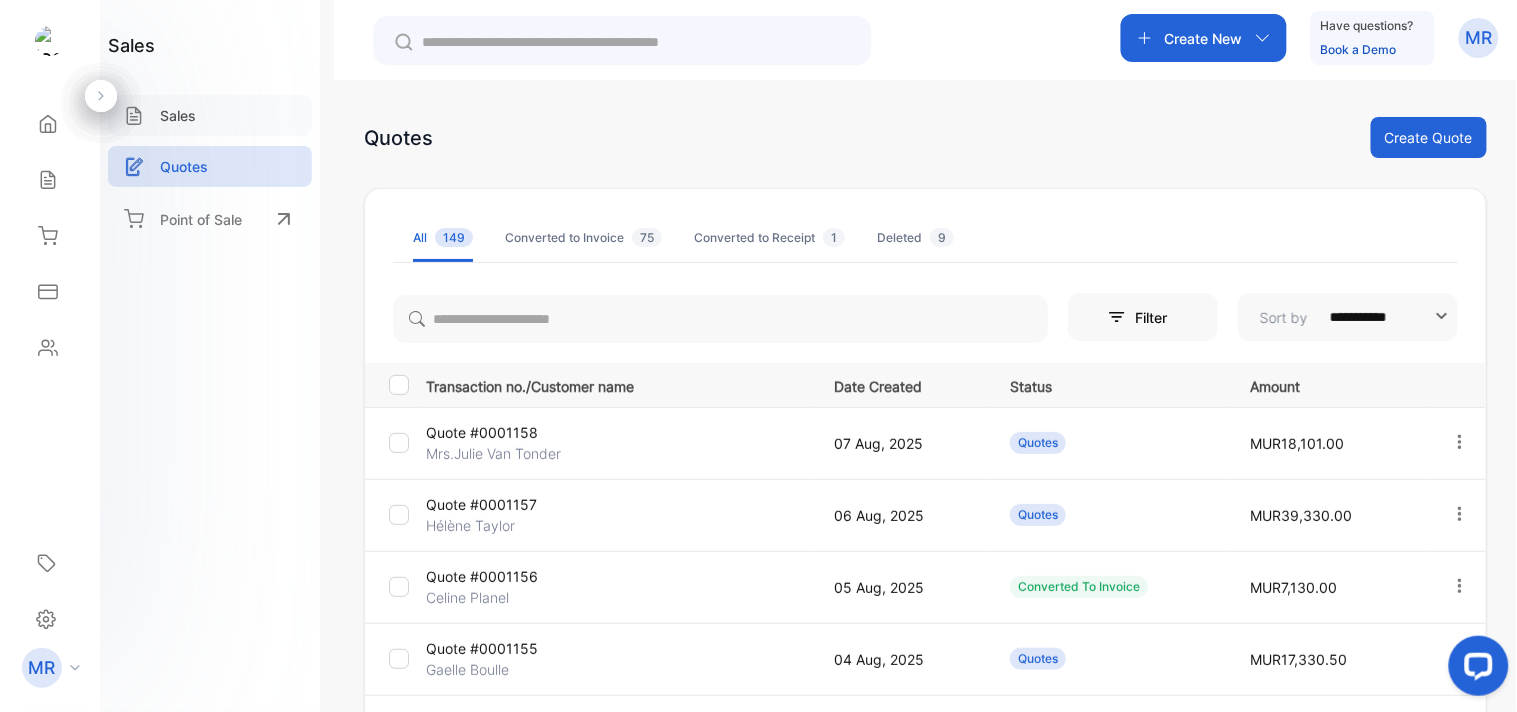 click on "Sales" at bounding box center [178, 115] 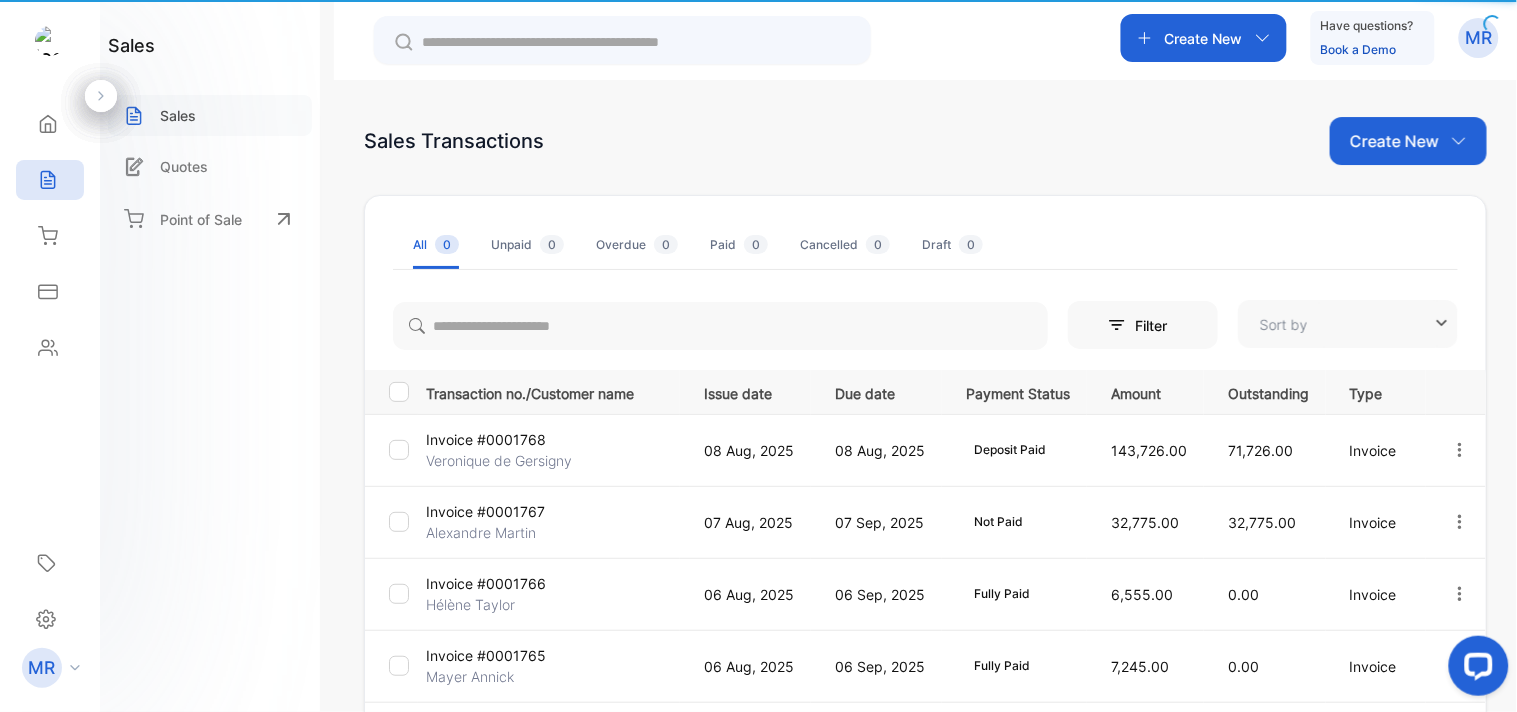 type on "**********" 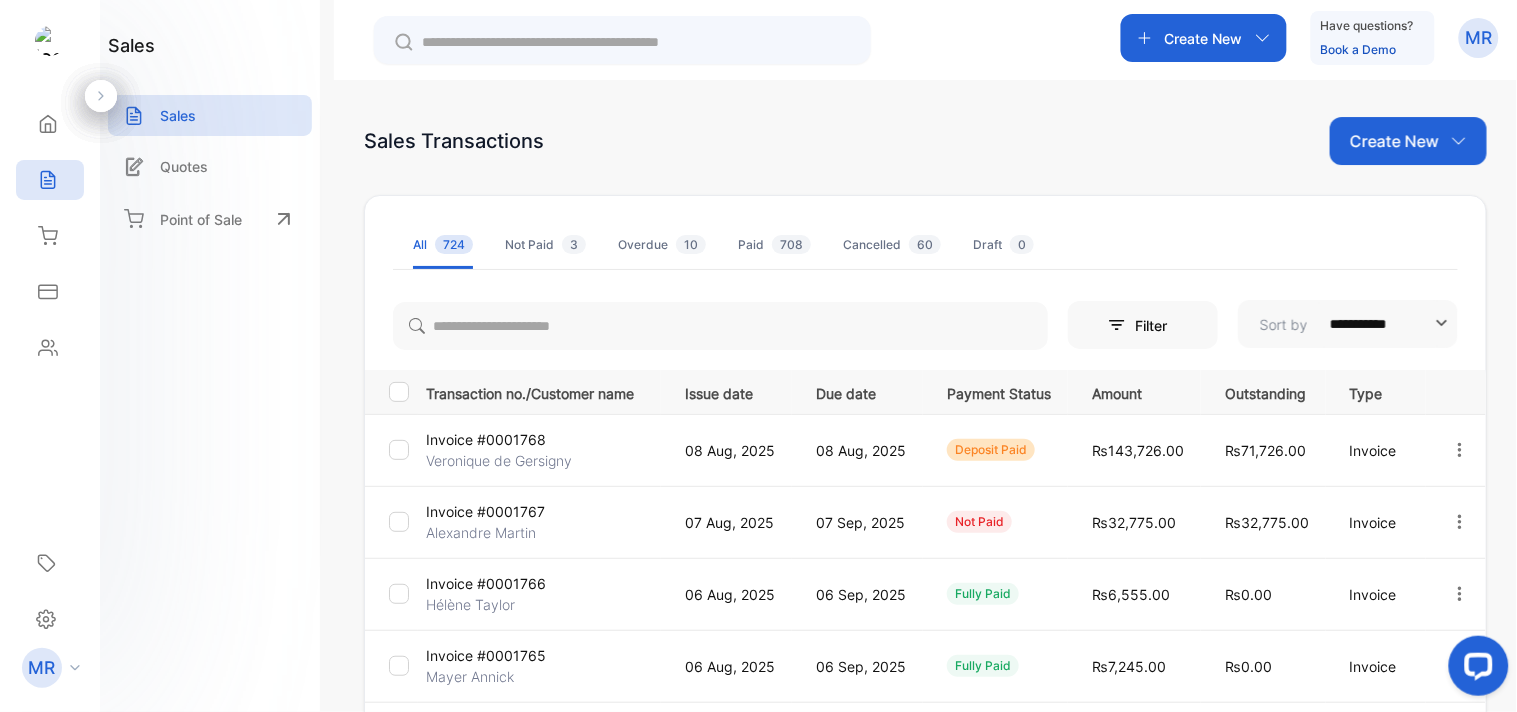 click on "Create New" at bounding box center (1408, 141) 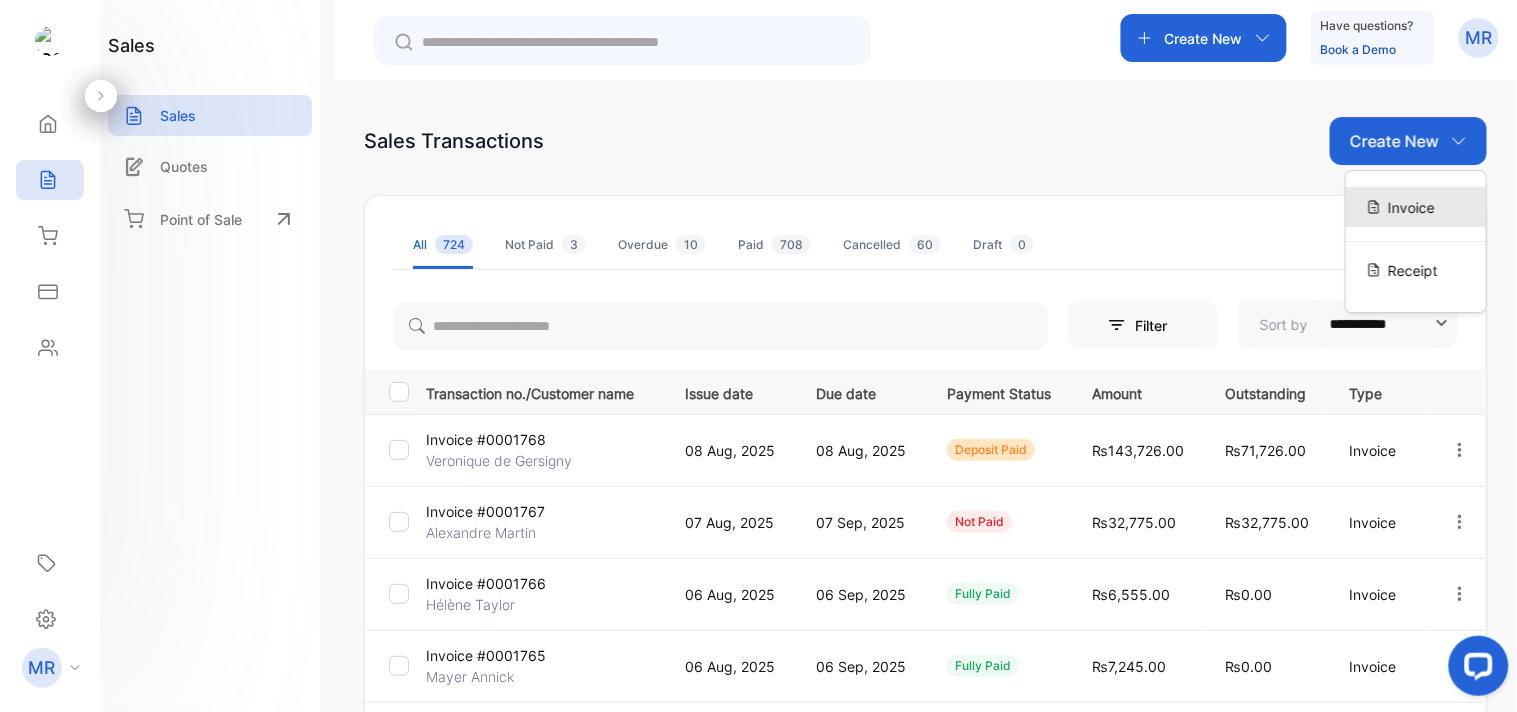 click on "Invoice" at bounding box center [1416, 207] 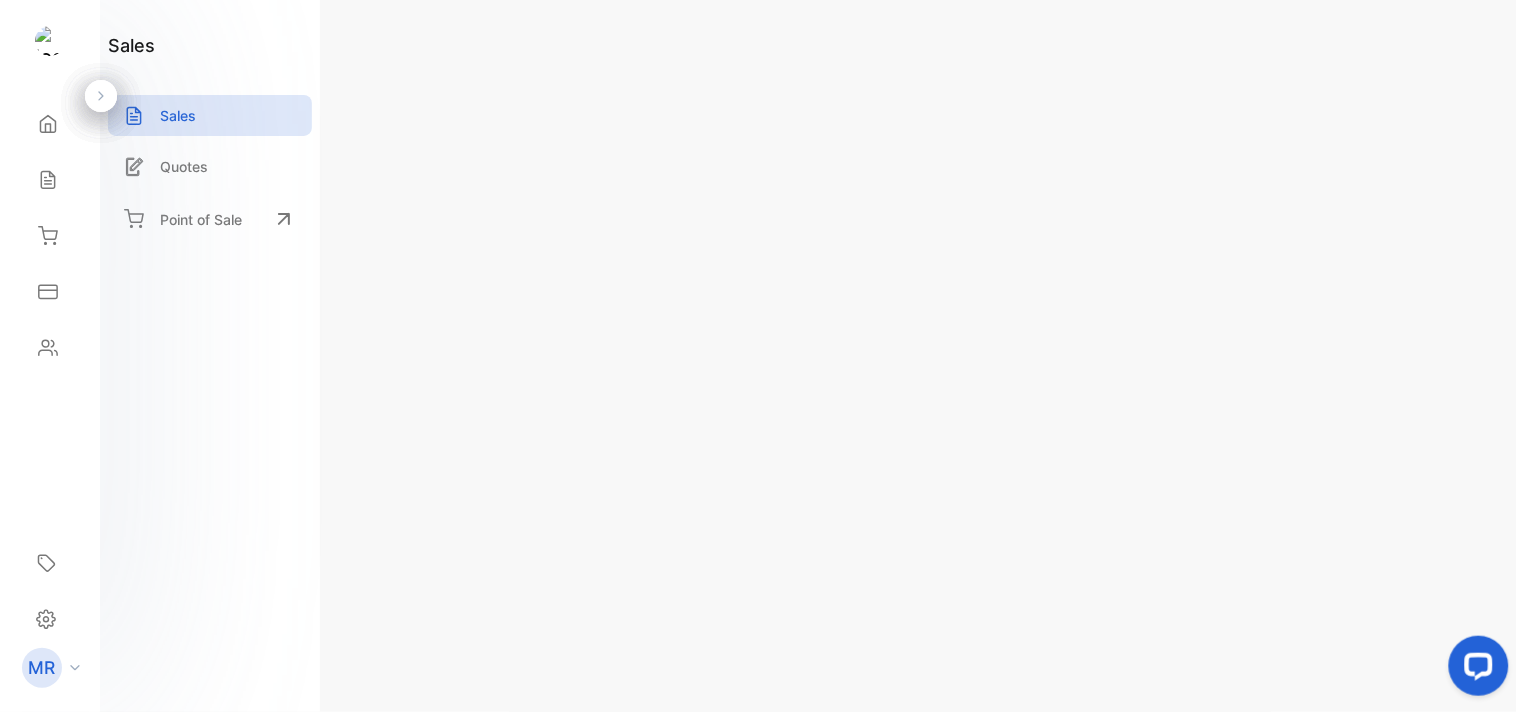 type on "**********" 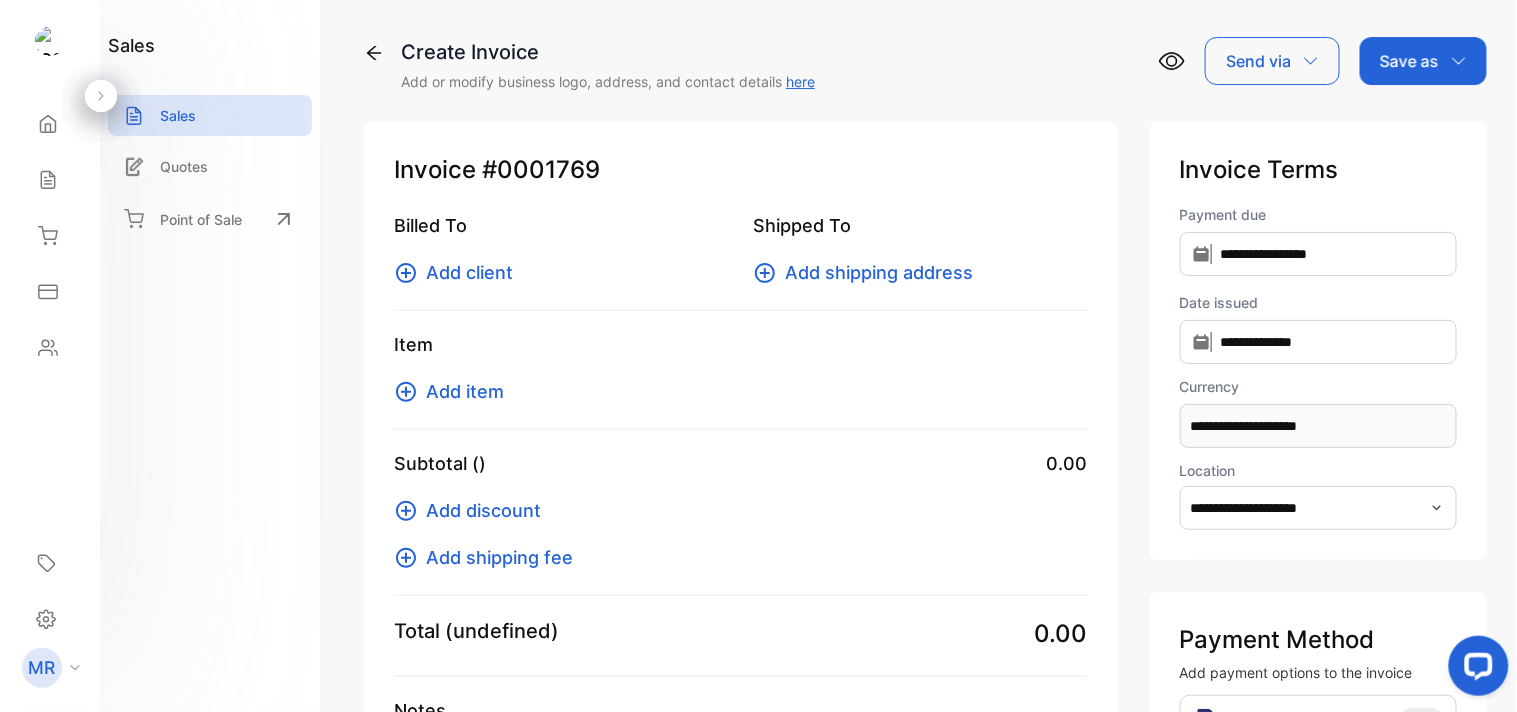 click 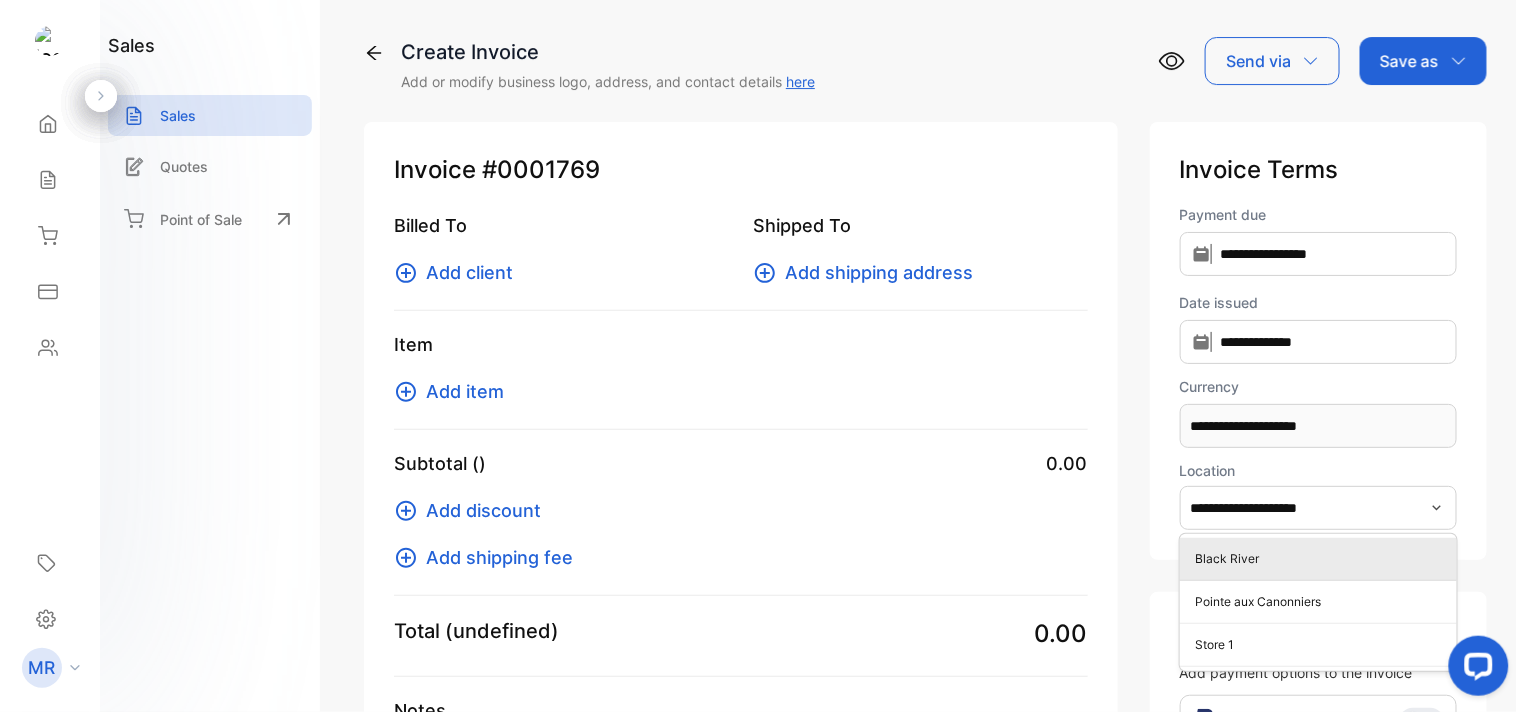 click on "Black River" at bounding box center (1322, 559) 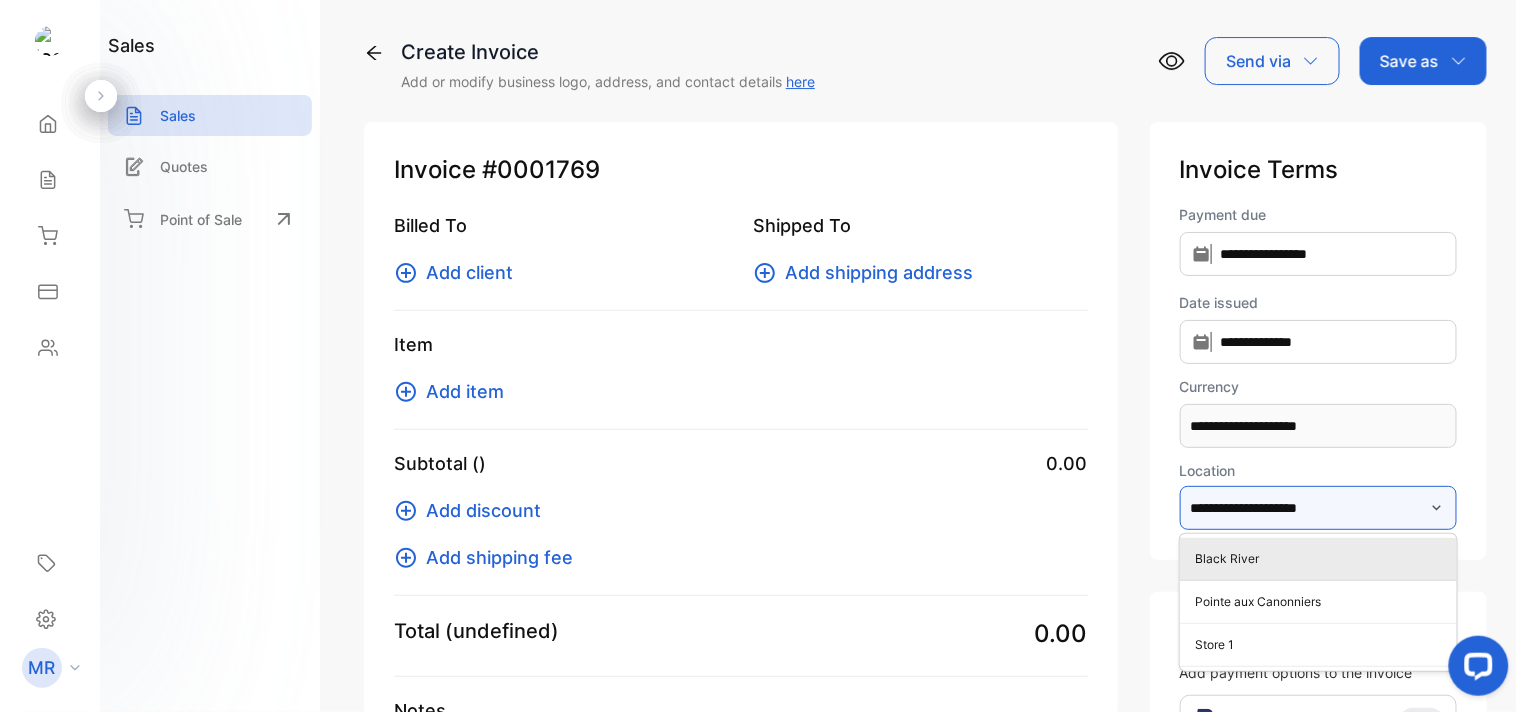 type on "**********" 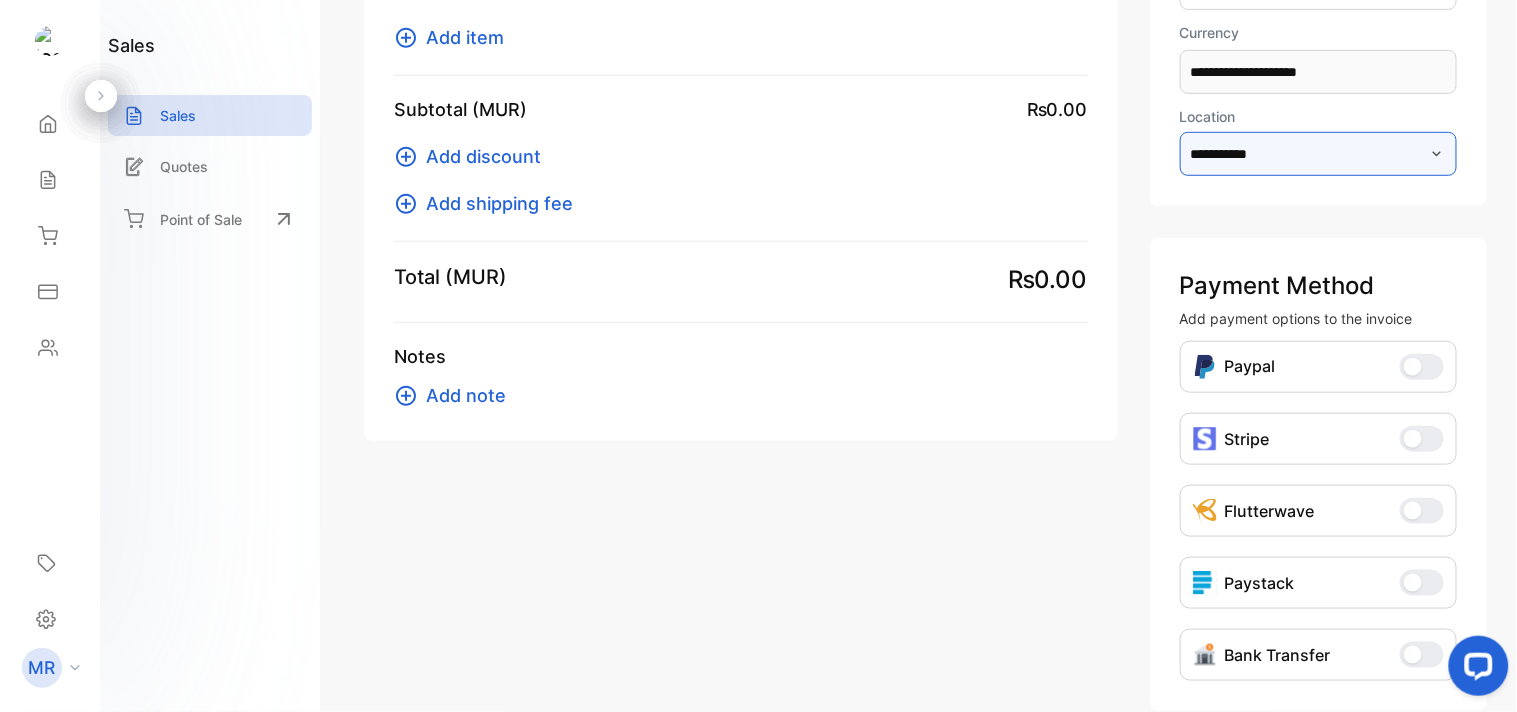 scroll, scrollTop: 465, scrollLeft: 0, axis: vertical 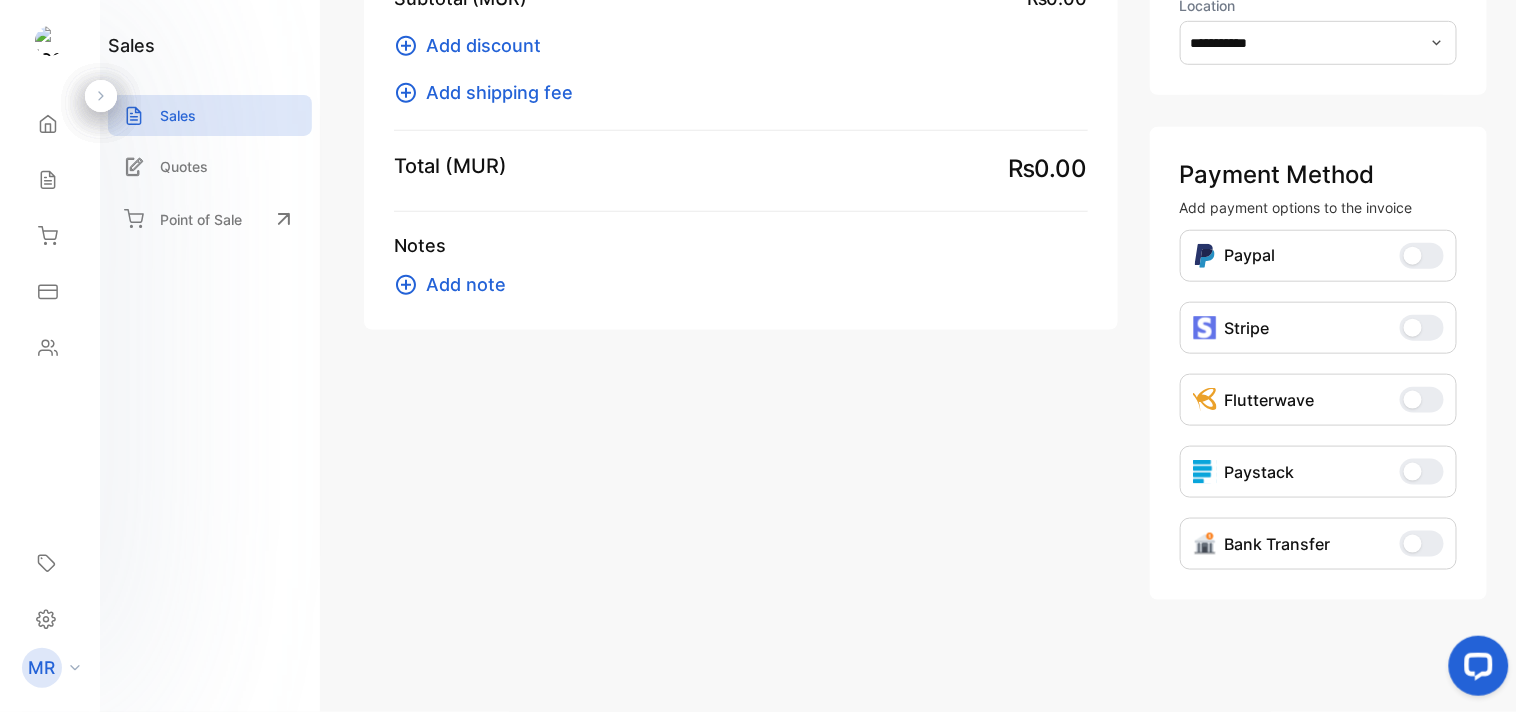 click at bounding box center [1413, 544] 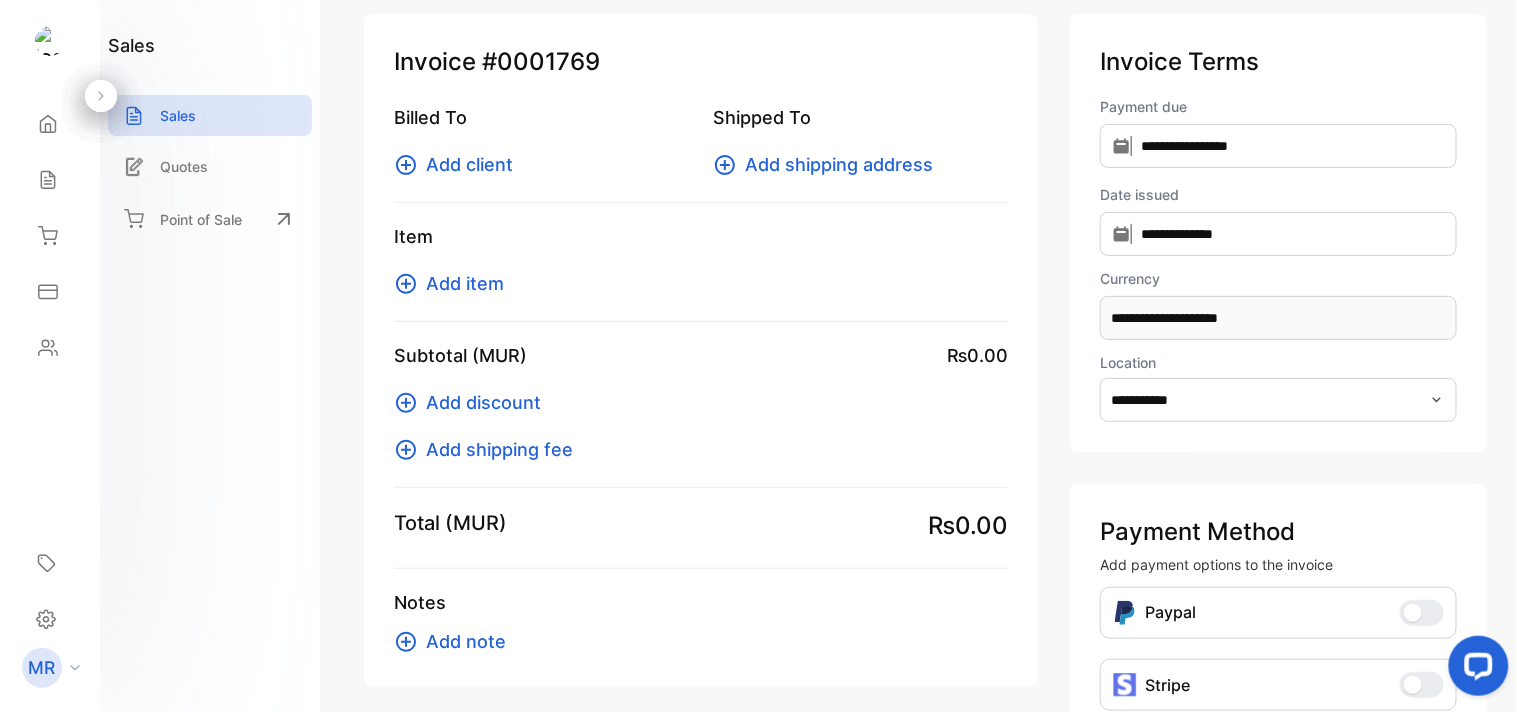 scroll, scrollTop: 0, scrollLeft: 0, axis: both 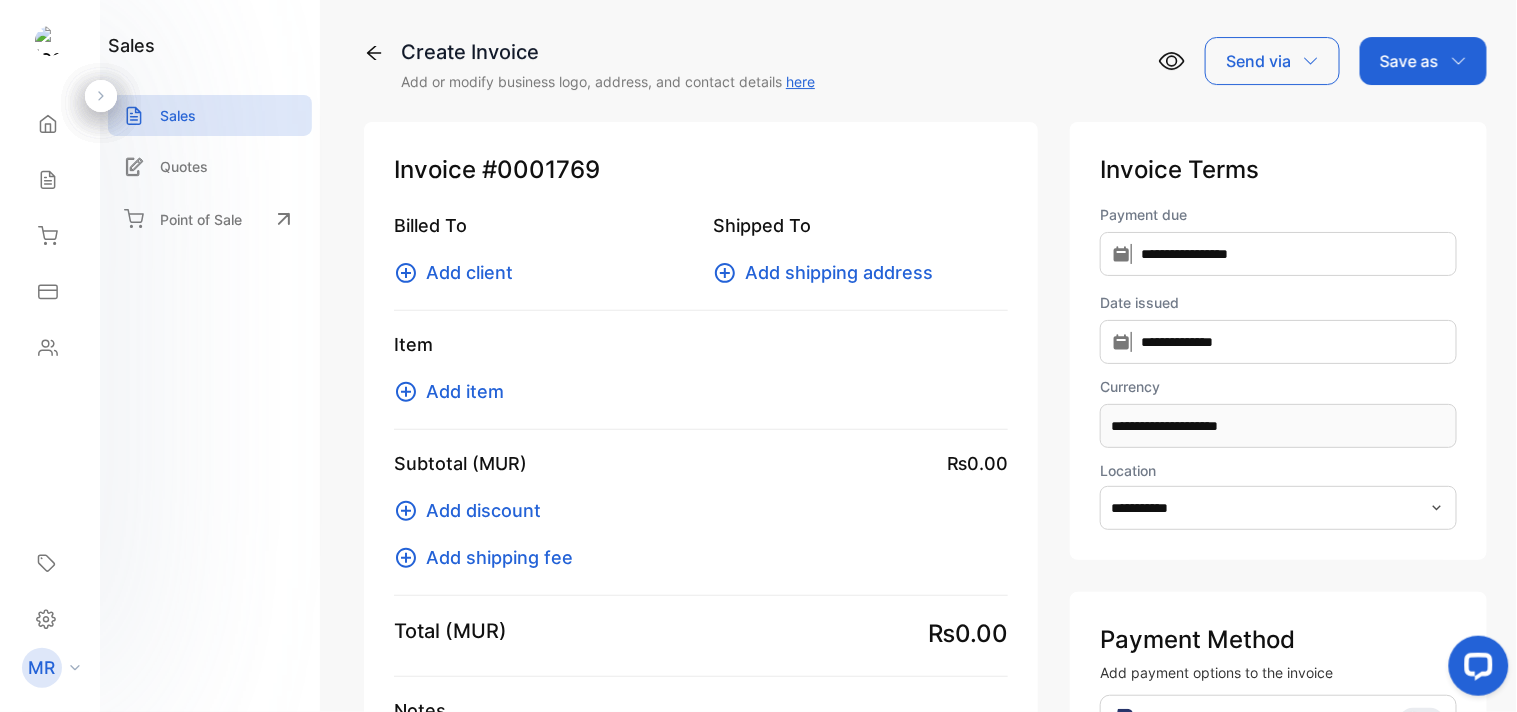 click on "Add item" at bounding box center (465, 391) 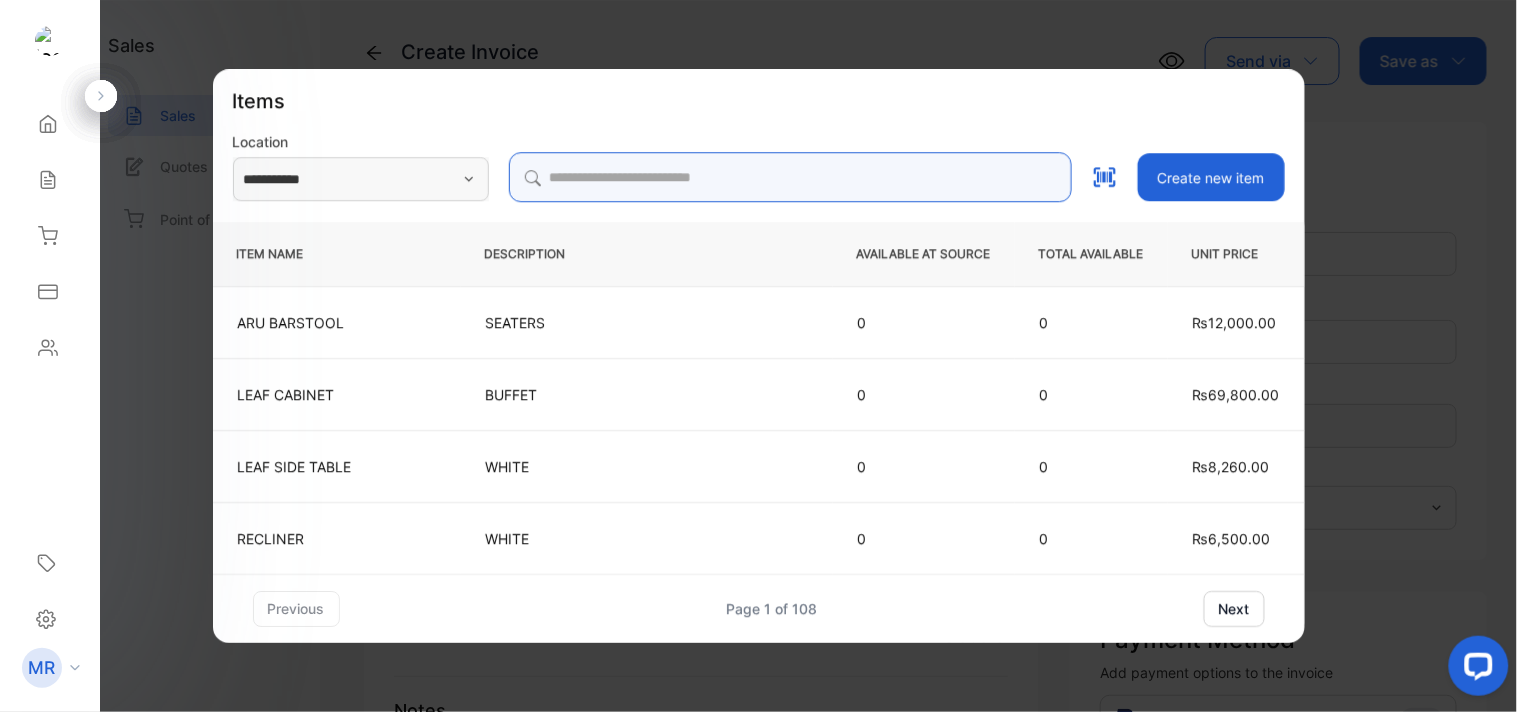 click at bounding box center (790, 177) 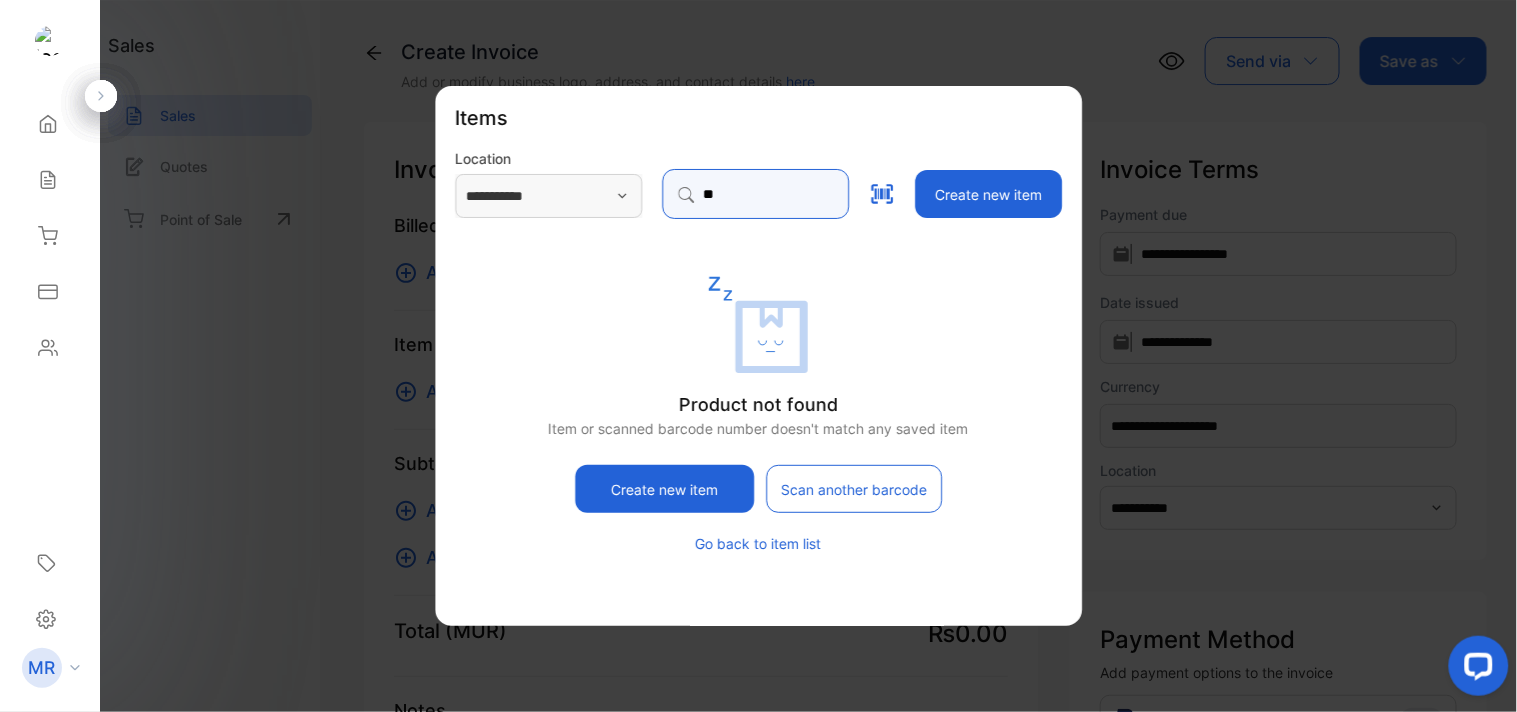 type on "*" 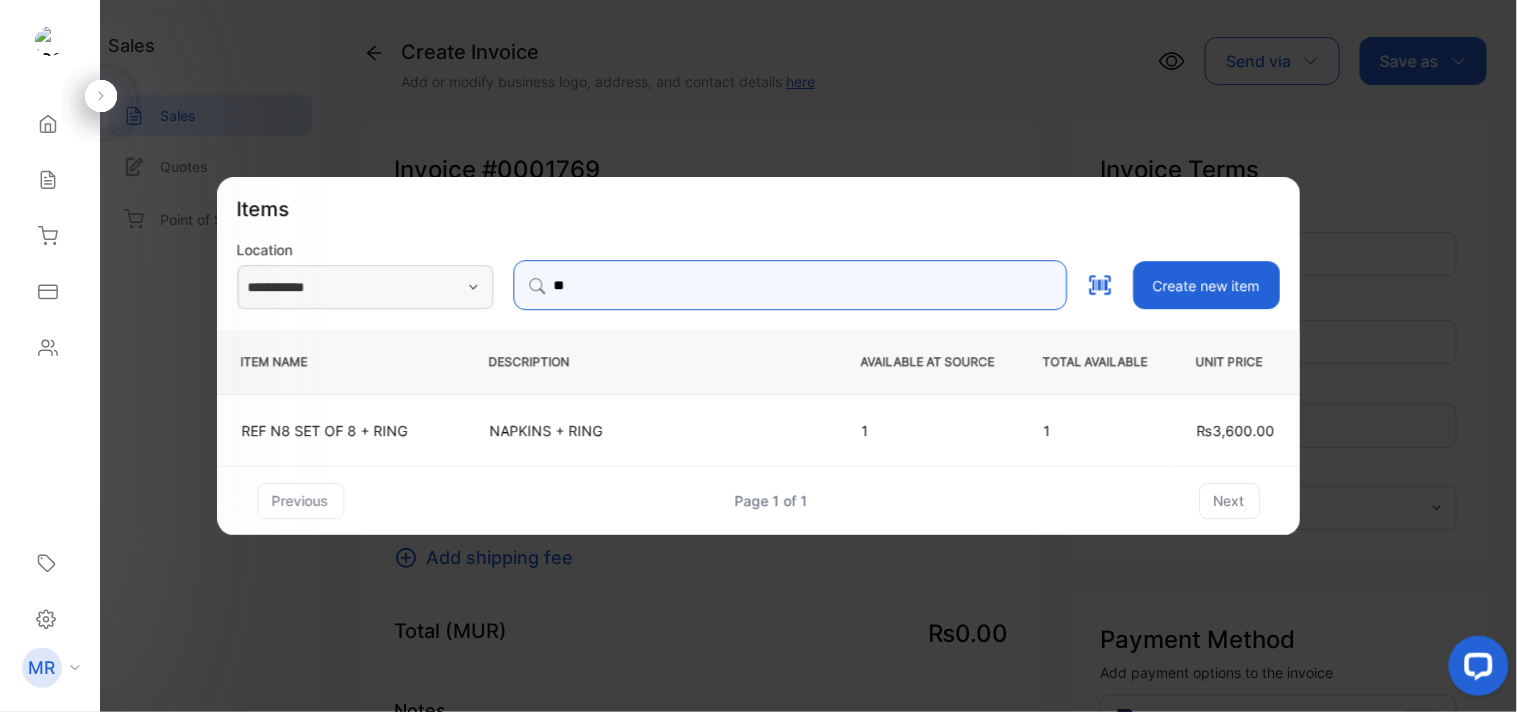 type on "*" 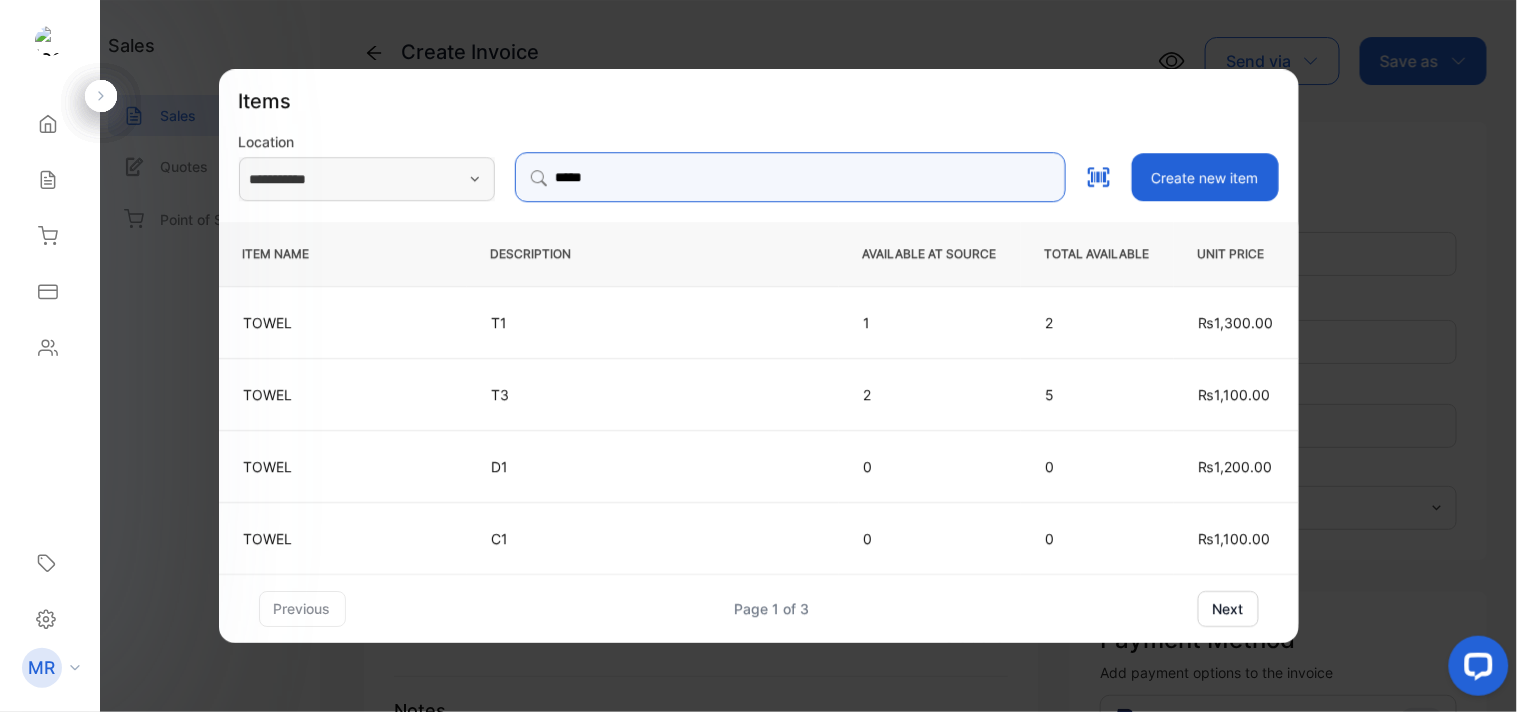 type on "*****" 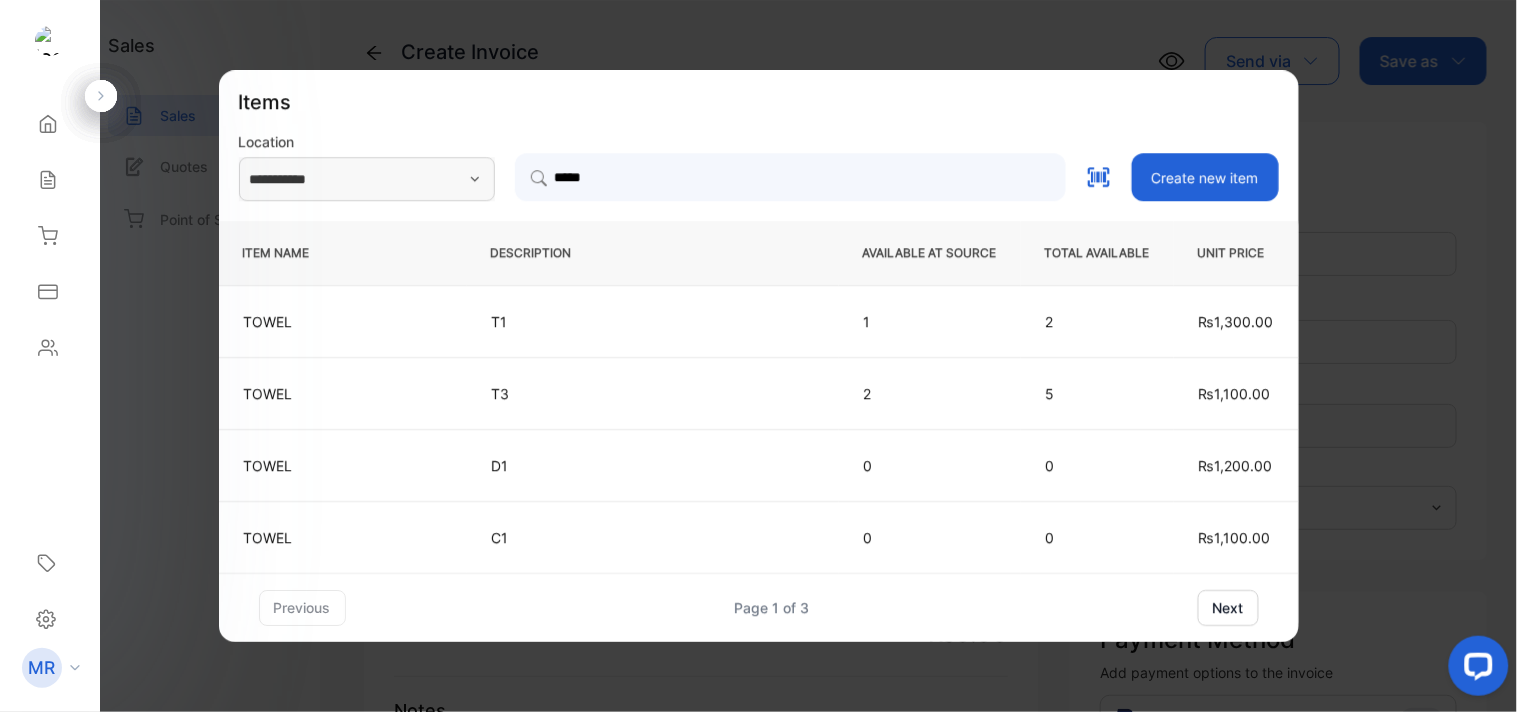 click on "next" at bounding box center [1228, 608] 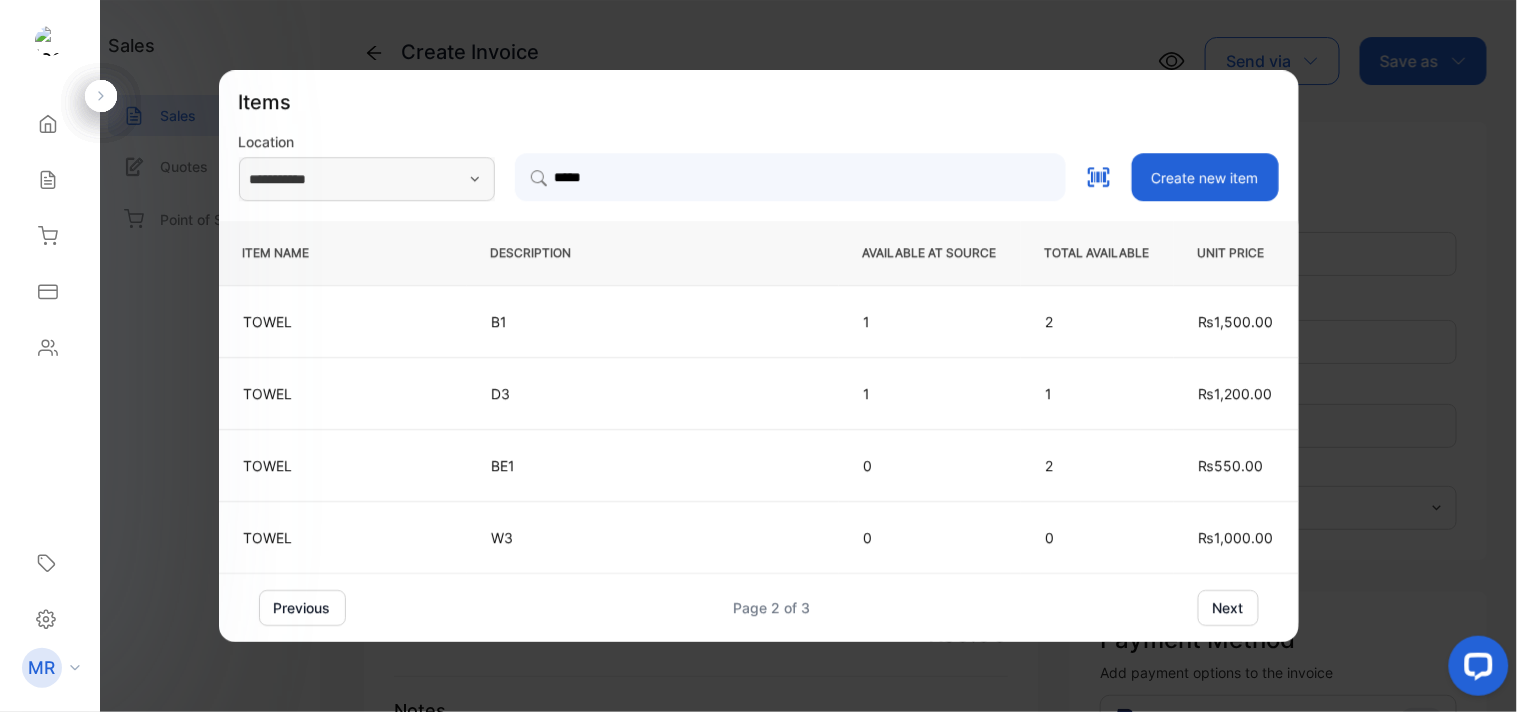 click on "next" at bounding box center [1228, 608] 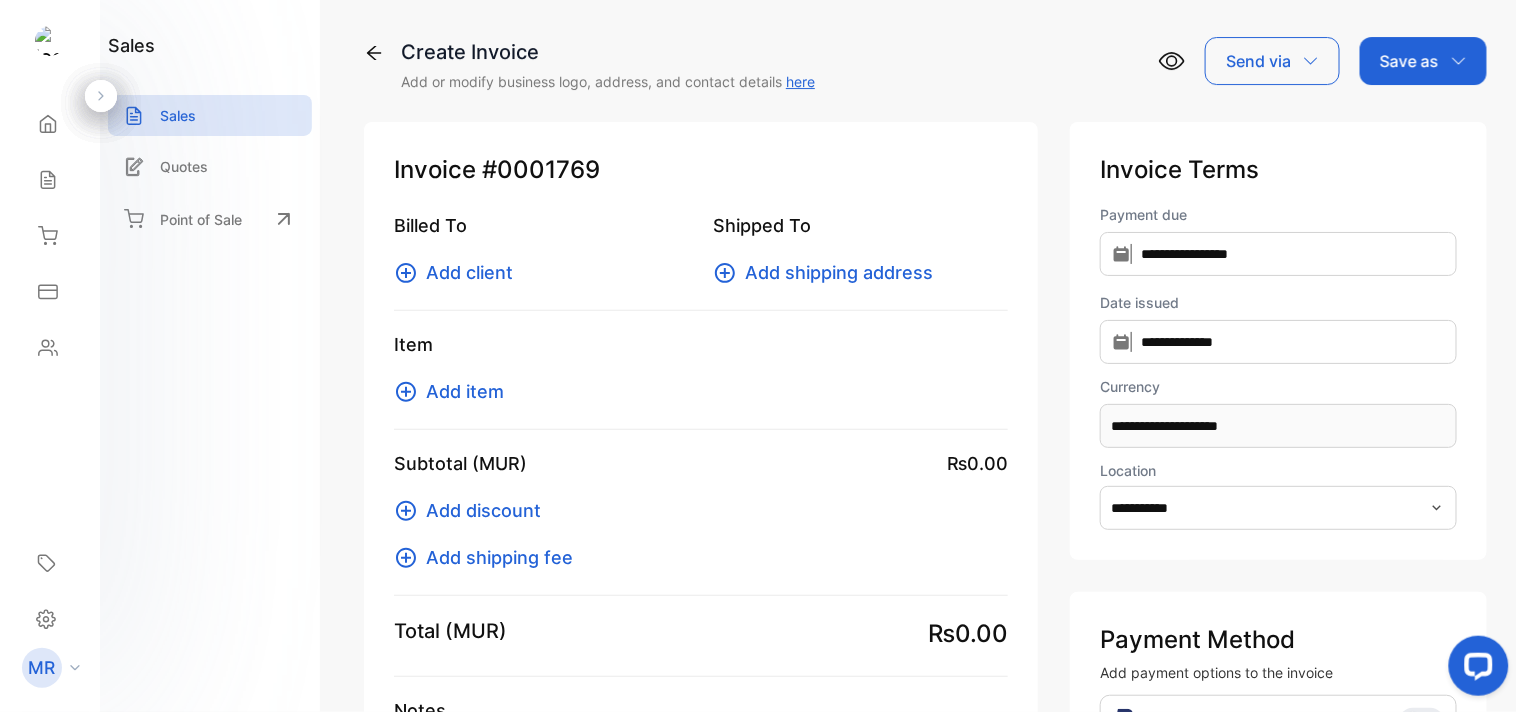 click on "Item Add item" at bounding box center (701, 380) 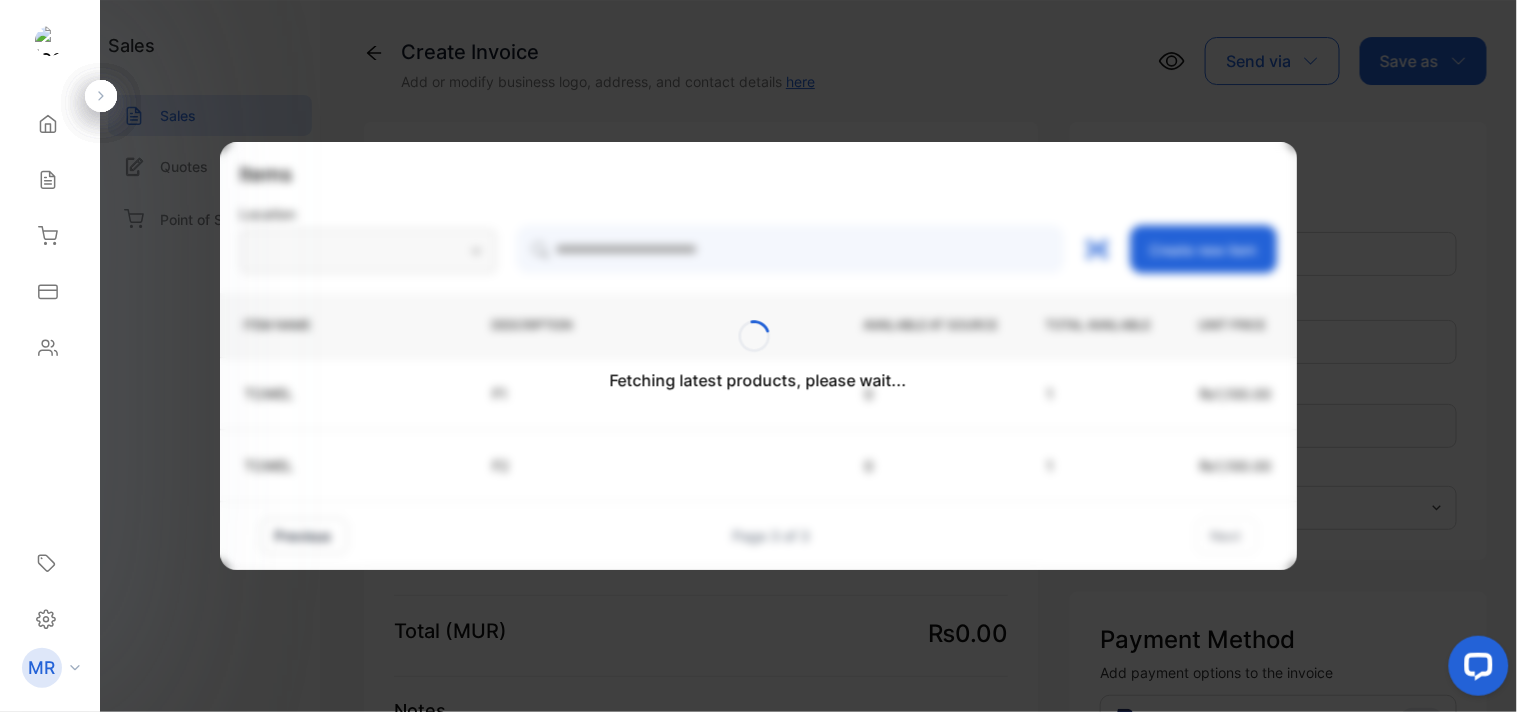type on "**********" 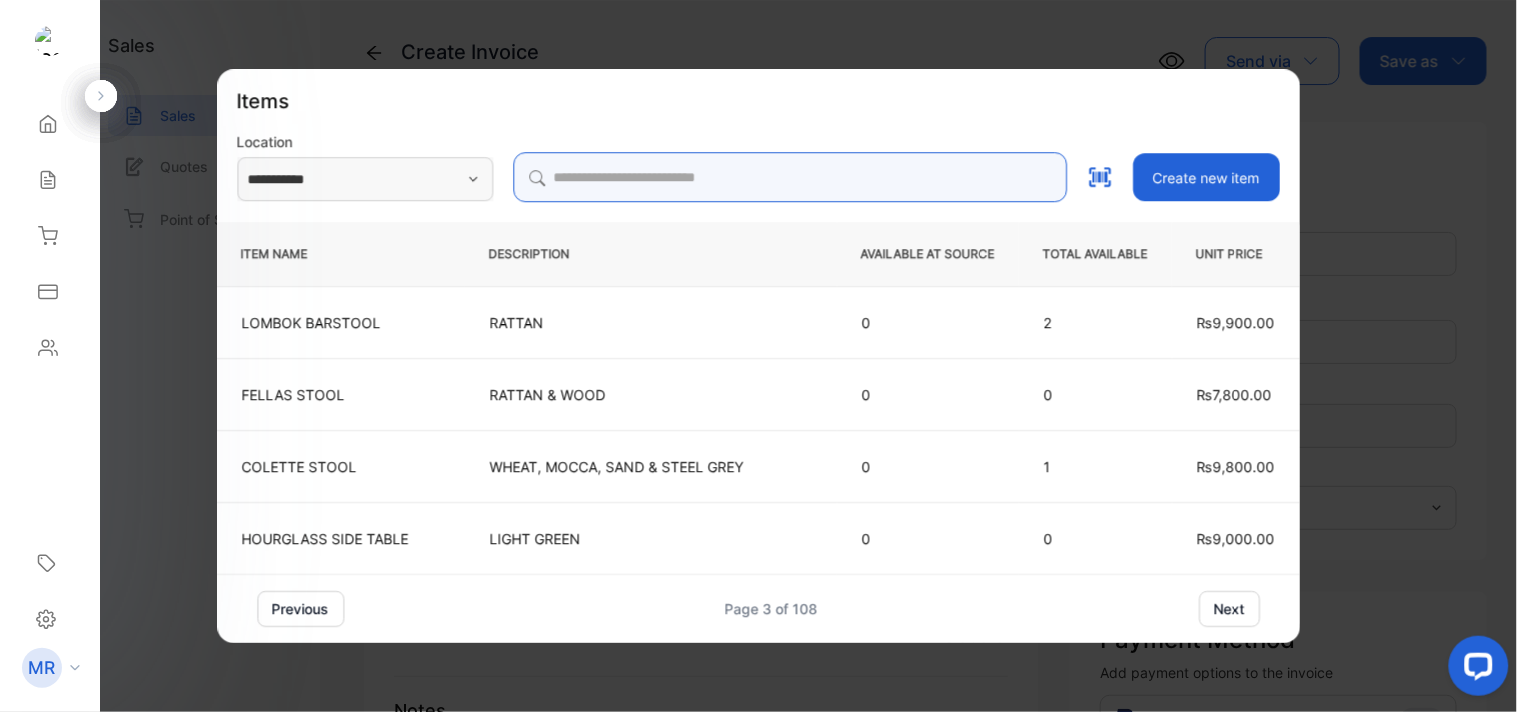 click at bounding box center (790, 177) 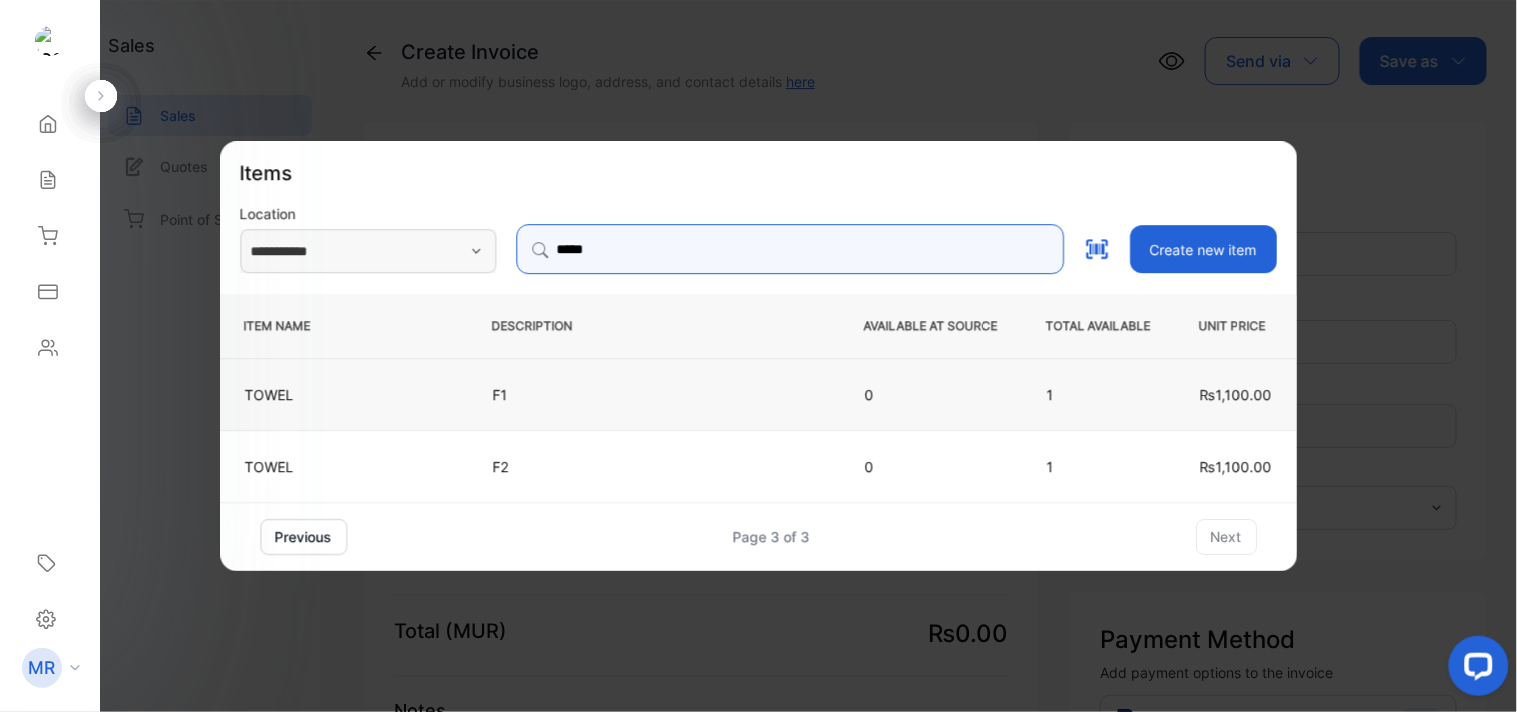 type on "*****" 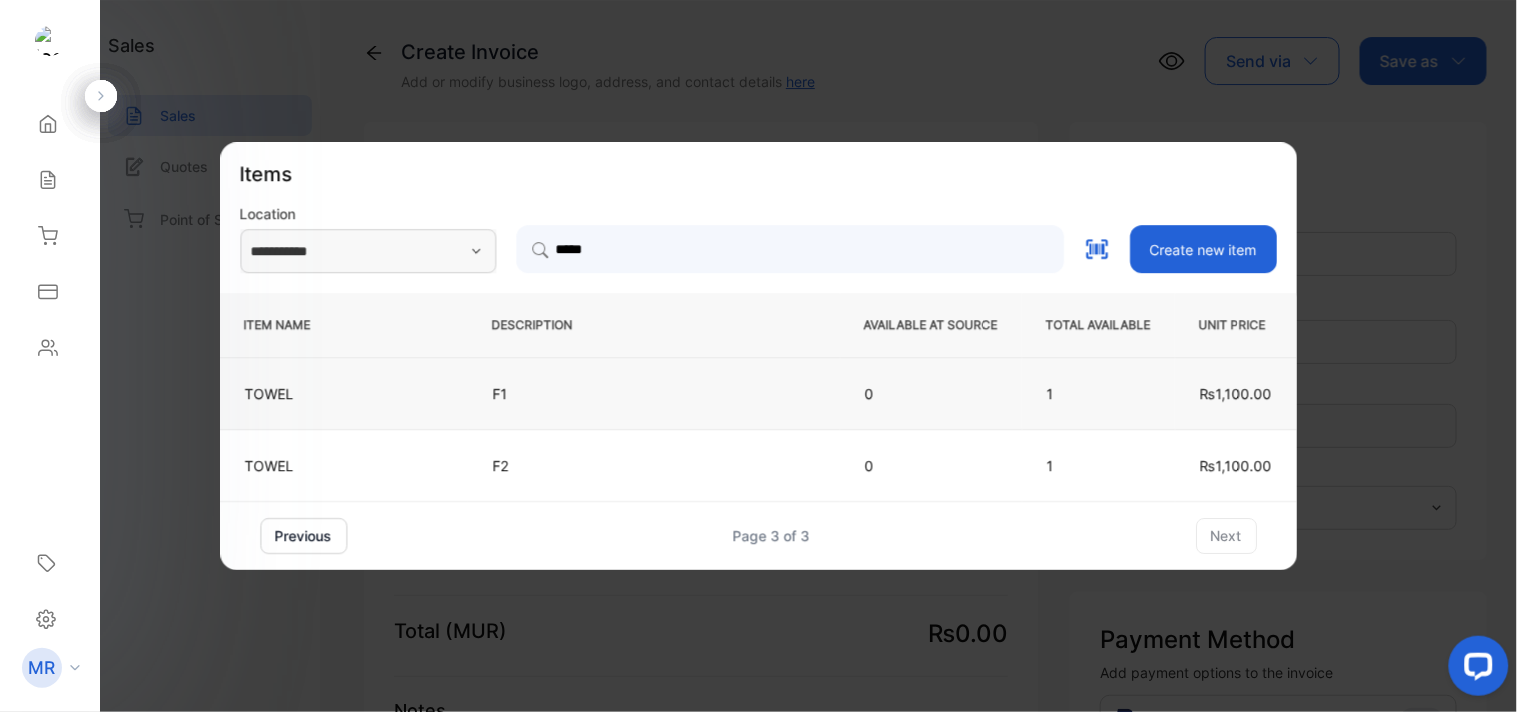 click on "F1" at bounding box center (654, 393) 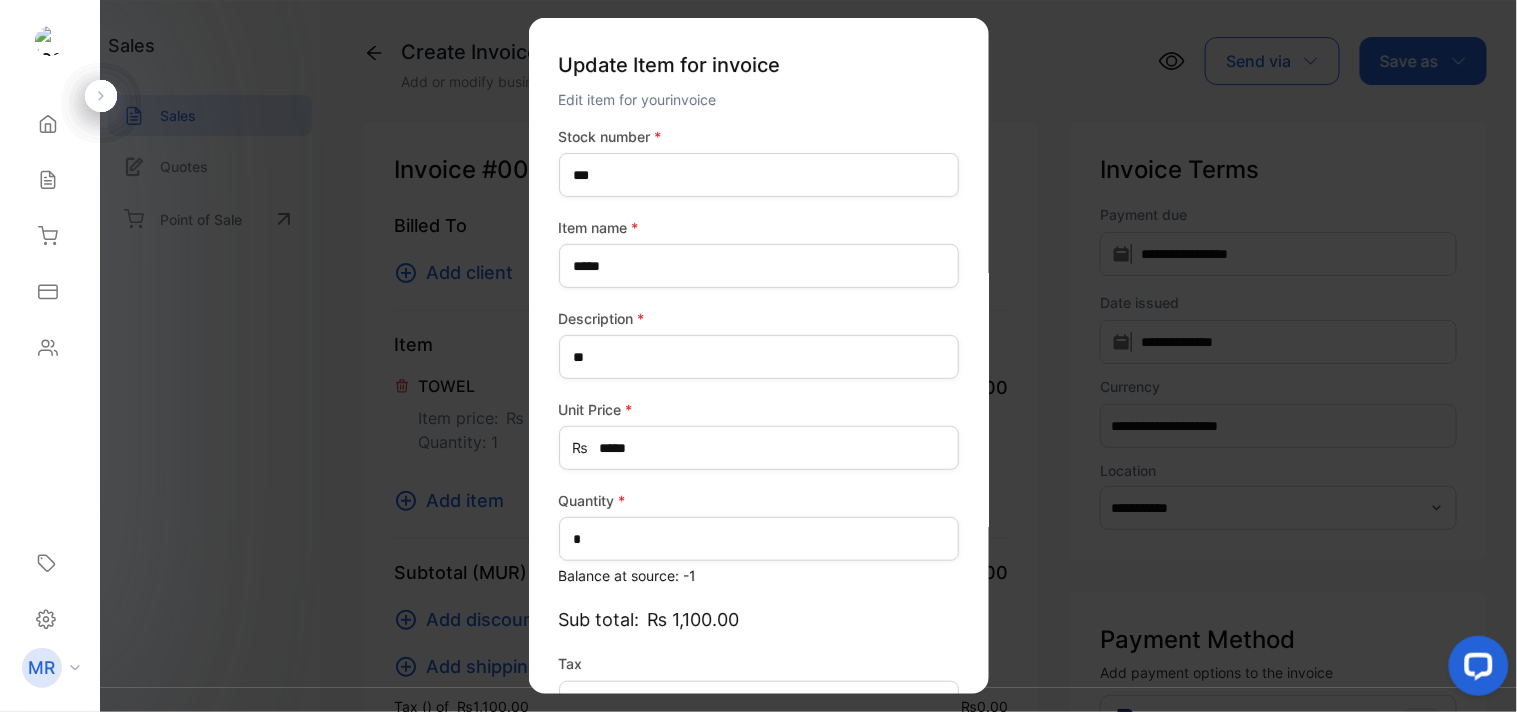 type on "*******" 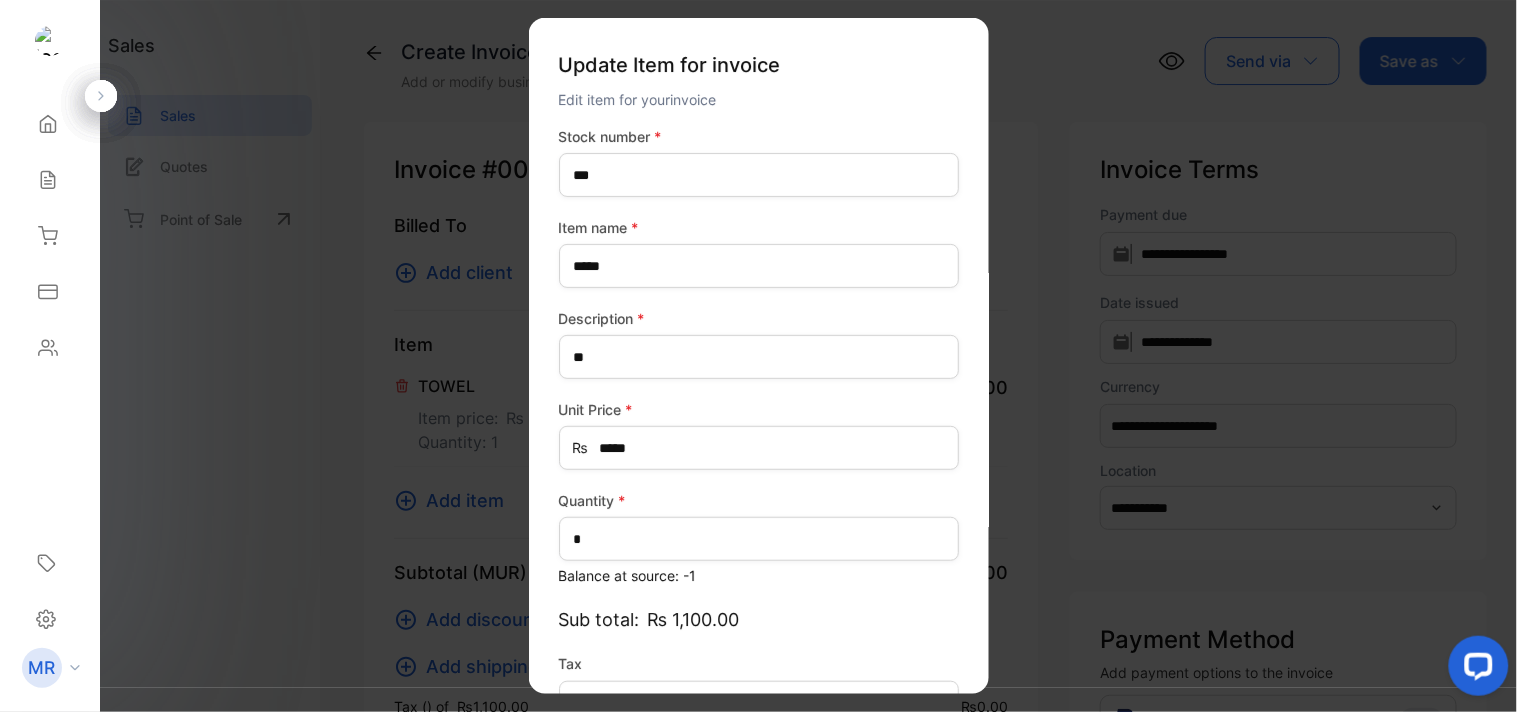 scroll, scrollTop: 130, scrollLeft: 0, axis: vertical 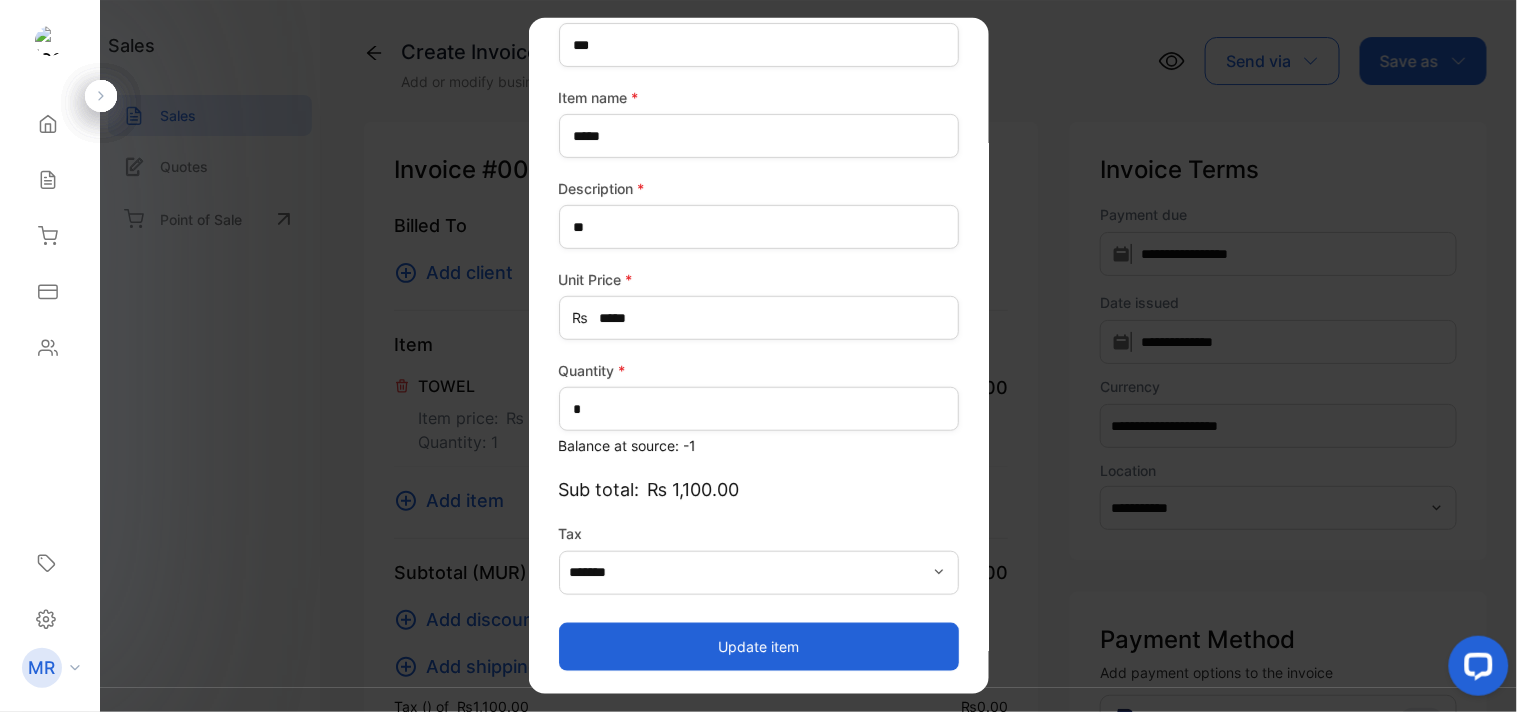 click on "Update item" at bounding box center (759, 646) 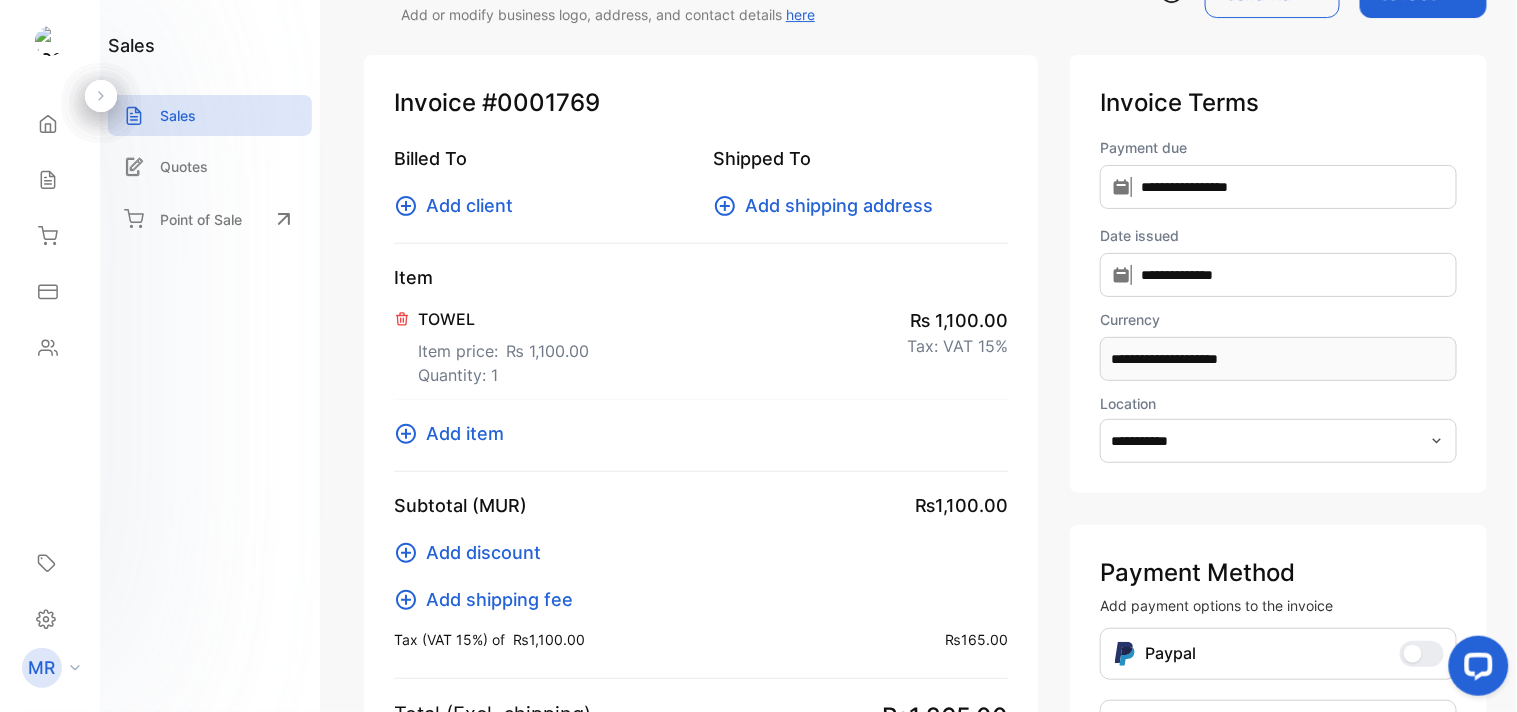 scroll, scrollTop: 0, scrollLeft: 0, axis: both 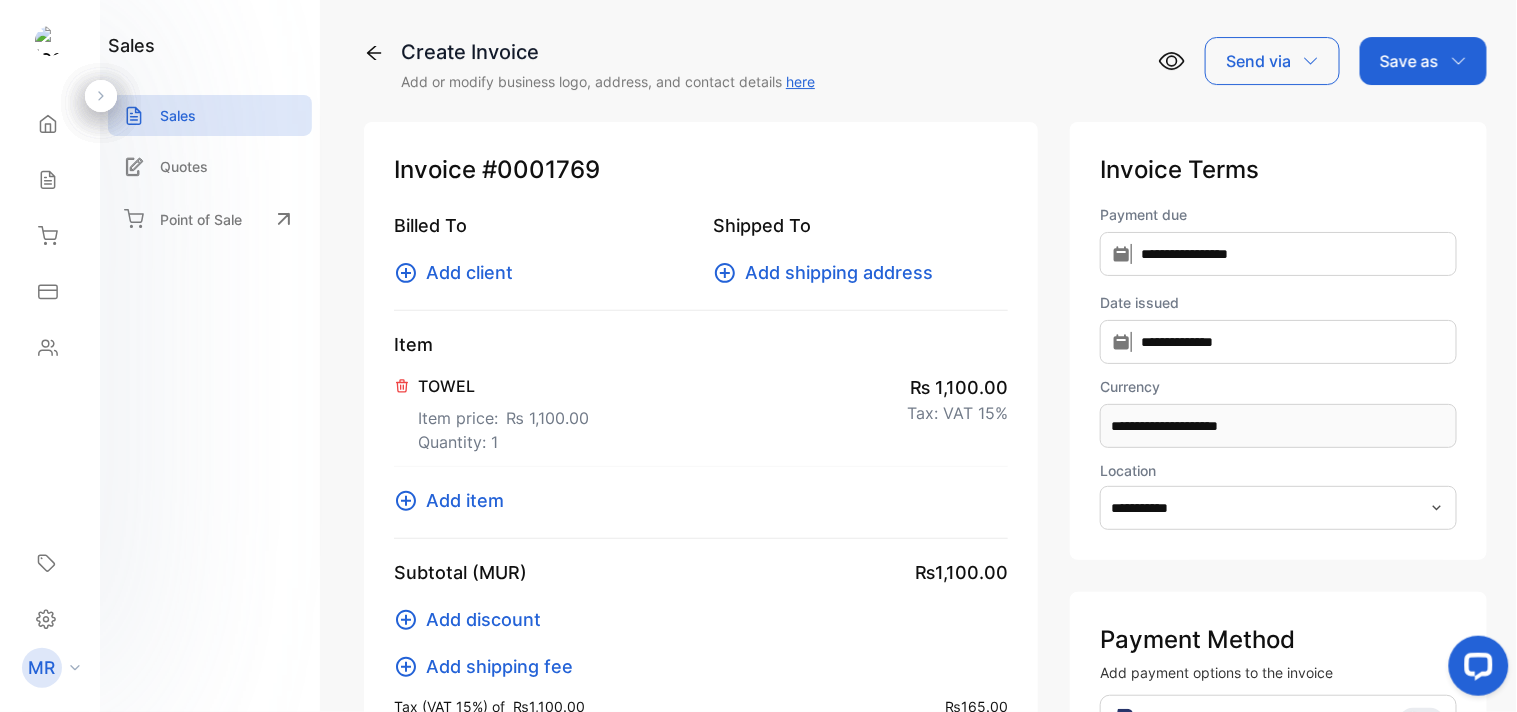 click 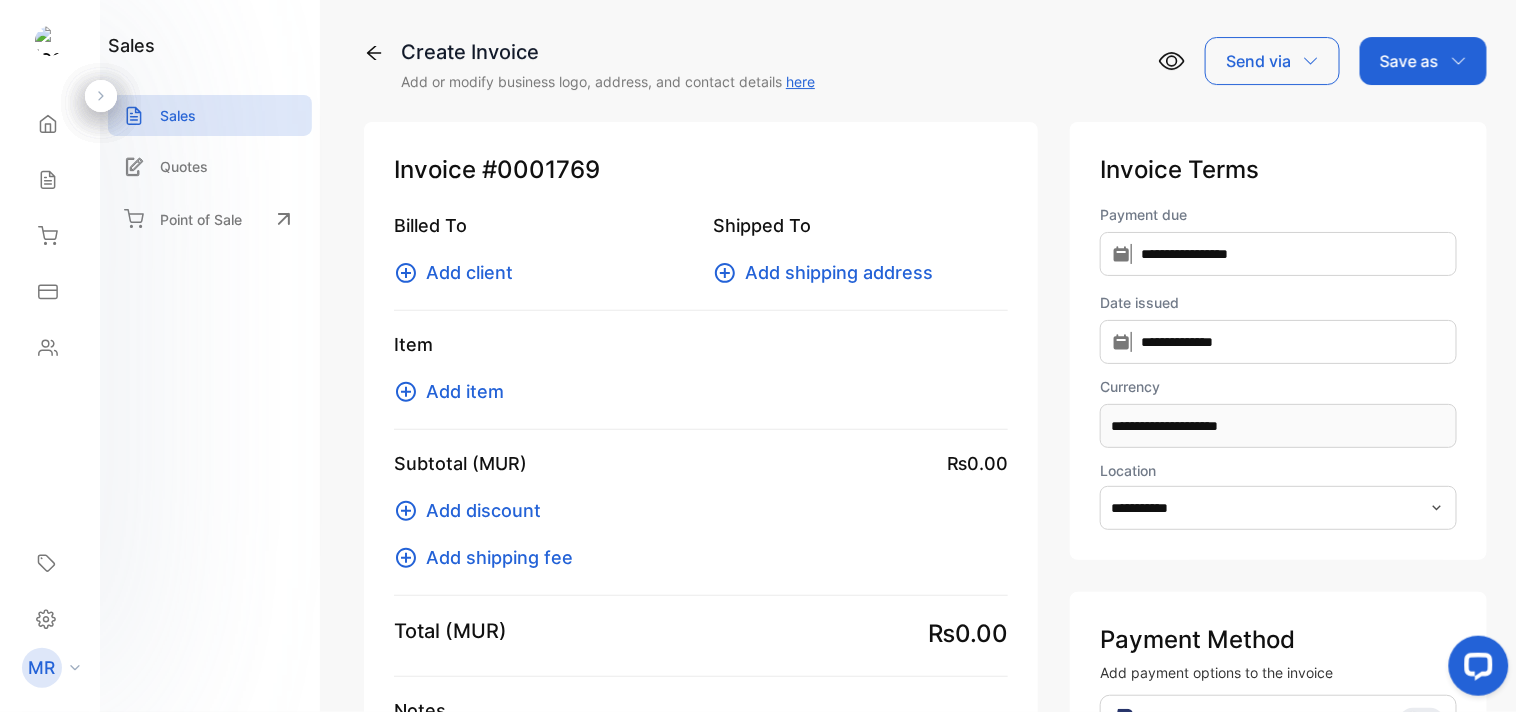 click on "Add item" at bounding box center [465, 391] 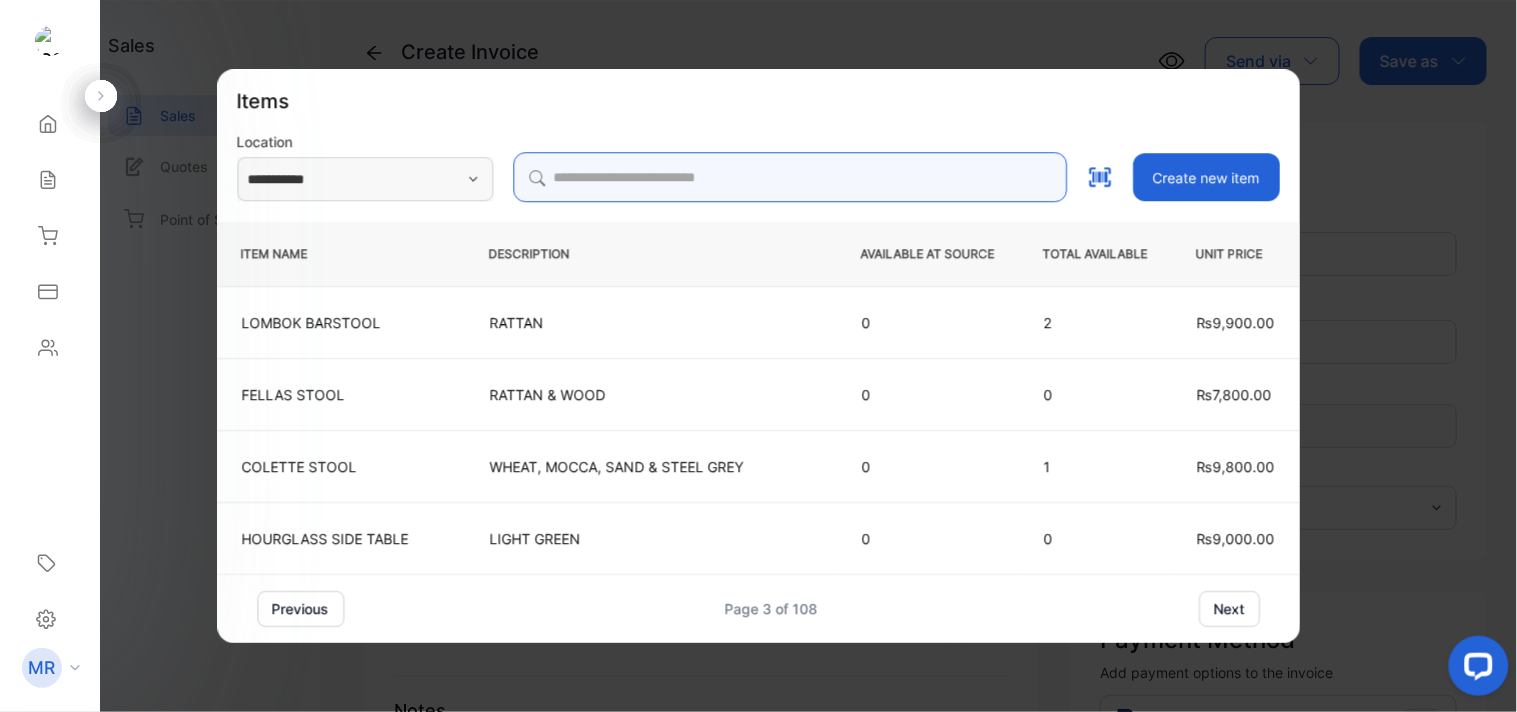 click at bounding box center [790, 177] 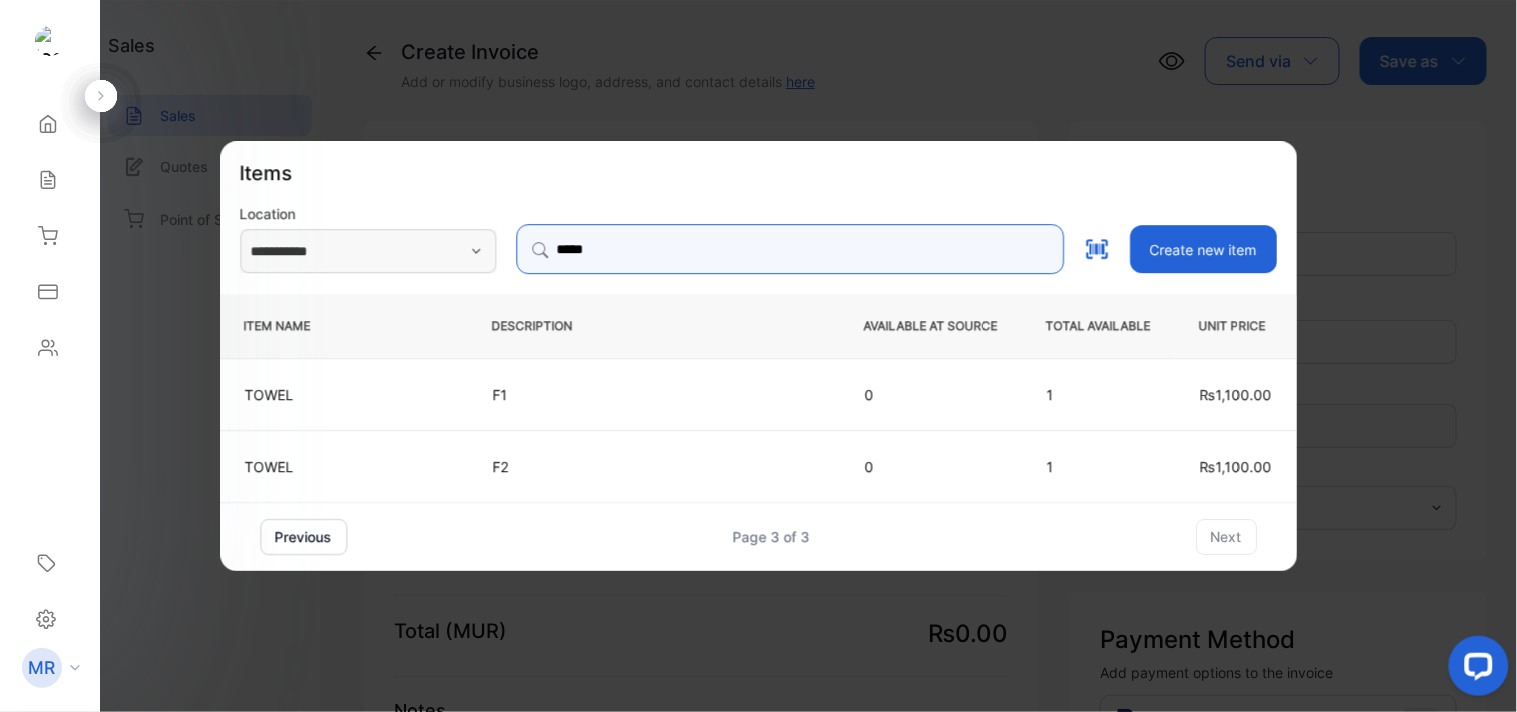 type on "*****" 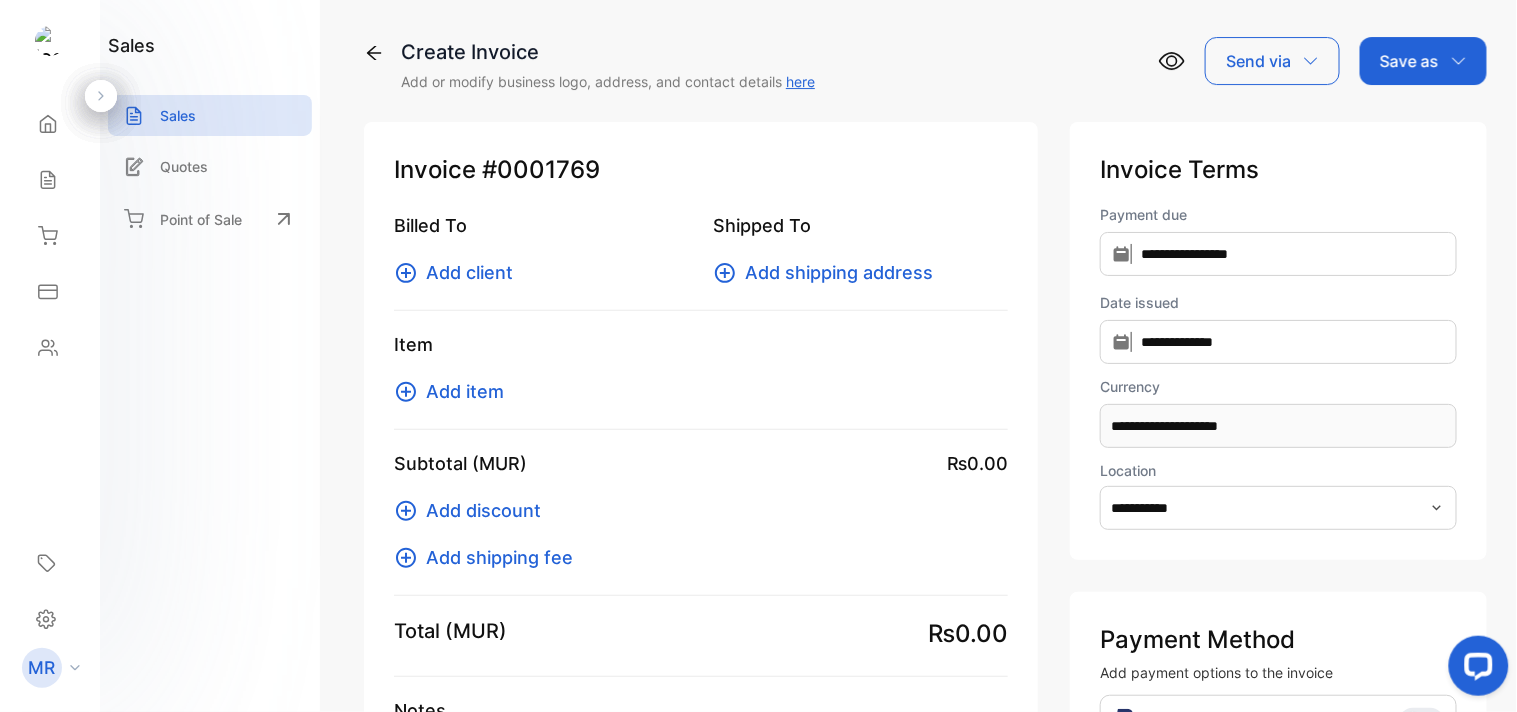 click on "Add item" at bounding box center [465, 391] 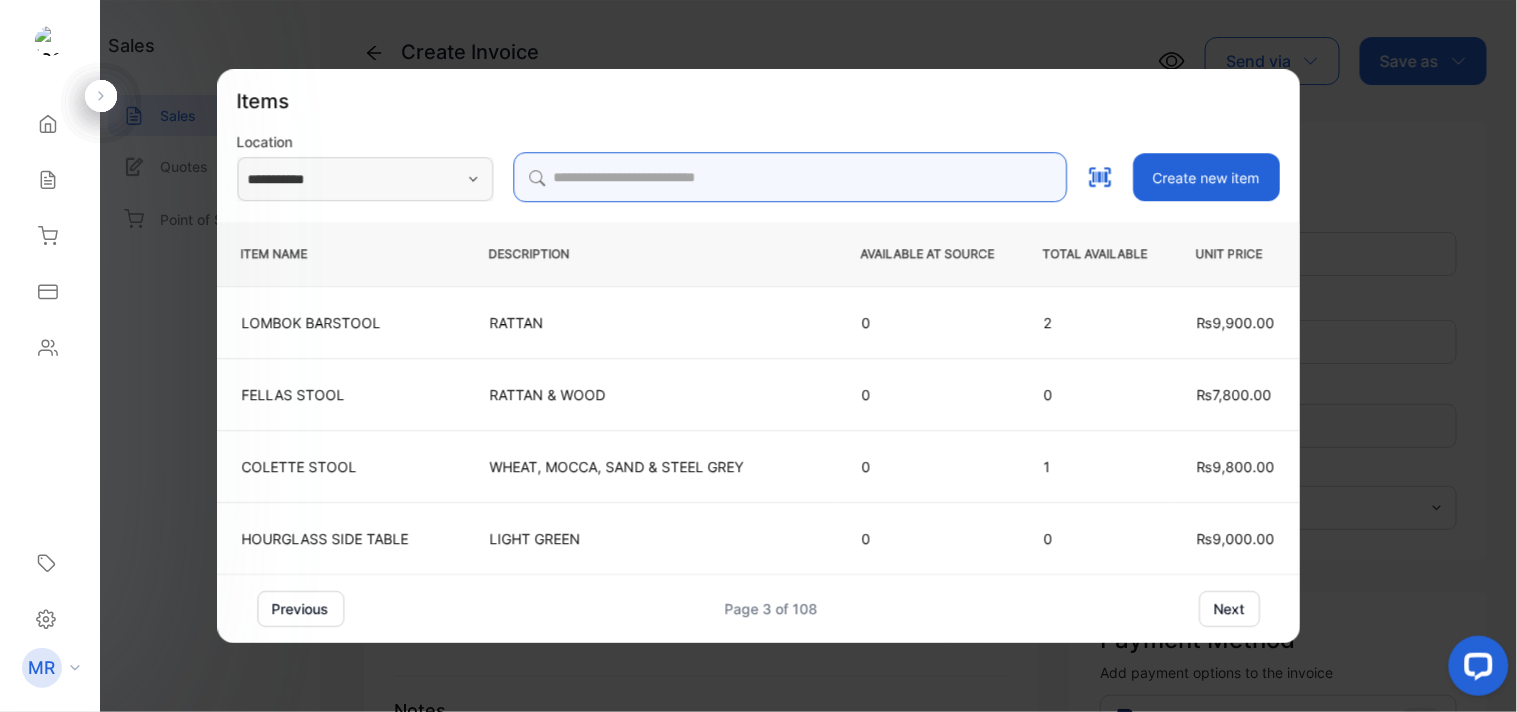 click at bounding box center [790, 177] 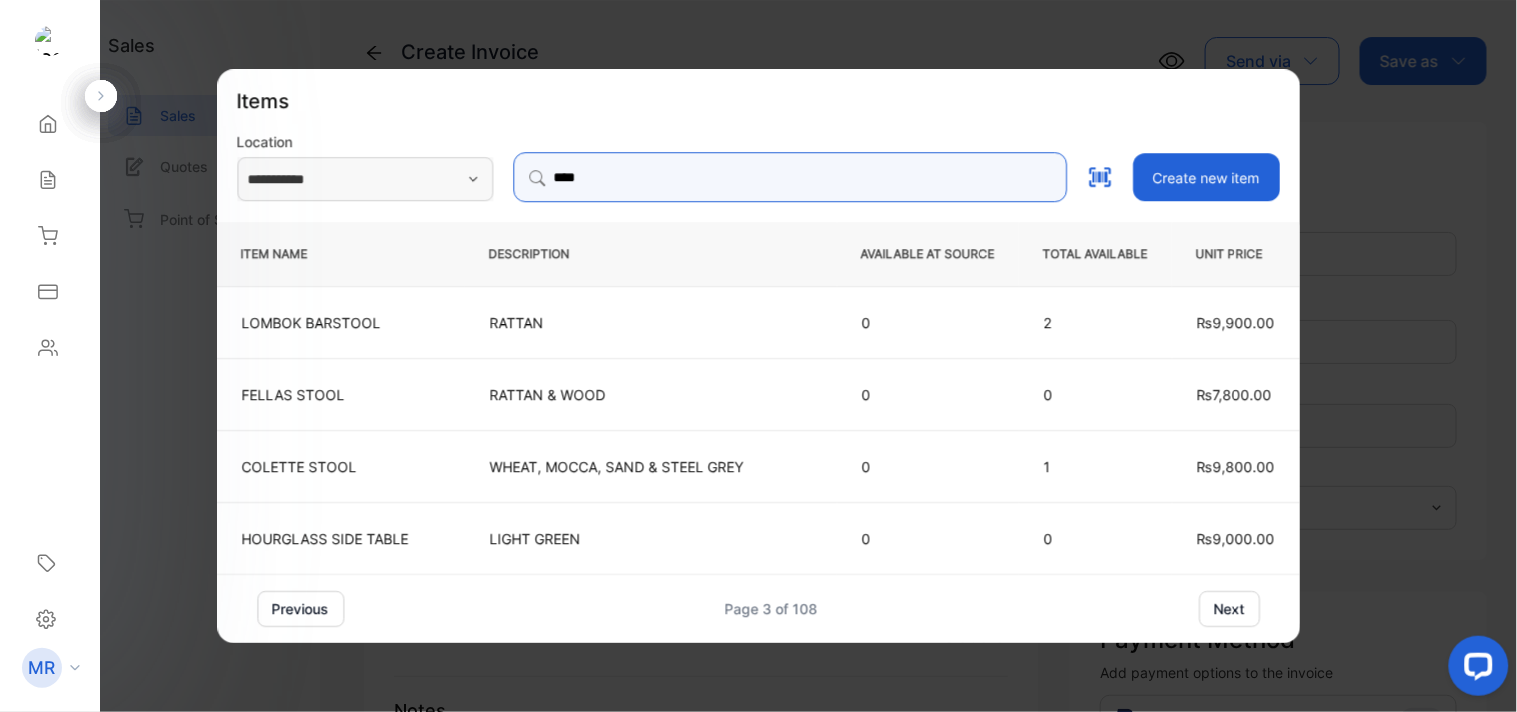 type on "*****" 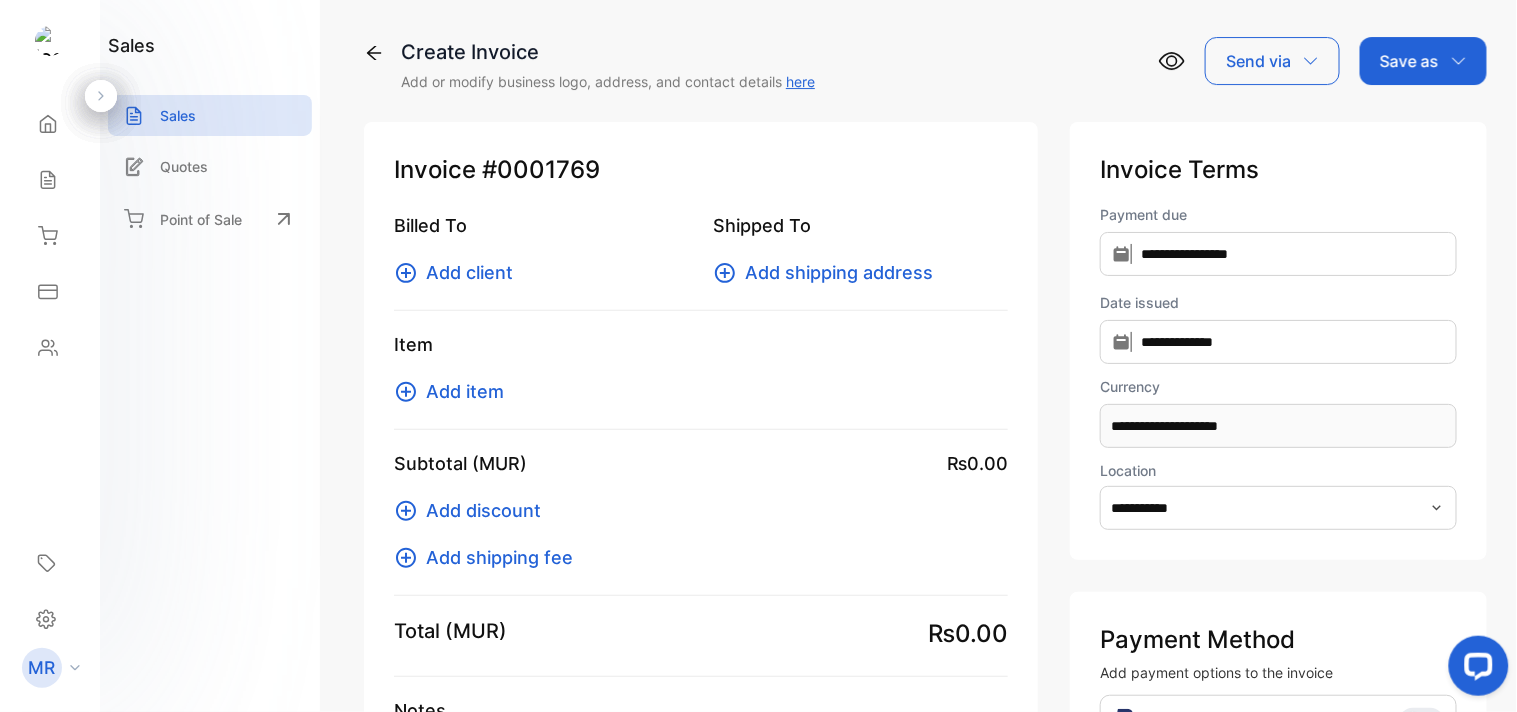 click on "Add item" at bounding box center [465, 391] 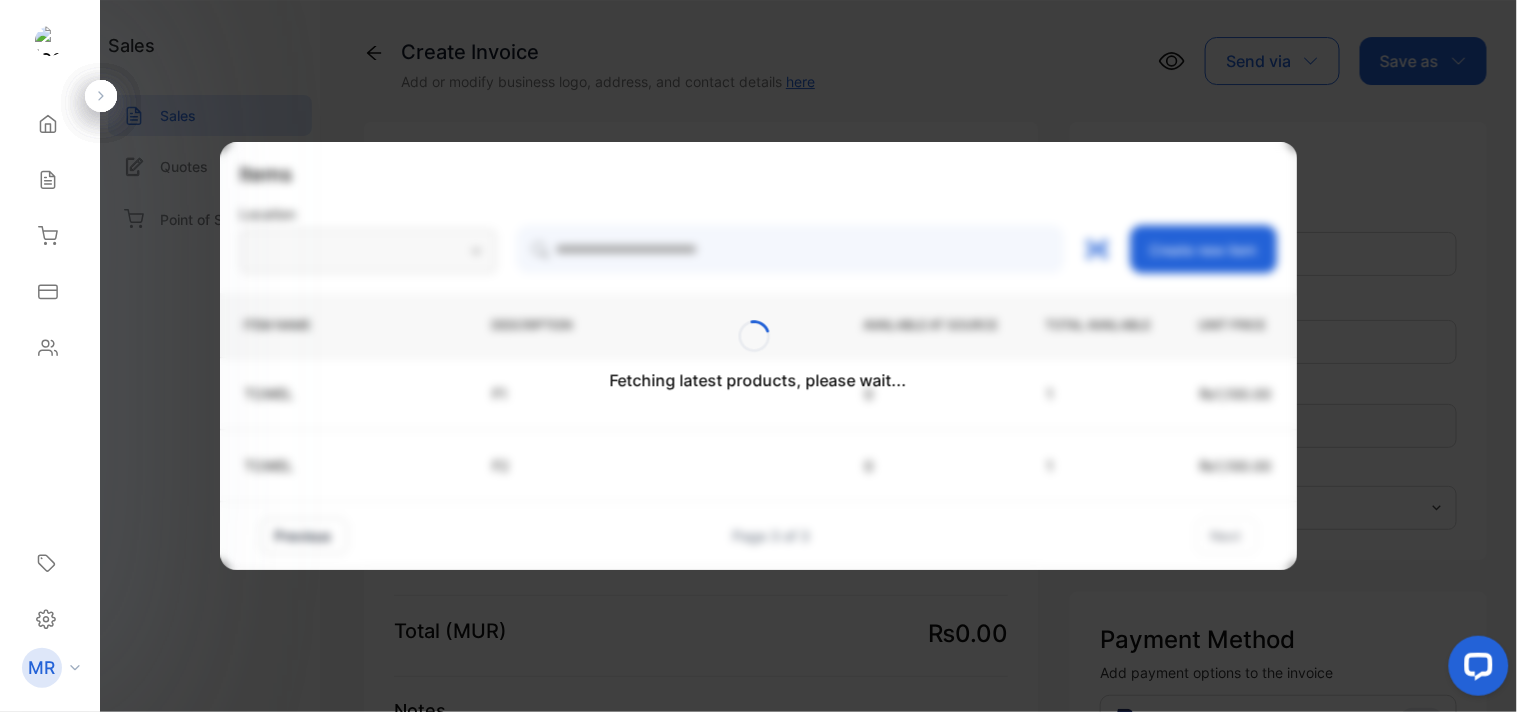 type on "**********" 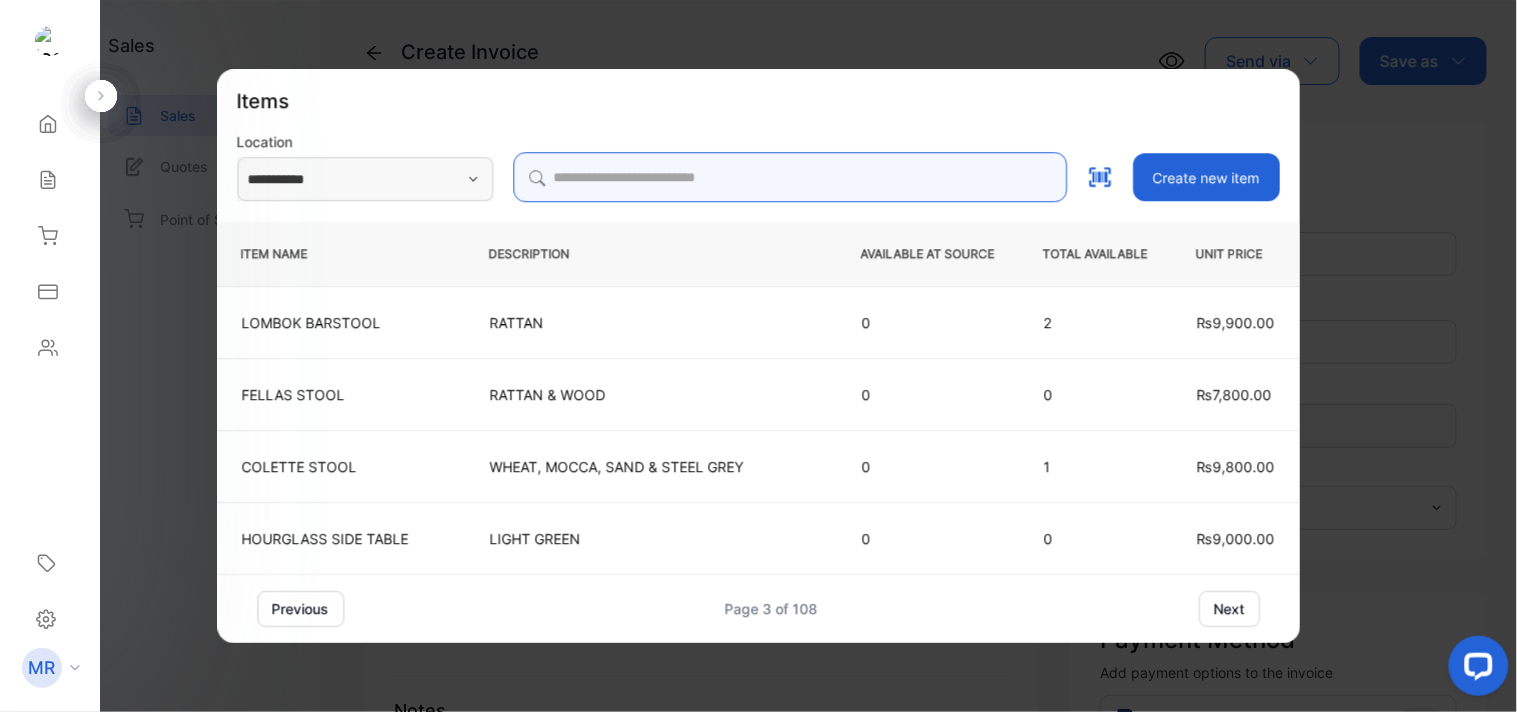 click at bounding box center [790, 177] 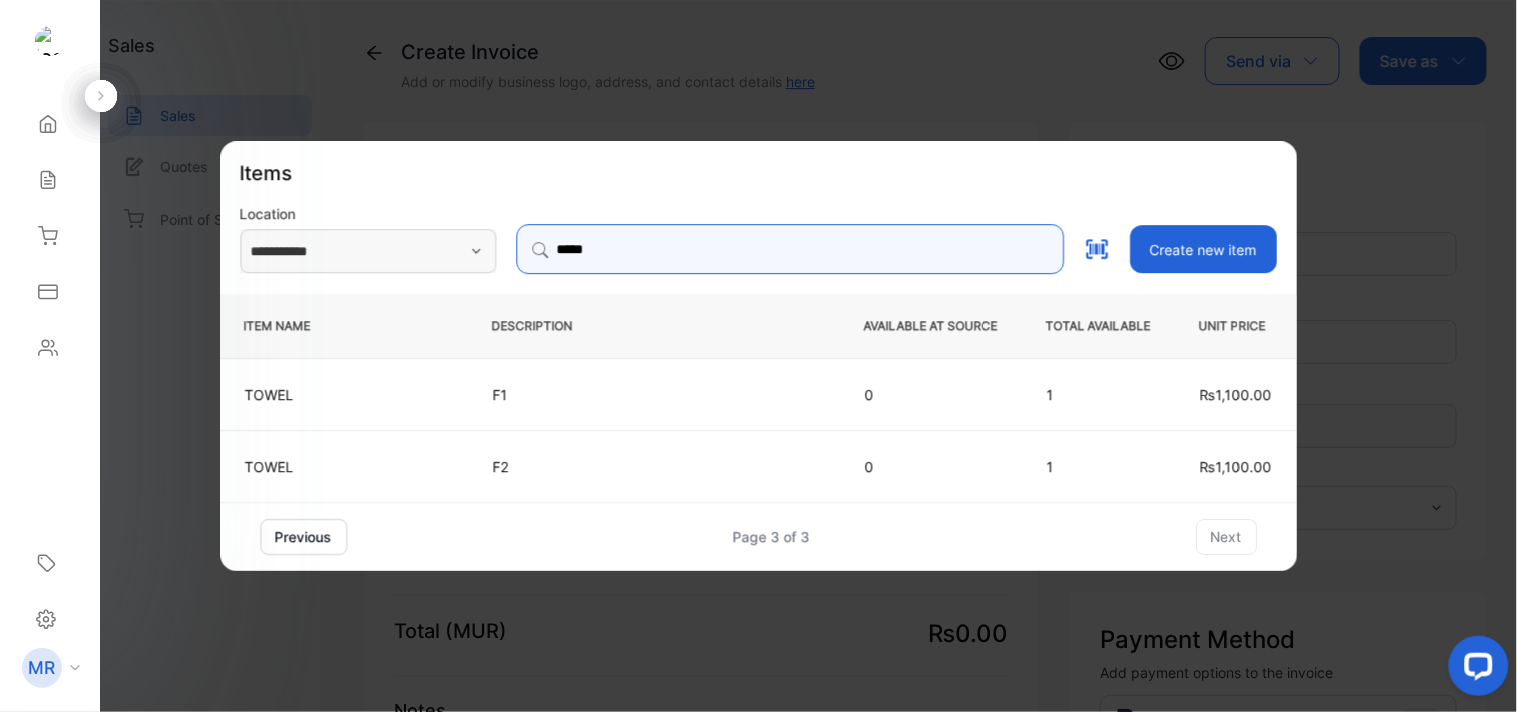 click on "*****" at bounding box center [790, 249] 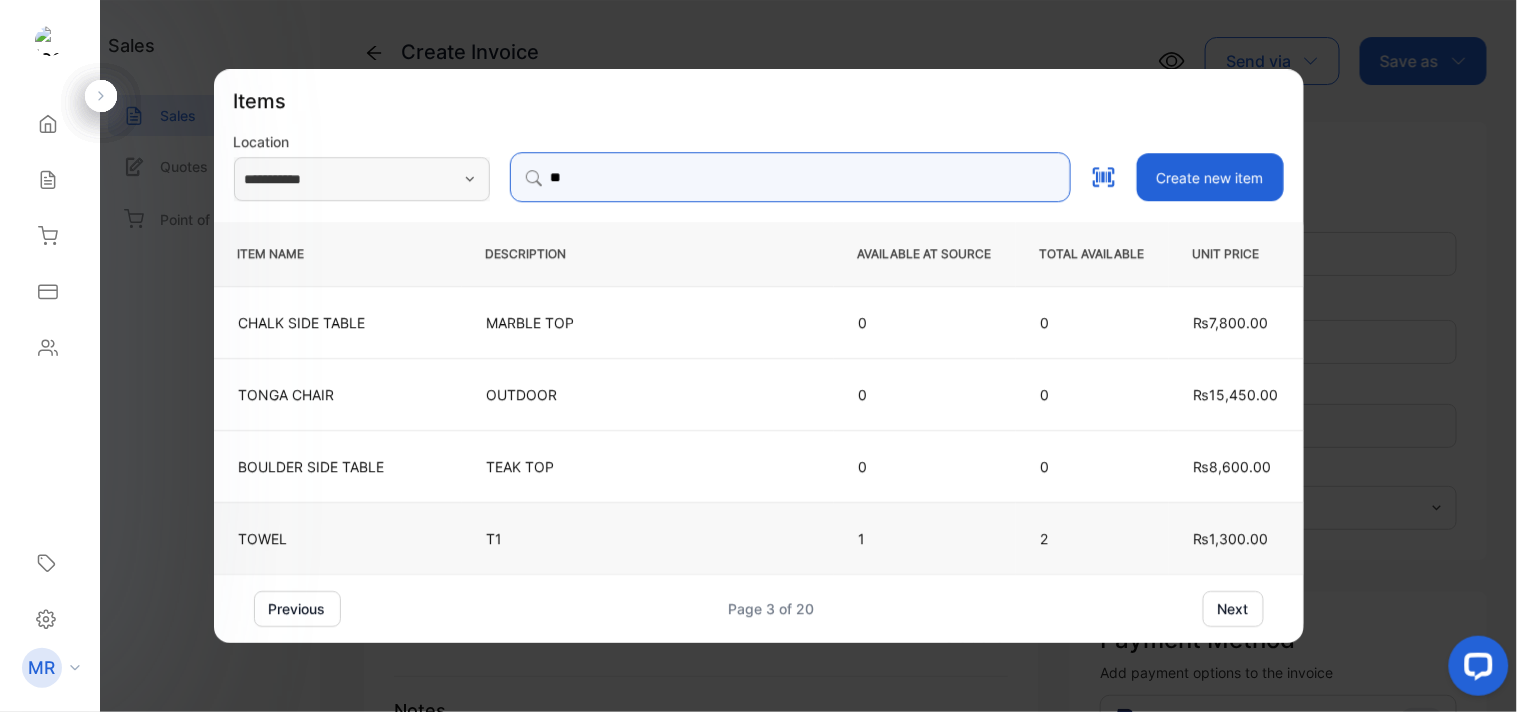 type on "**" 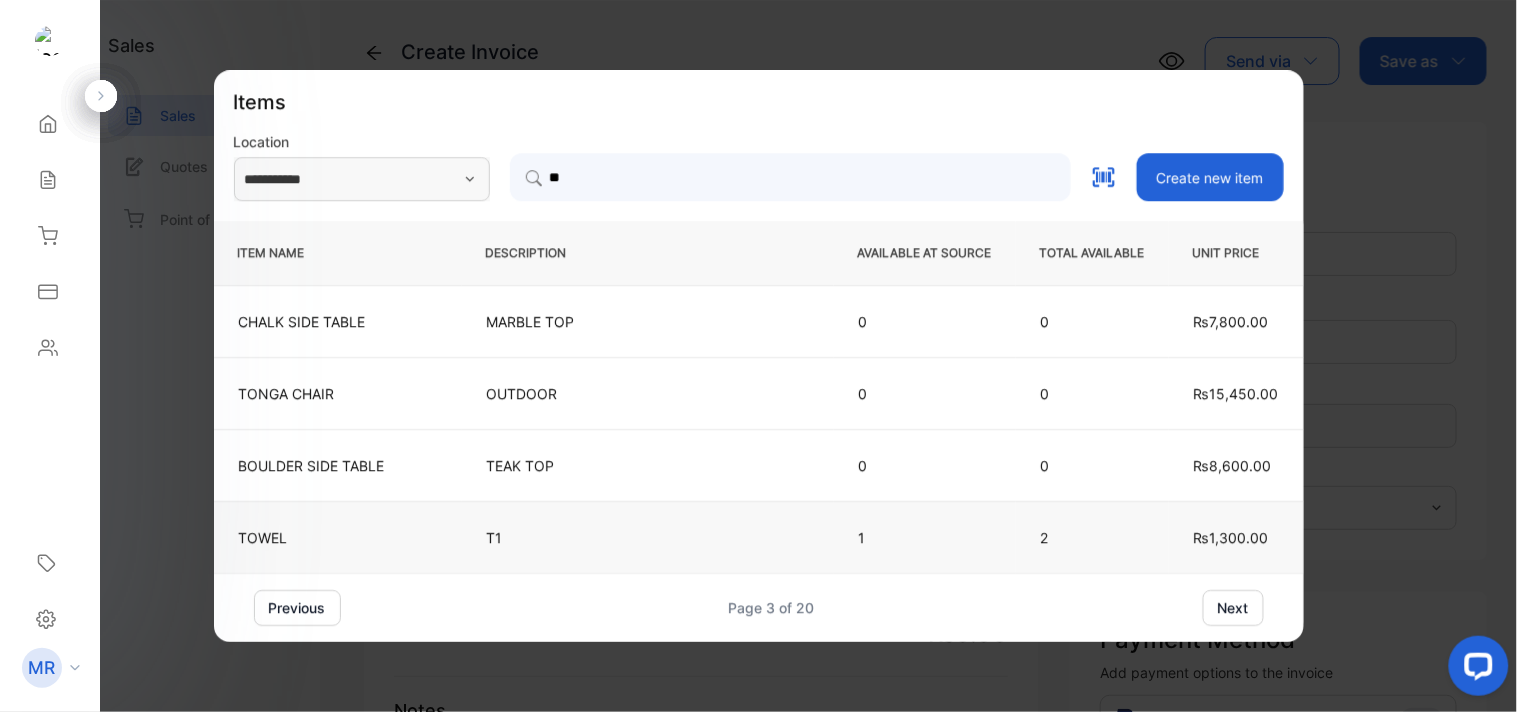 click on "T1" at bounding box center (648, 537) 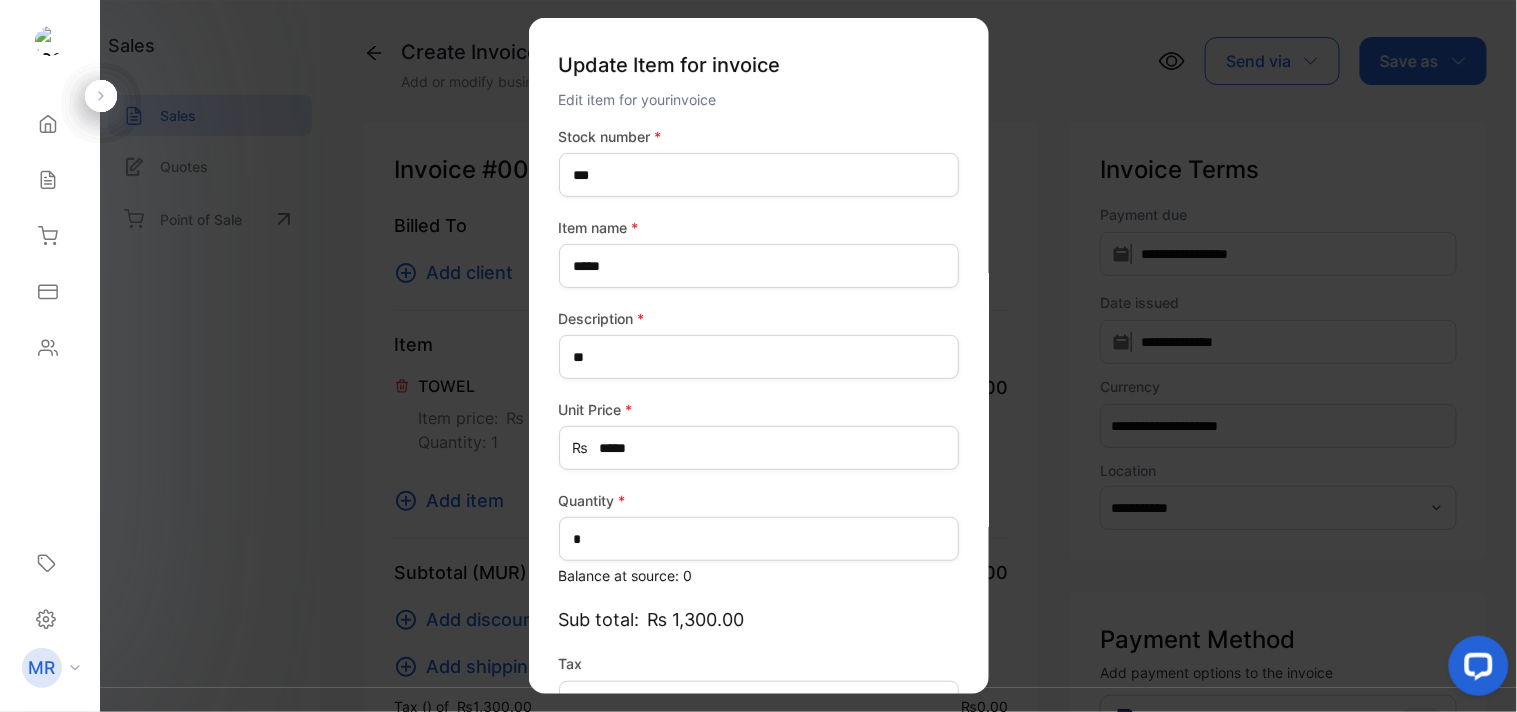 type on "*******" 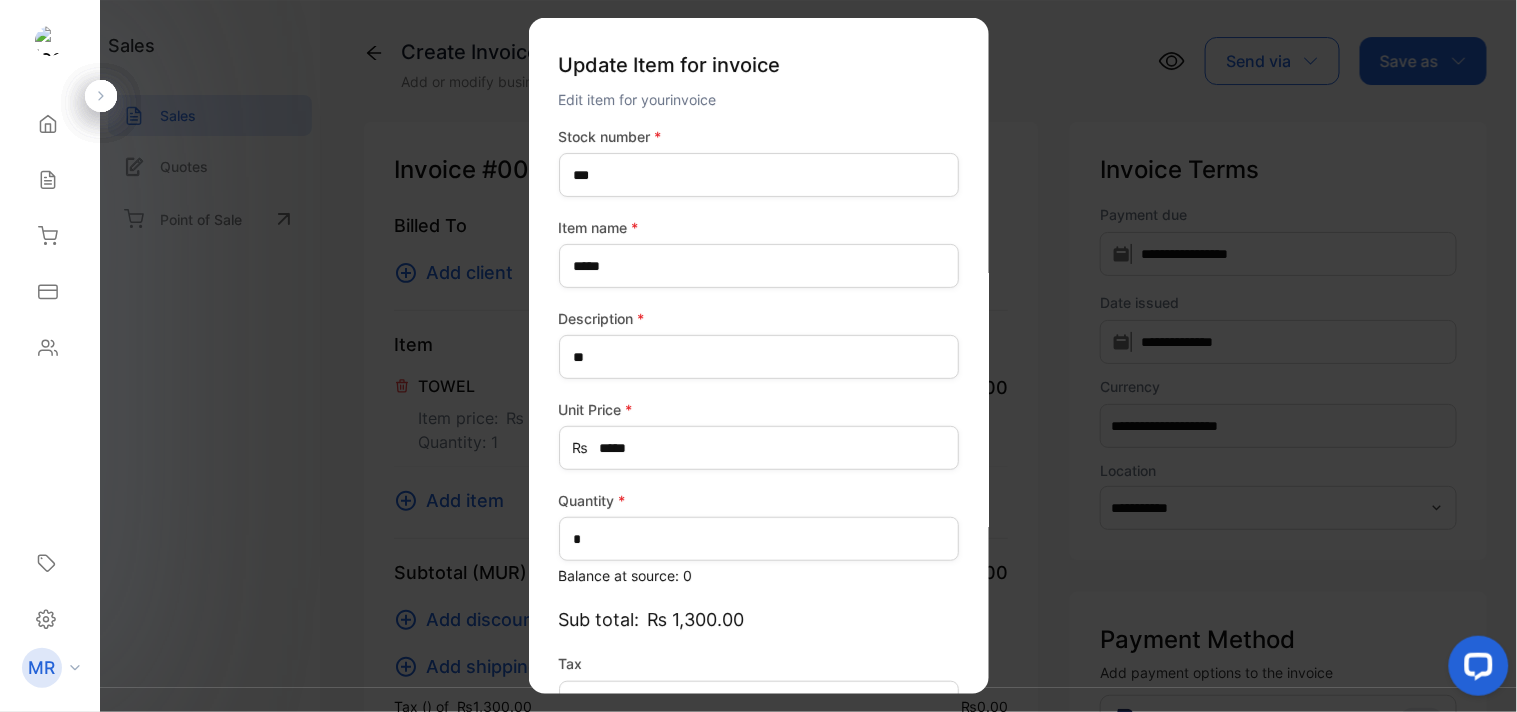 scroll, scrollTop: 130, scrollLeft: 0, axis: vertical 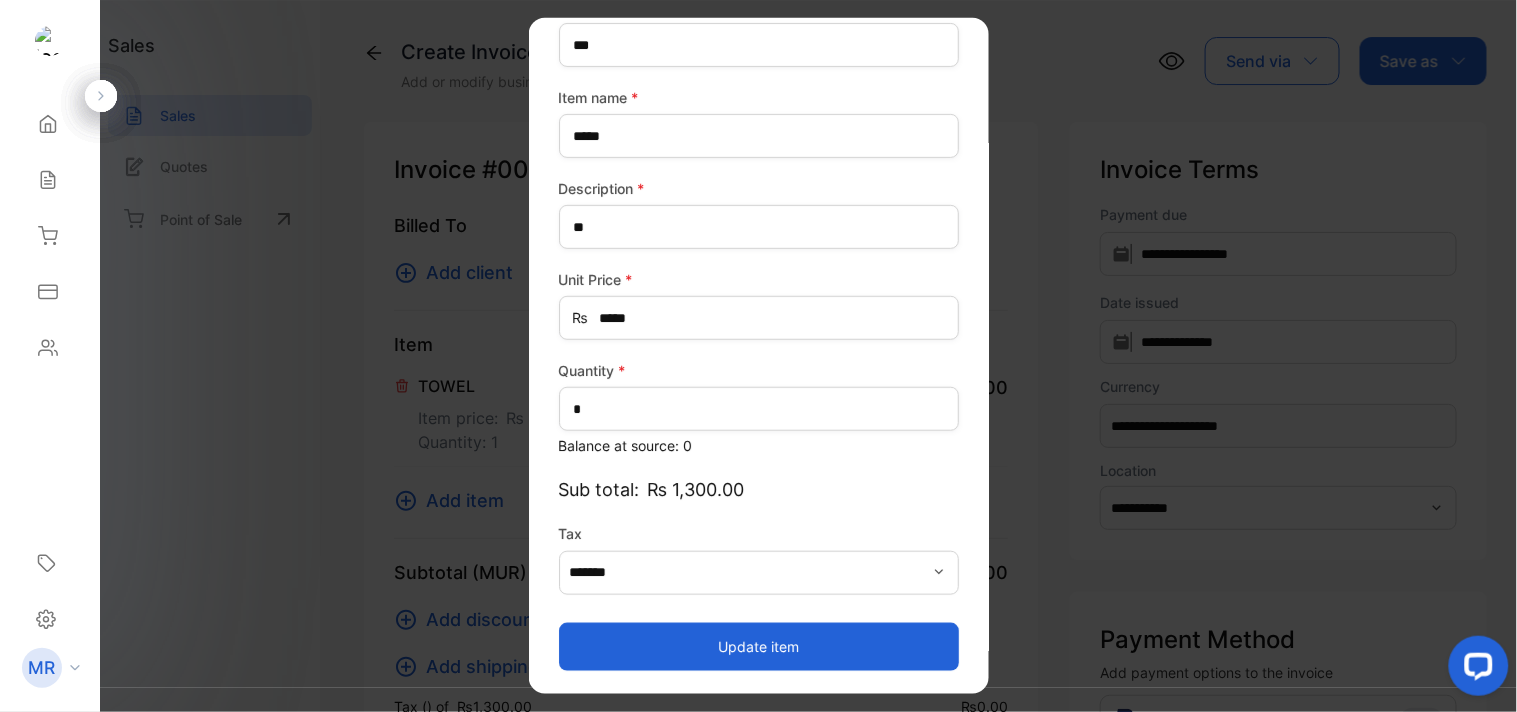 click on "Update item" at bounding box center (759, 646) 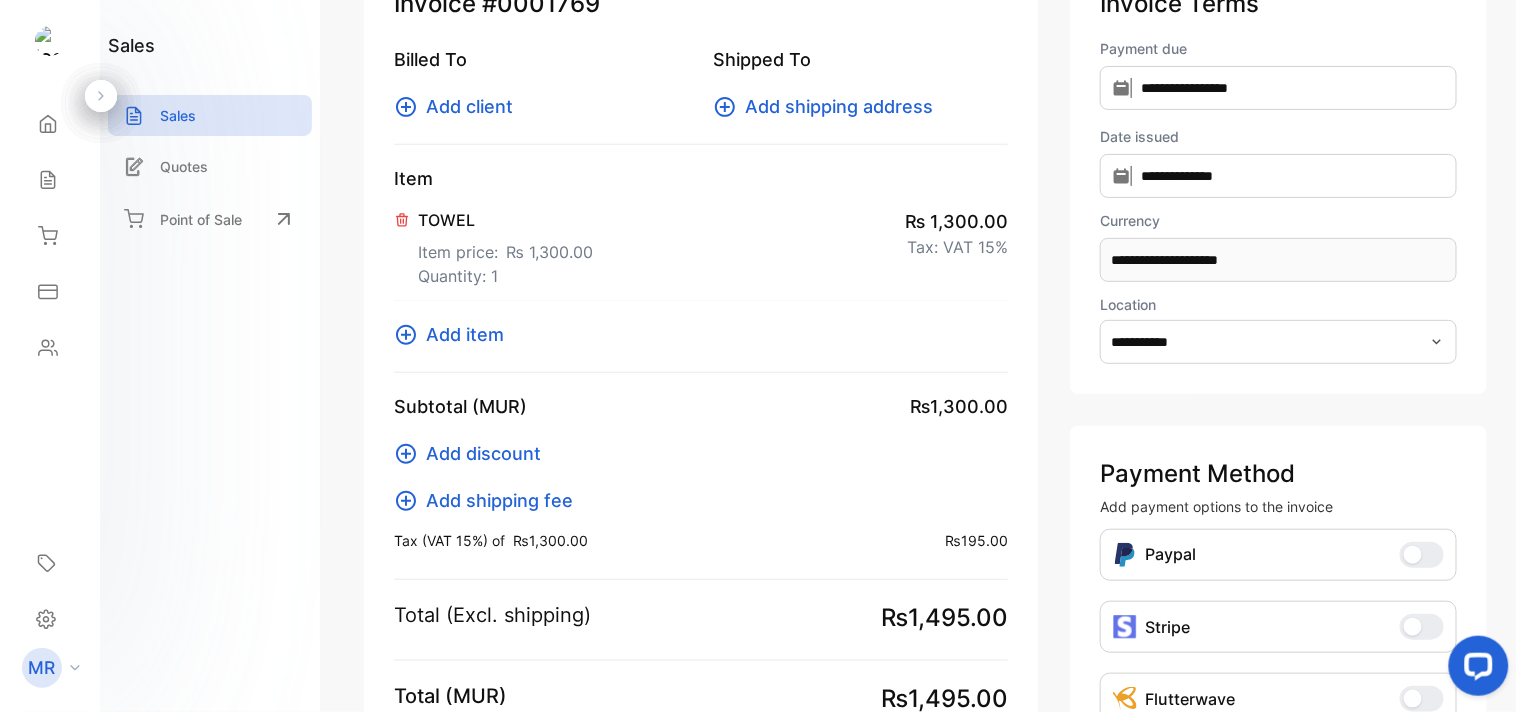scroll, scrollTop: 15, scrollLeft: 0, axis: vertical 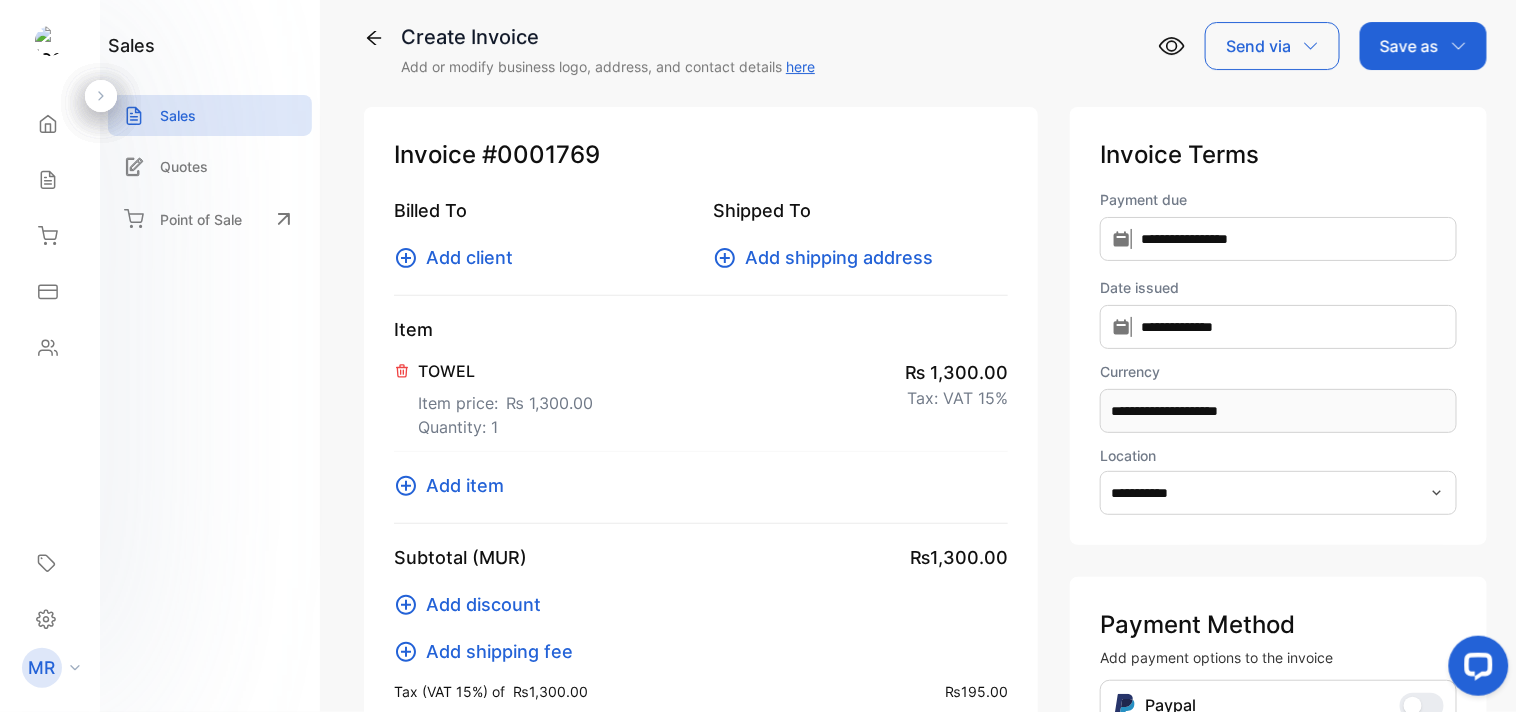 click on "Add client" at bounding box center (469, 257) 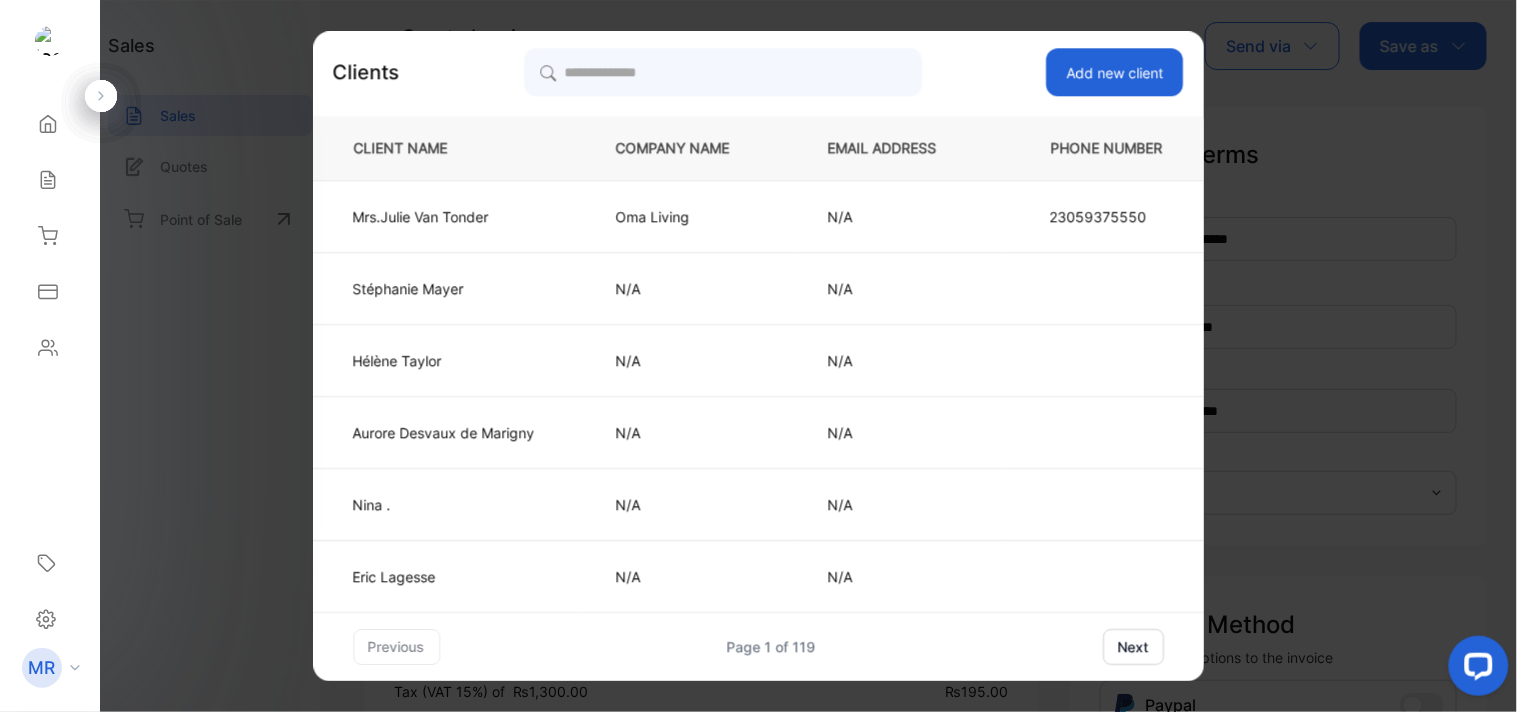 click on "Add new client" at bounding box center (1115, 72) 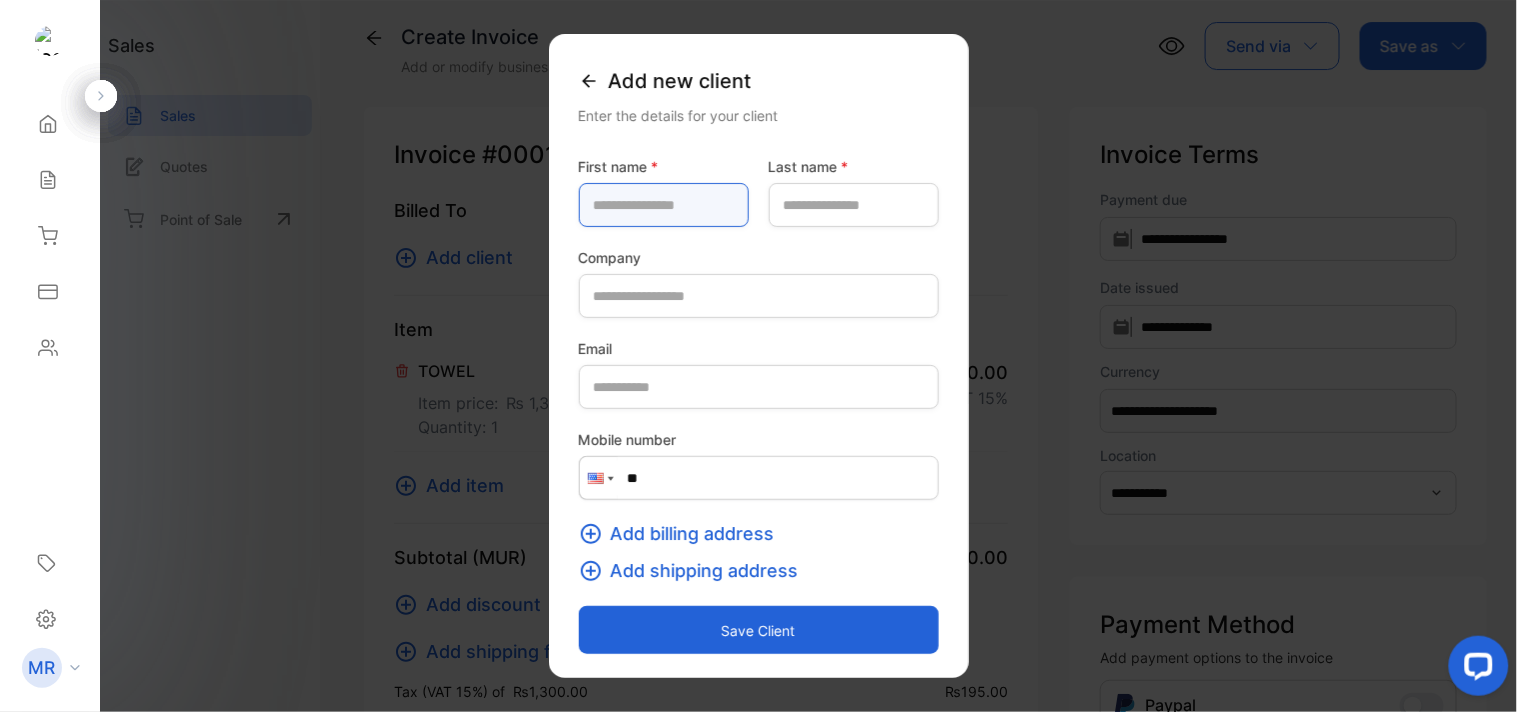 click at bounding box center (664, 205) 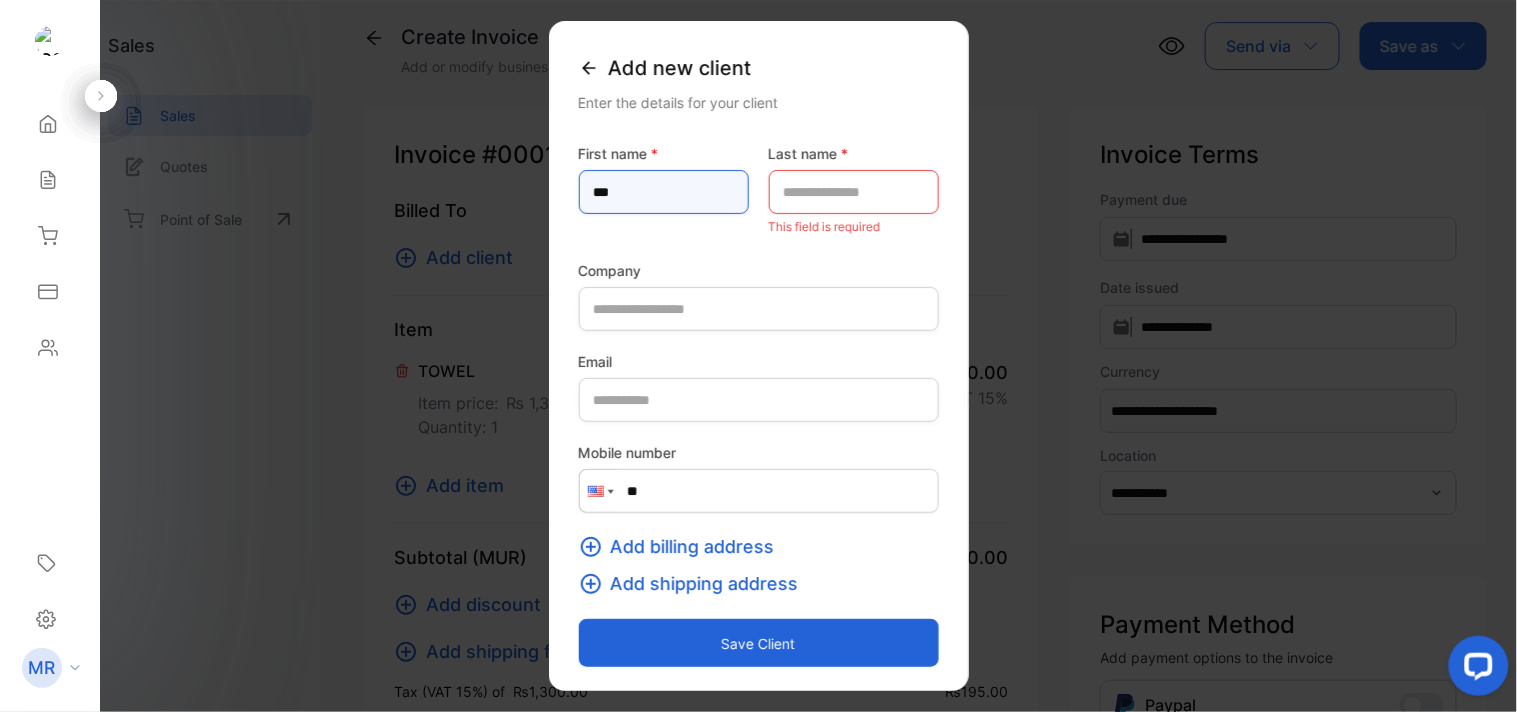 type on "***" 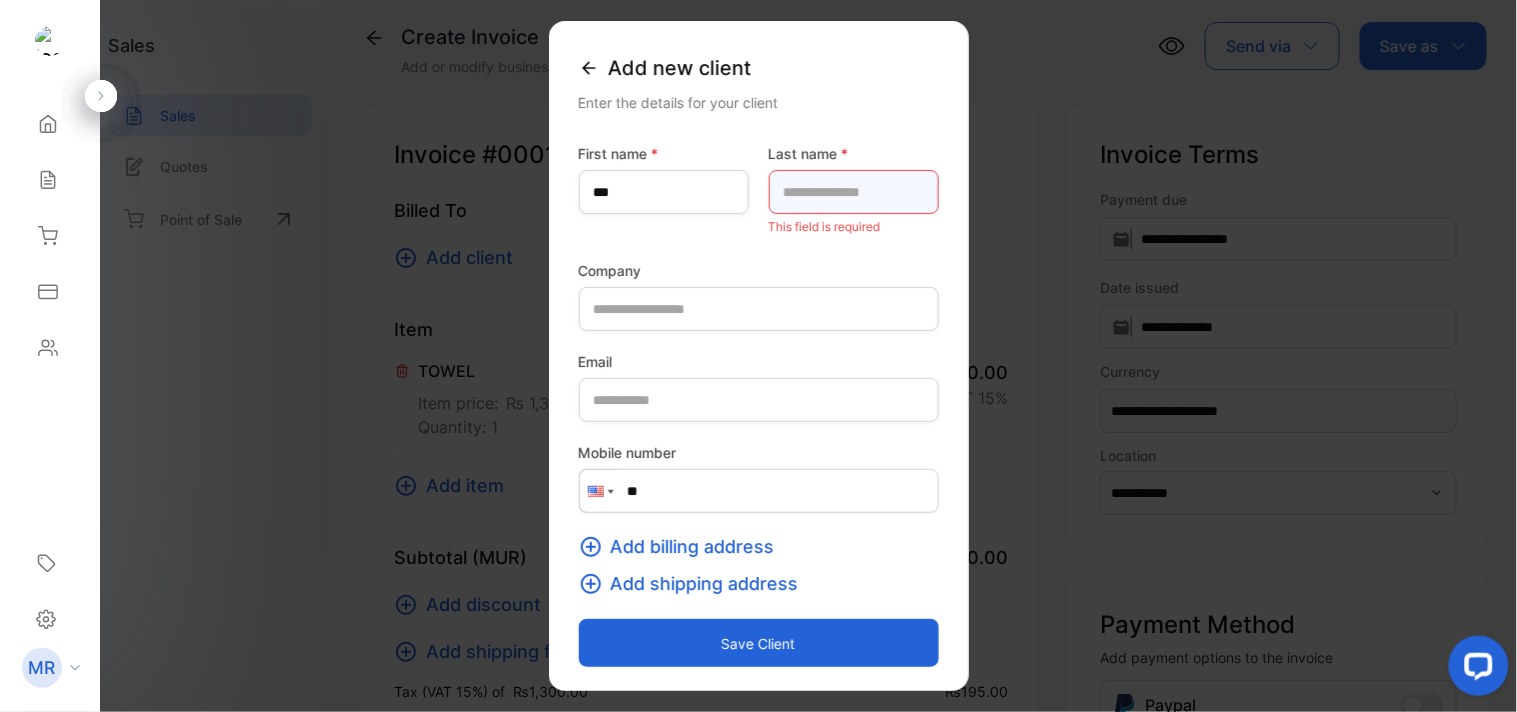 click at bounding box center (854, 192) 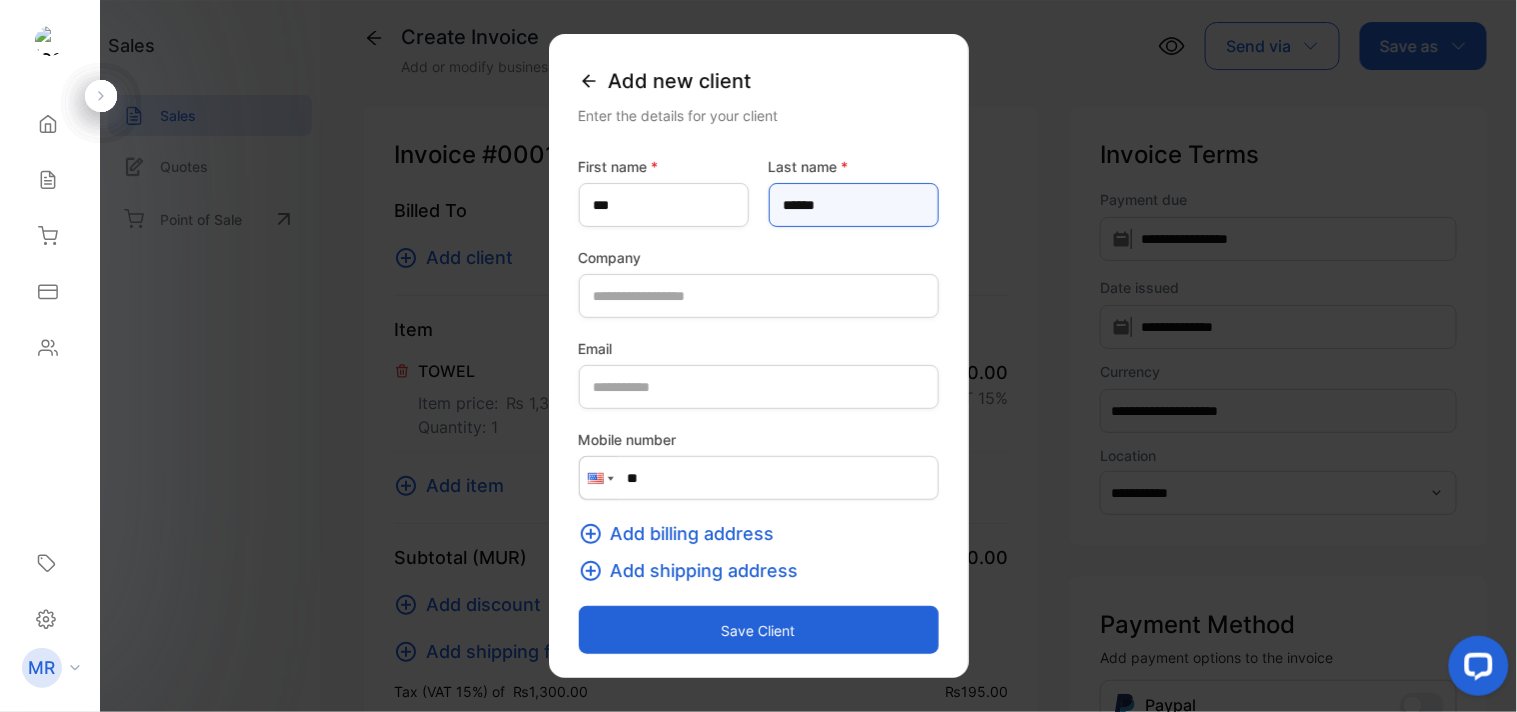 click on "******" at bounding box center [854, 205] 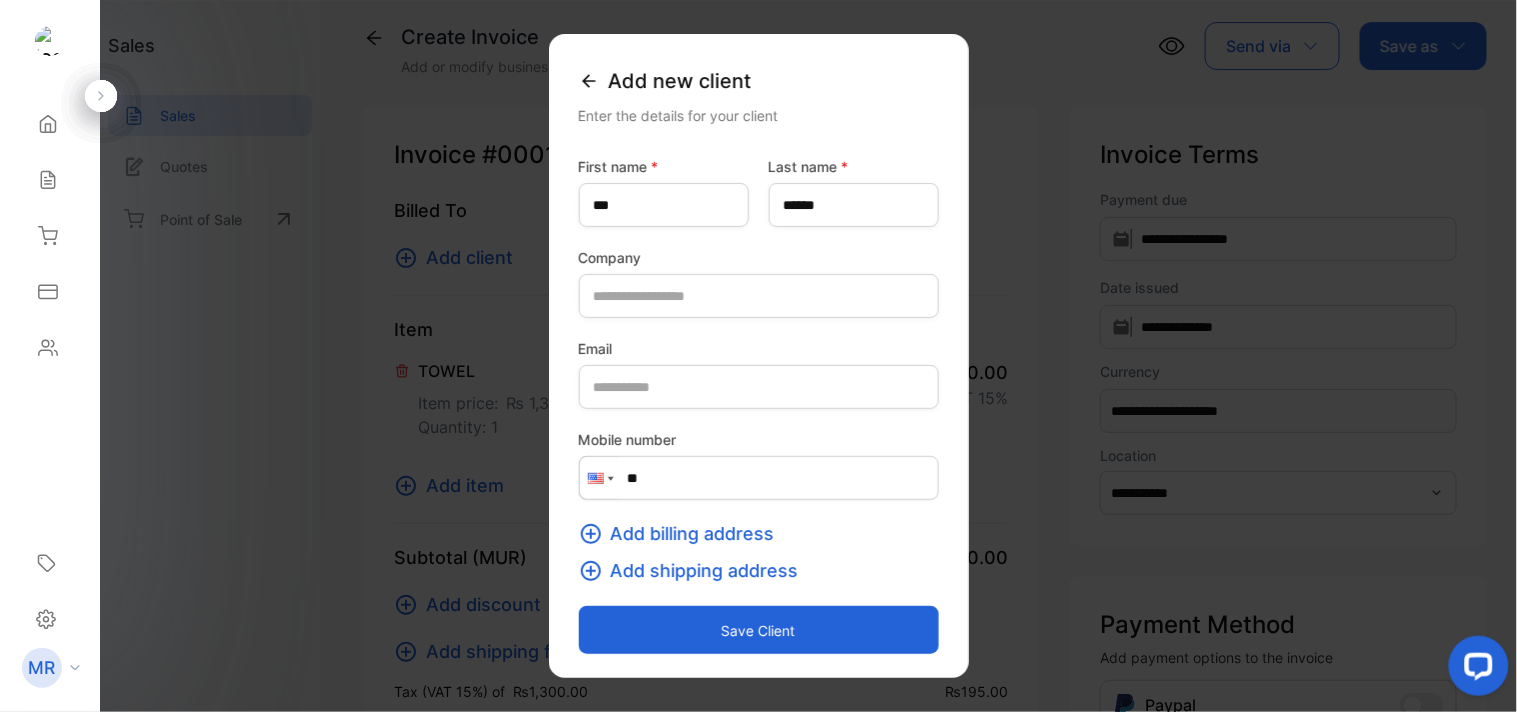 click on "Save client" at bounding box center [759, 630] 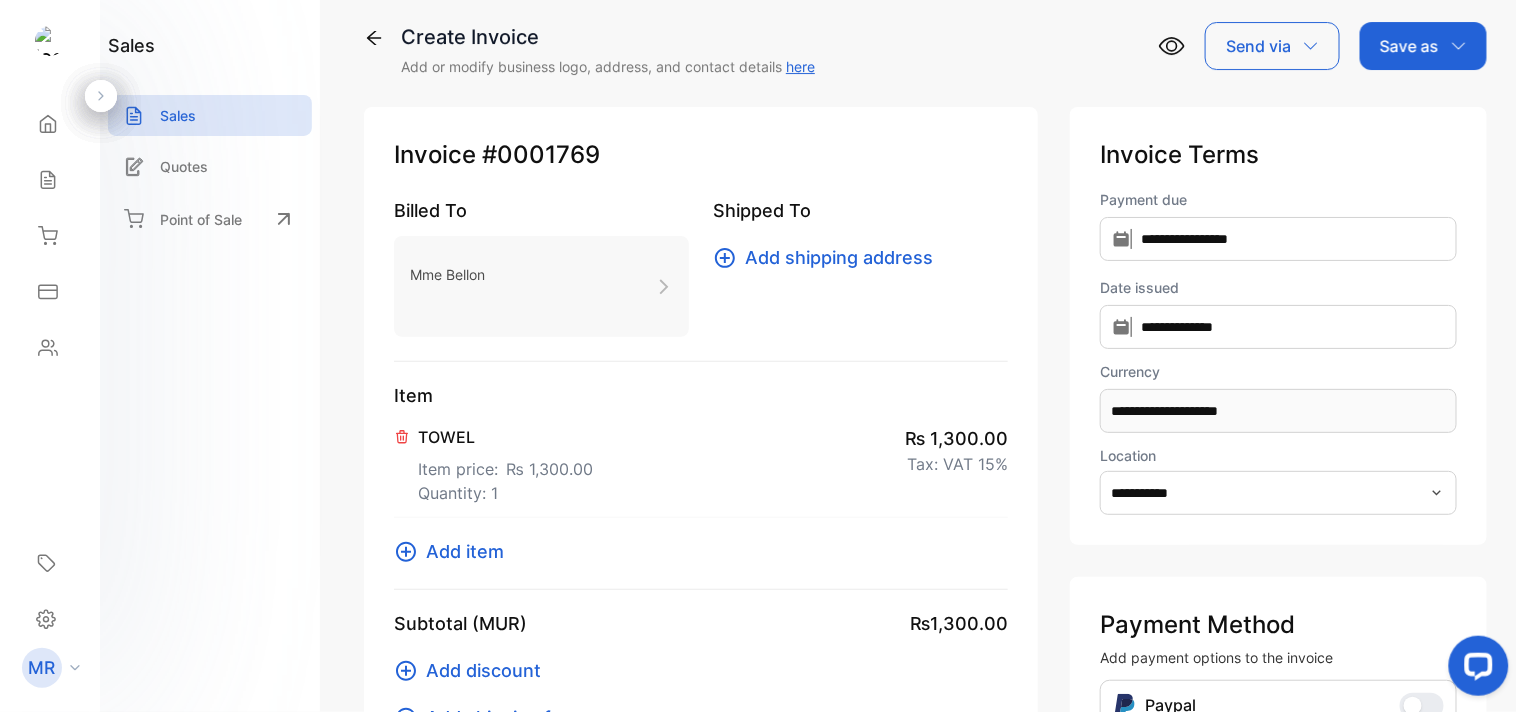 drag, startPoint x: 796, startPoint y: 547, endPoint x: 674, endPoint y: 594, distance: 130.7402 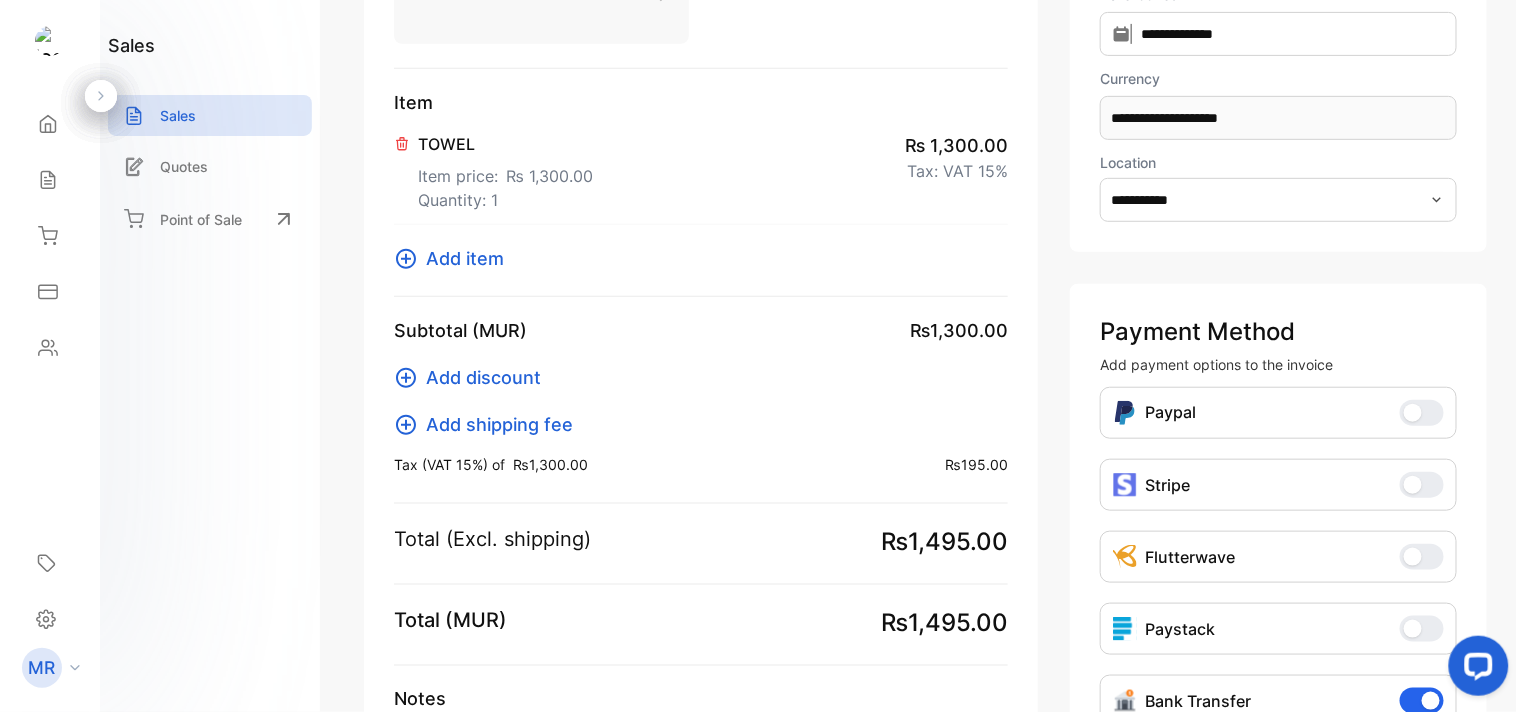 scroll, scrollTop: 304, scrollLeft: 0, axis: vertical 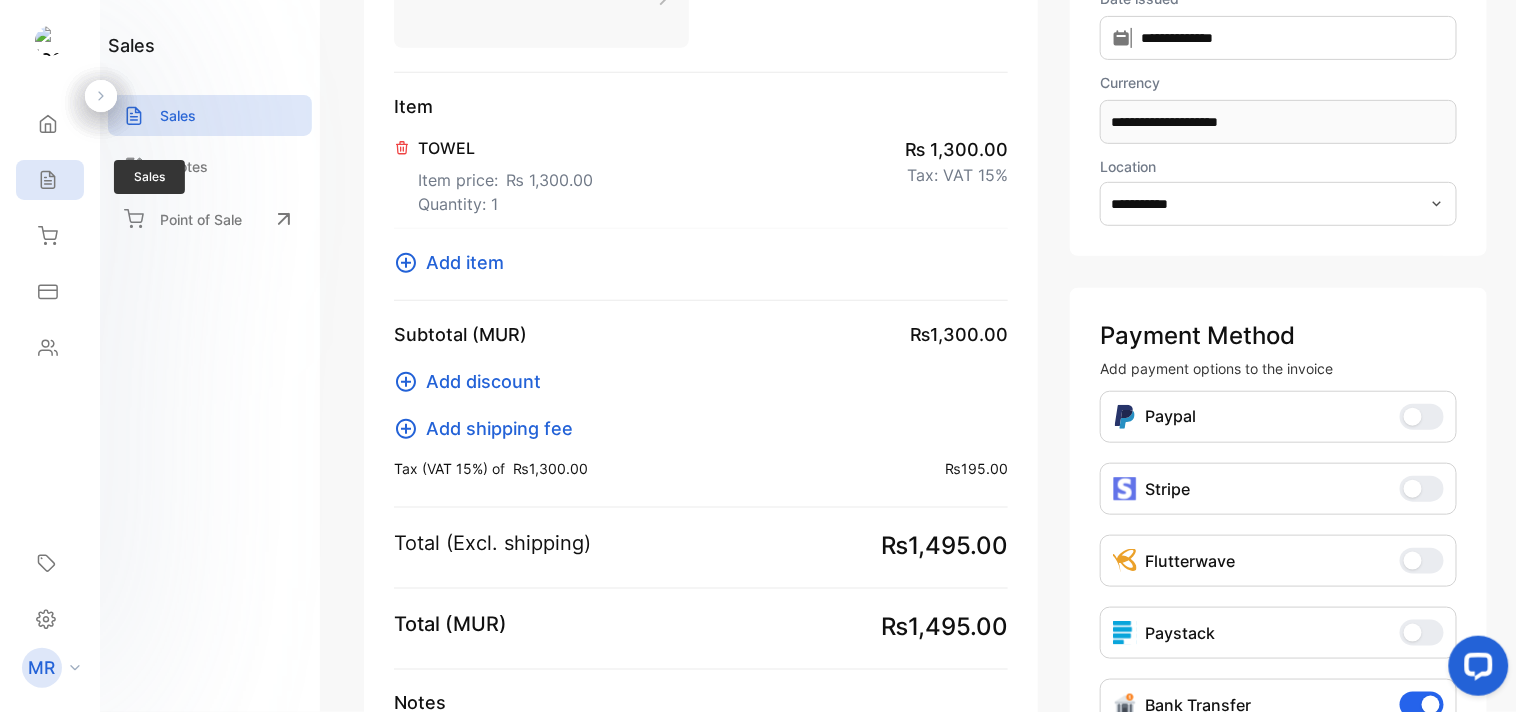 click 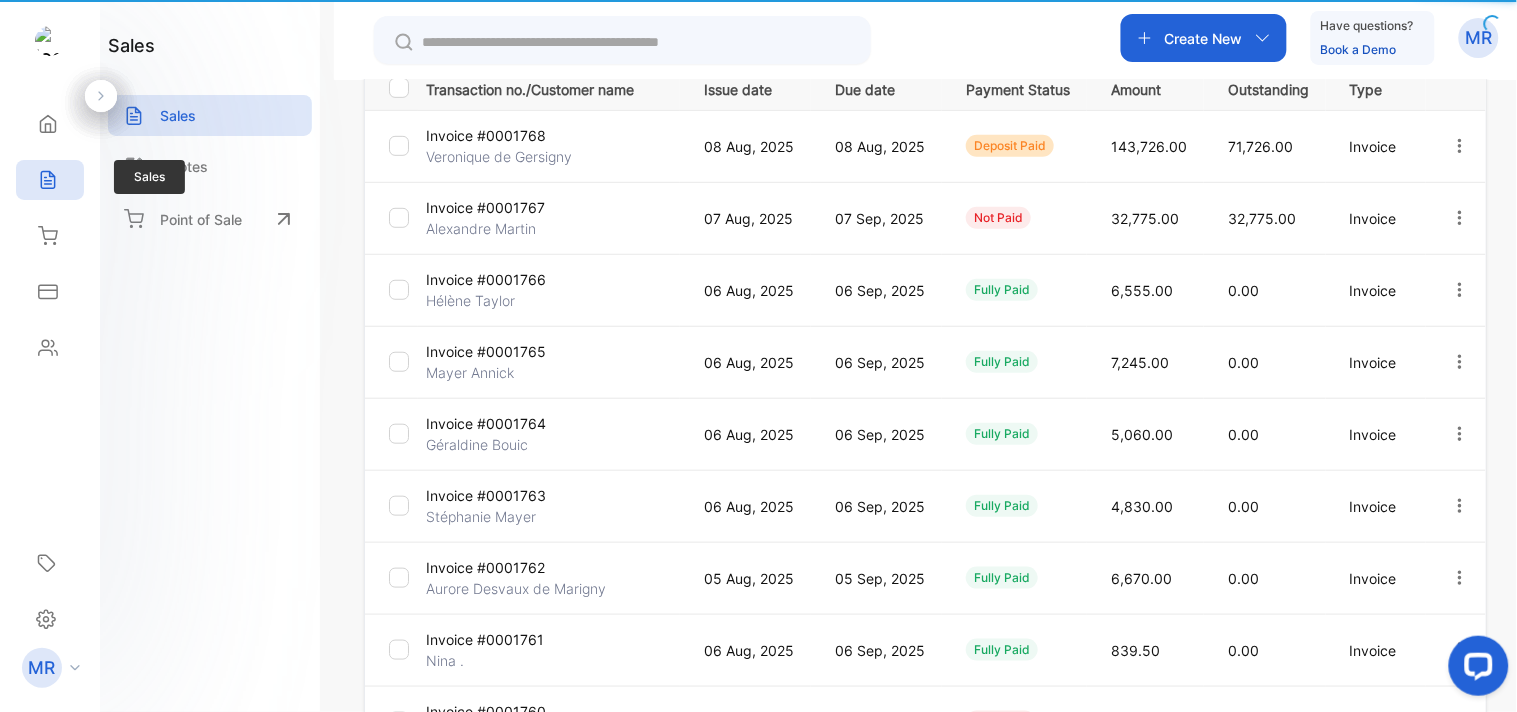 type on "**********" 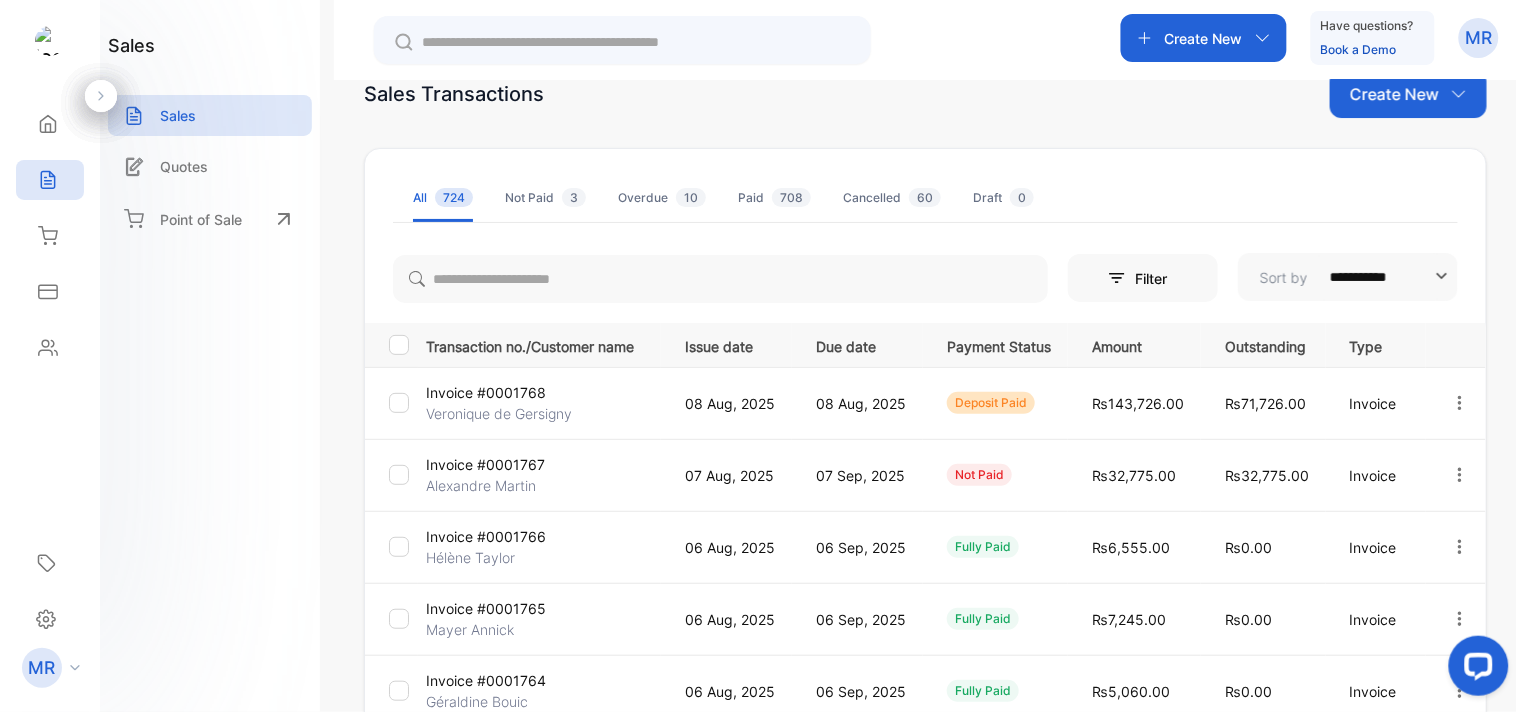 scroll, scrollTop: 0, scrollLeft: 0, axis: both 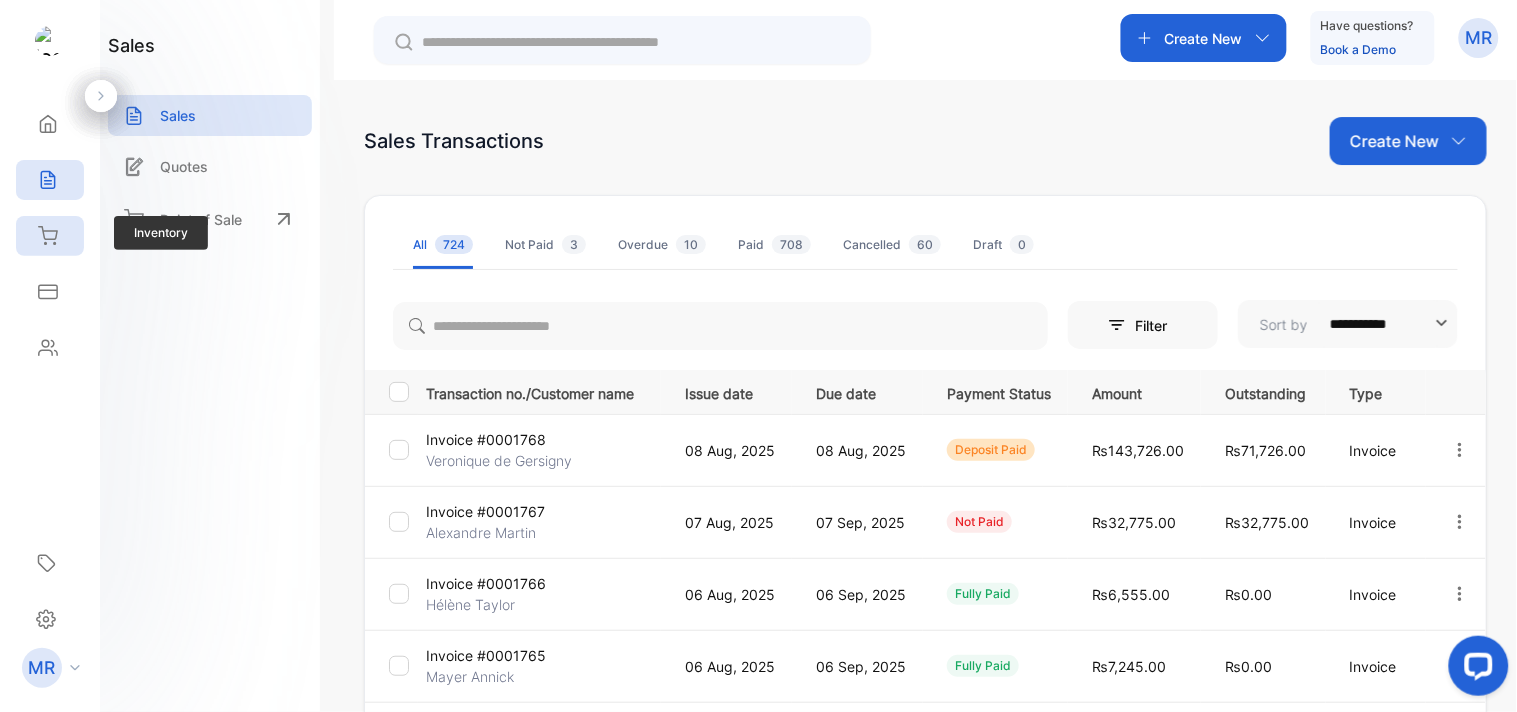 click 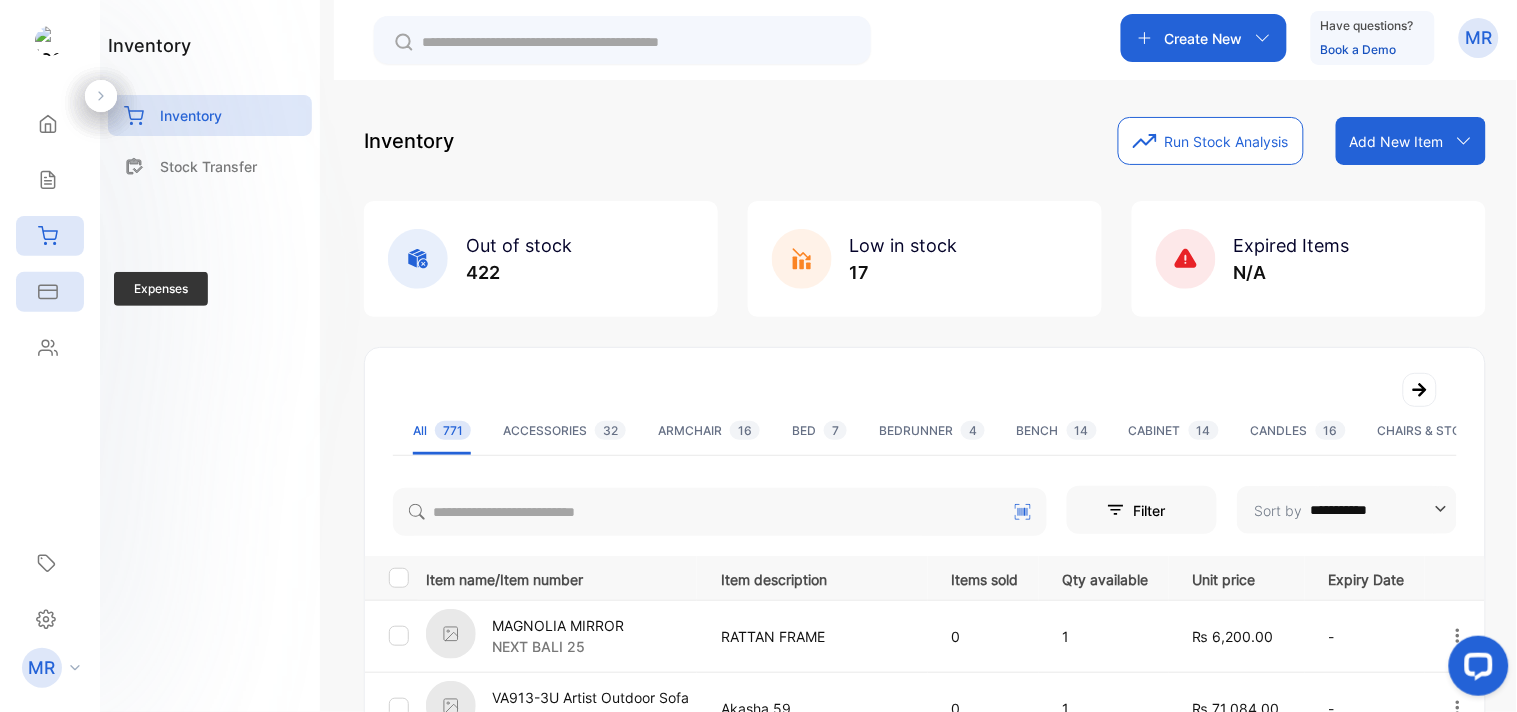 click on "Expenses" at bounding box center [50, 292] 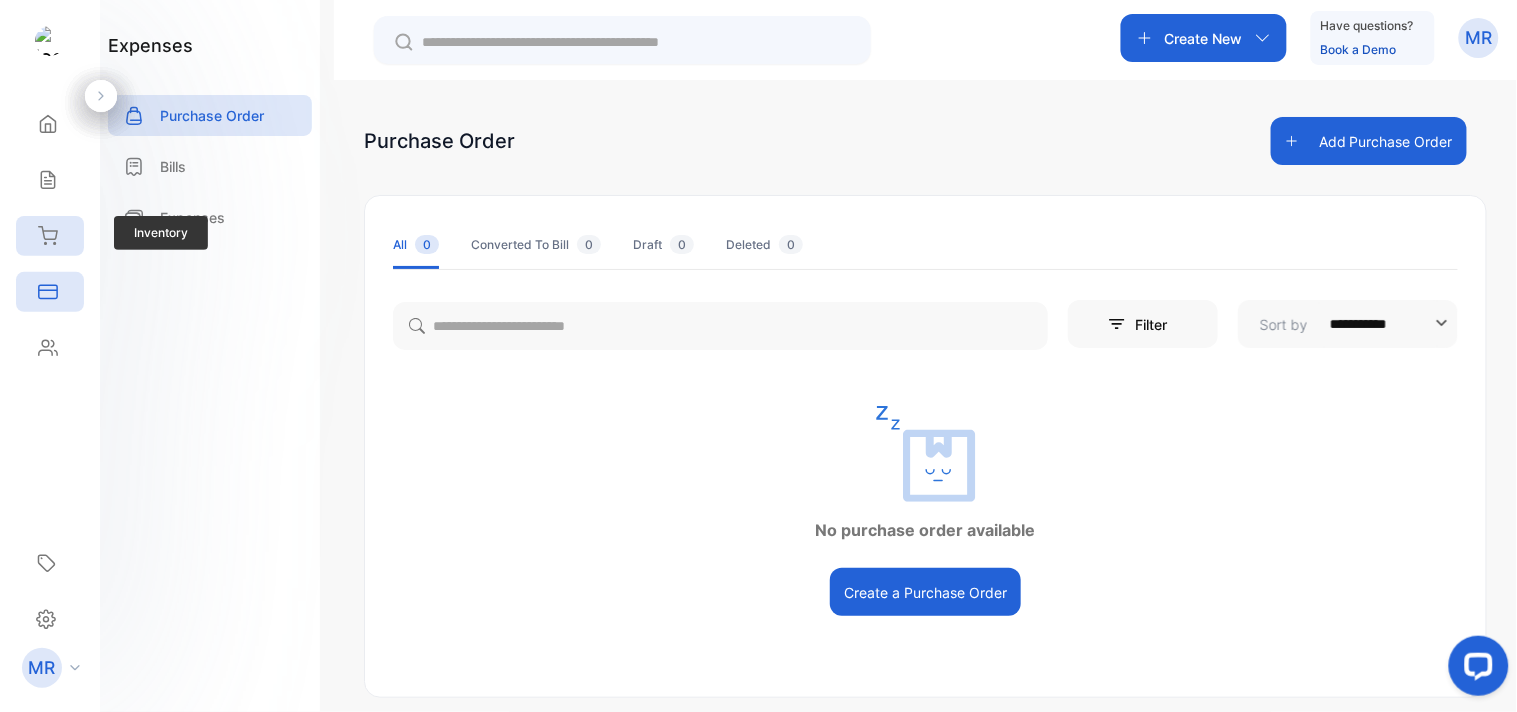 click 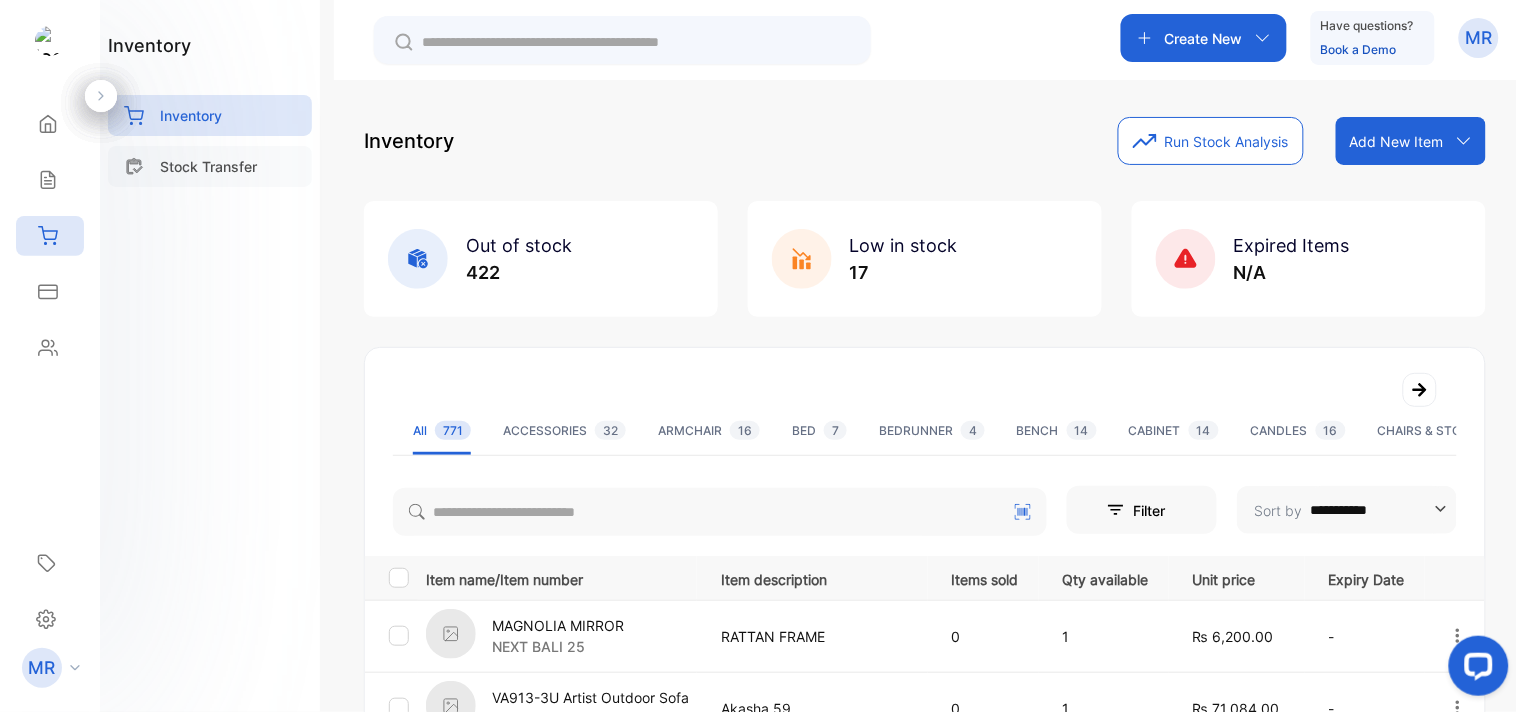 click on "Stock Transfer" at bounding box center [208, 166] 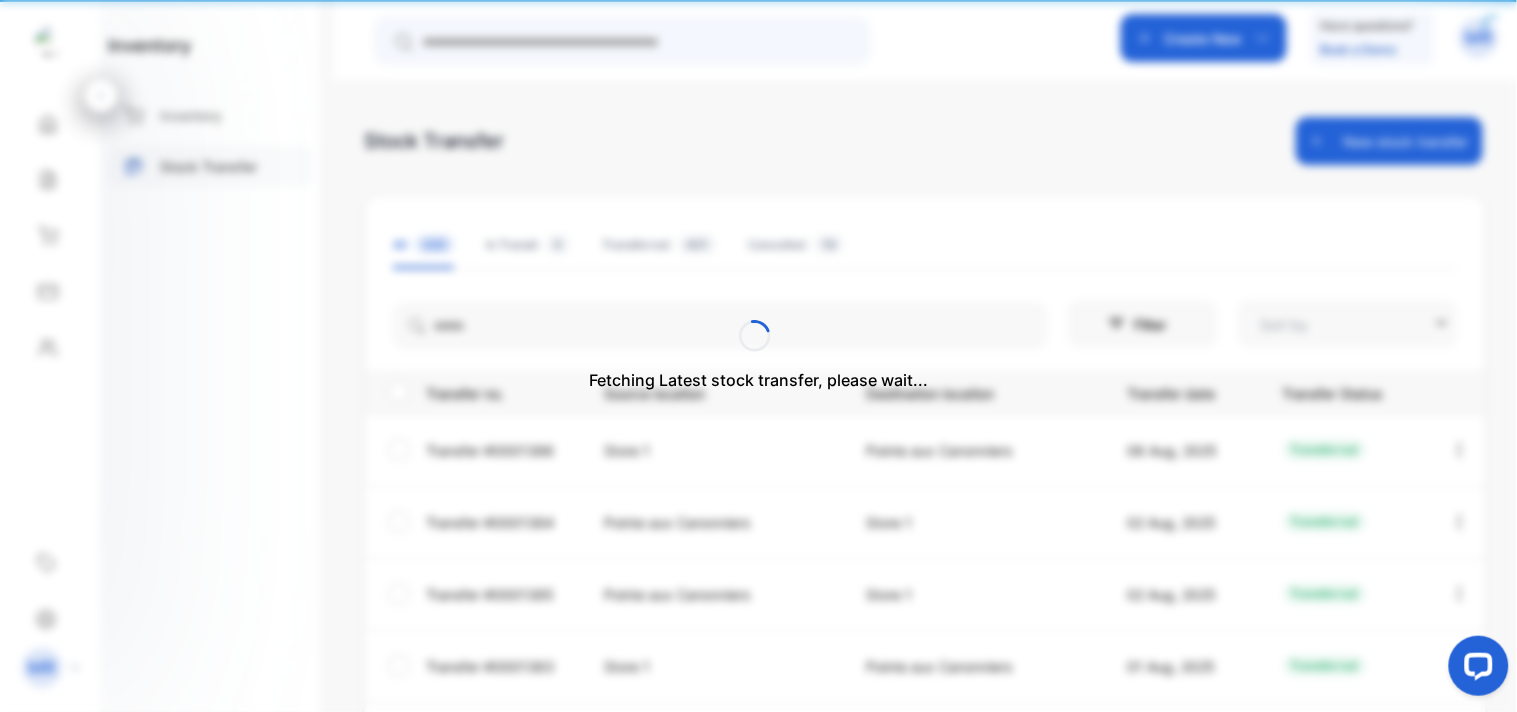 type on "**********" 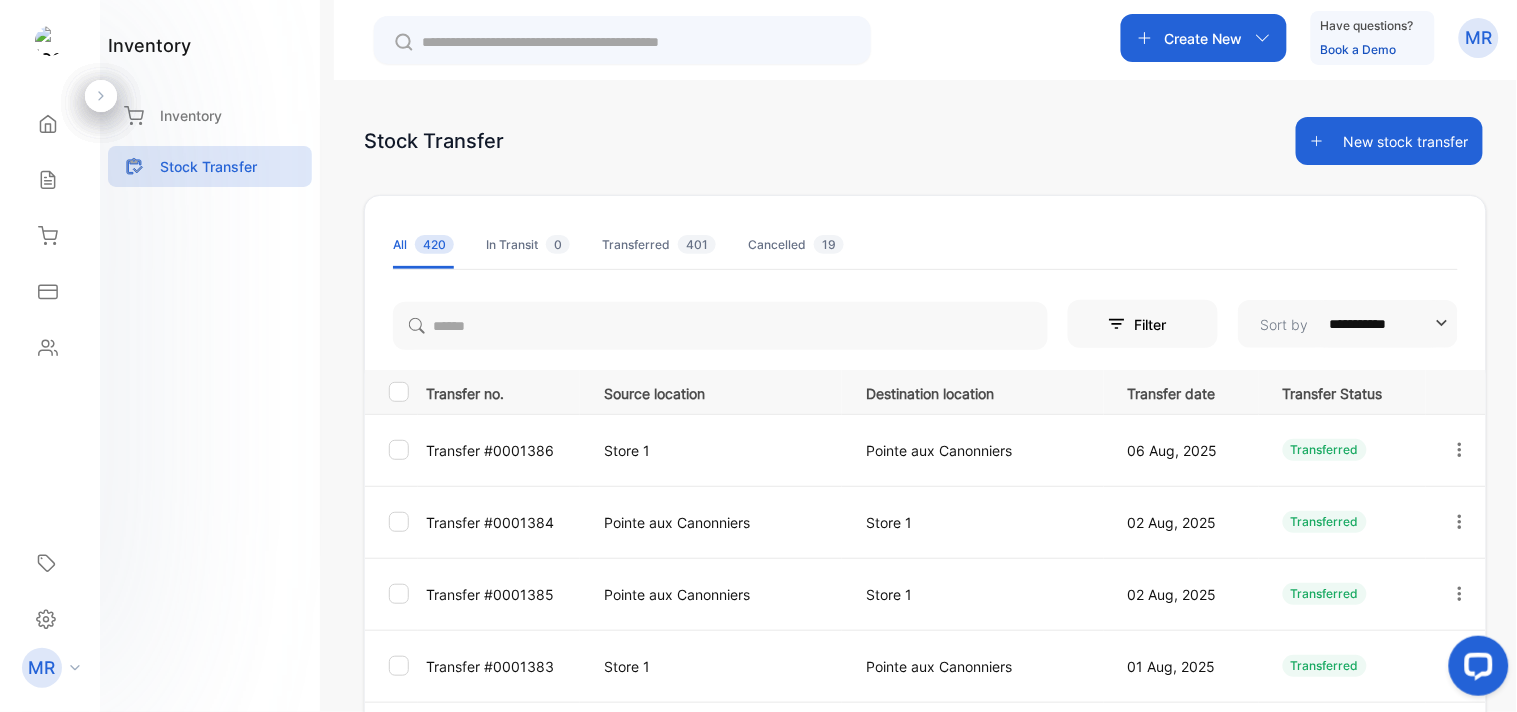 click on "New stock transfer" at bounding box center (1389, 141) 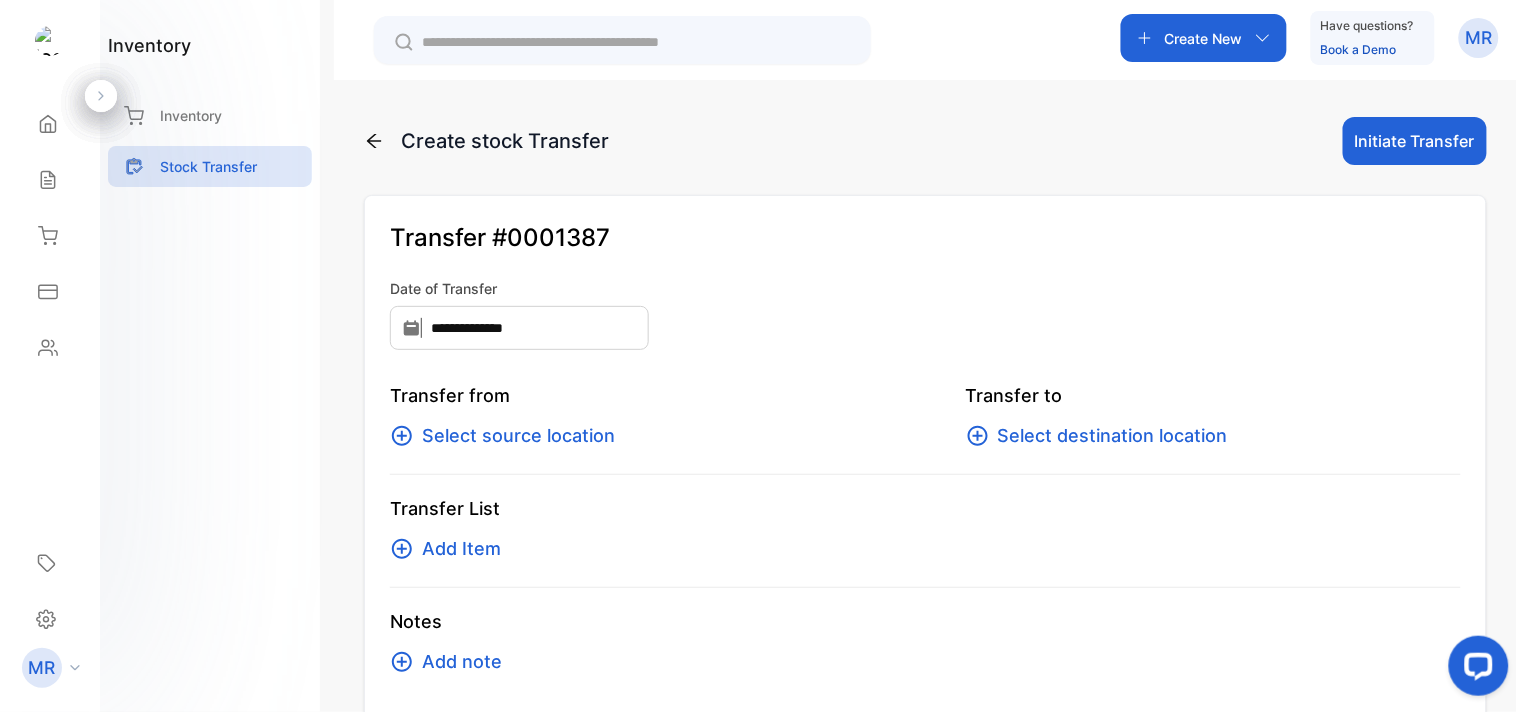 click on "Select source location" at bounding box center [518, 436] 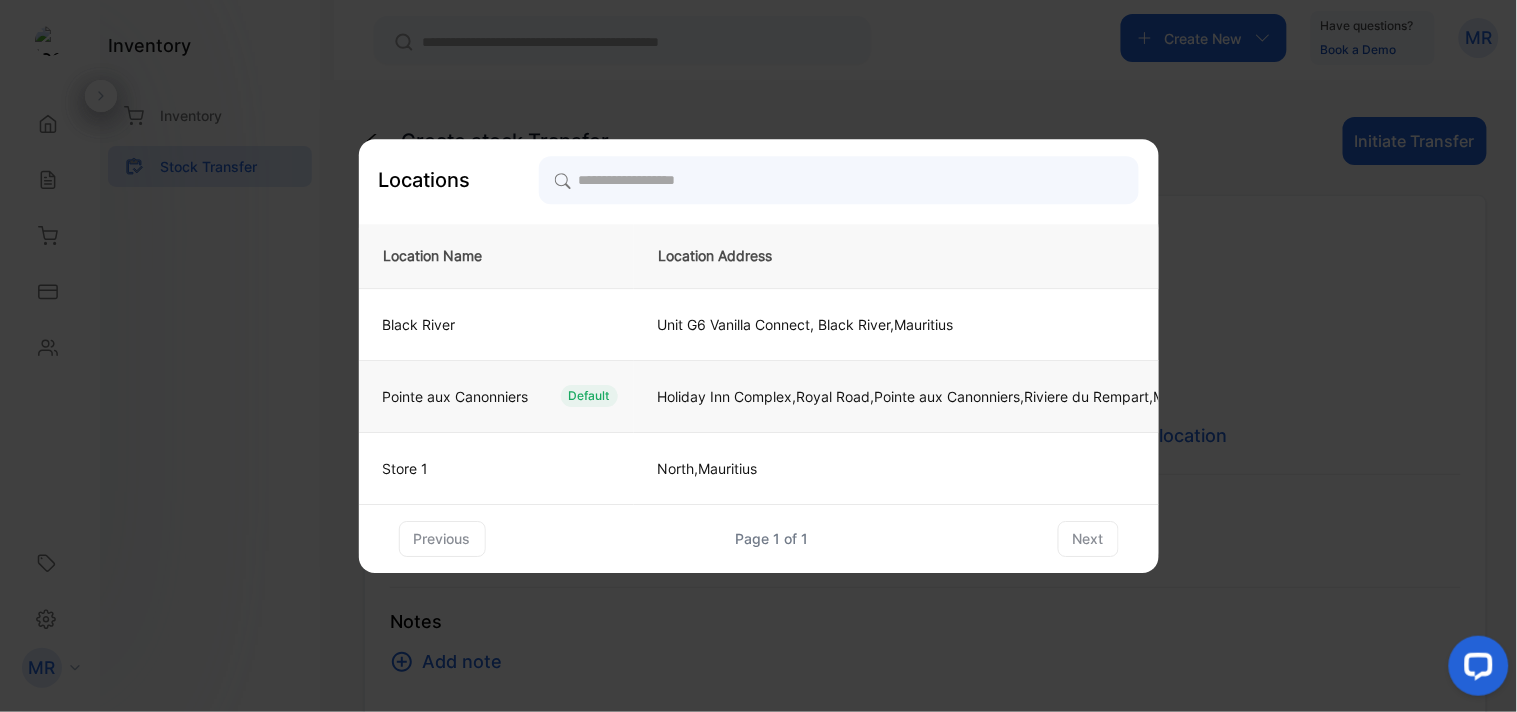 click on "Pointe aux Canonniers Default" at bounding box center [496, 396] 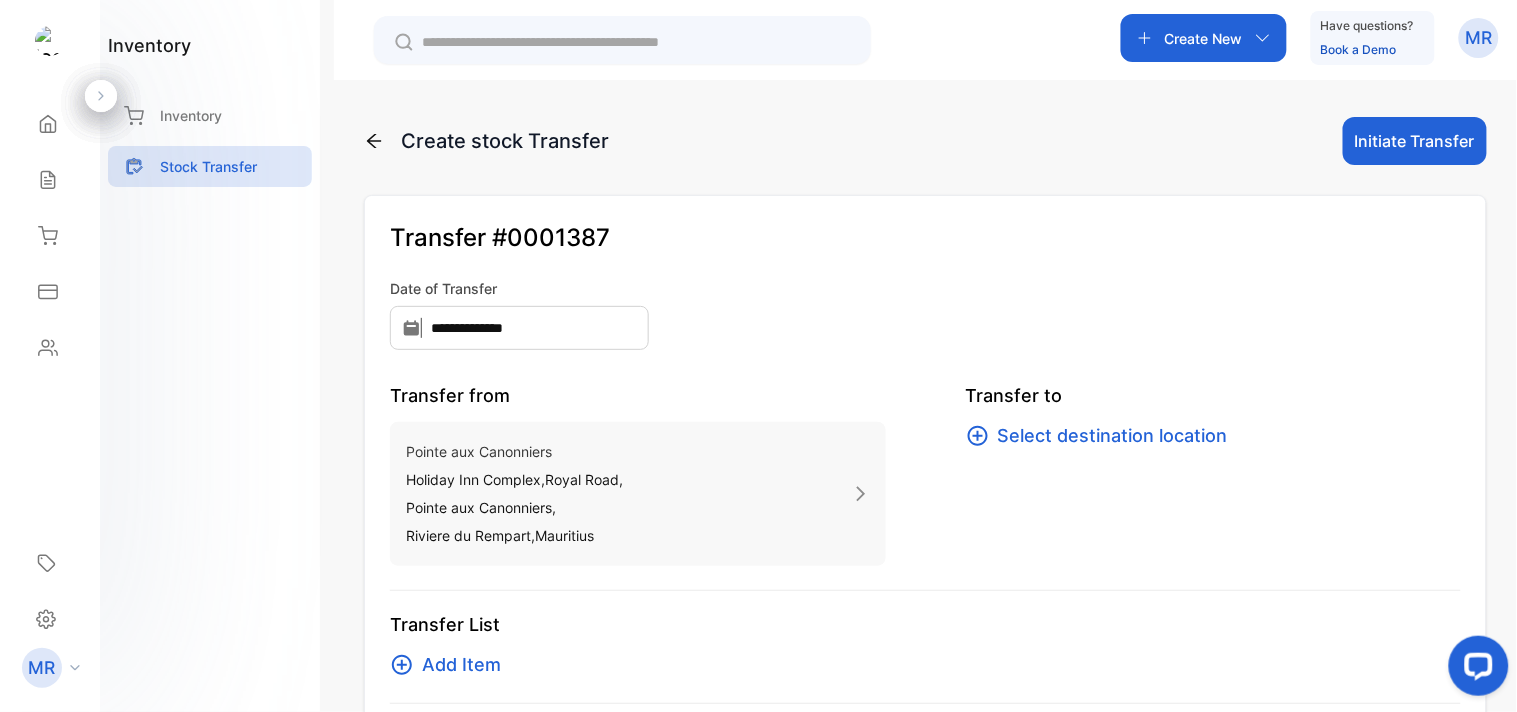 click on "Select destination location" at bounding box center [1113, 436] 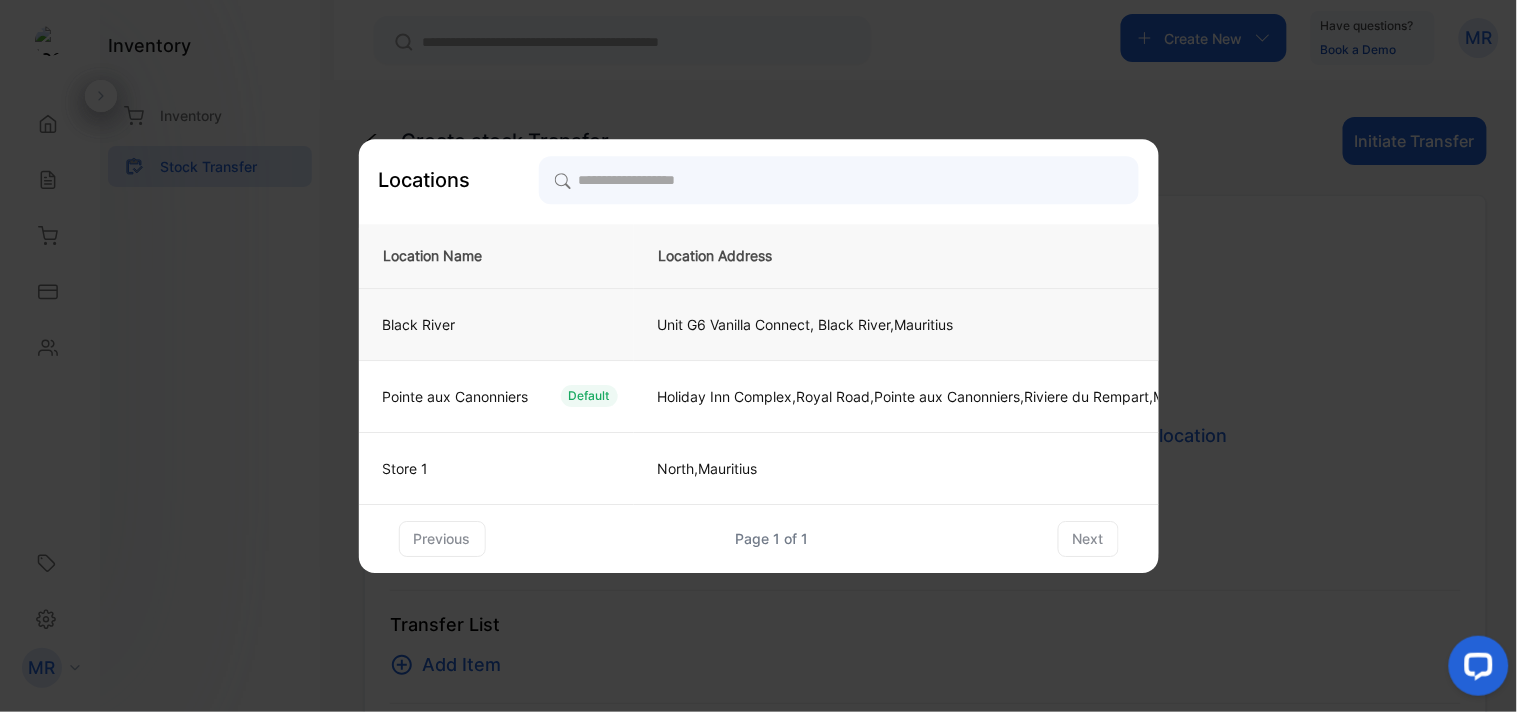 click on "Black River" at bounding box center [496, 324] 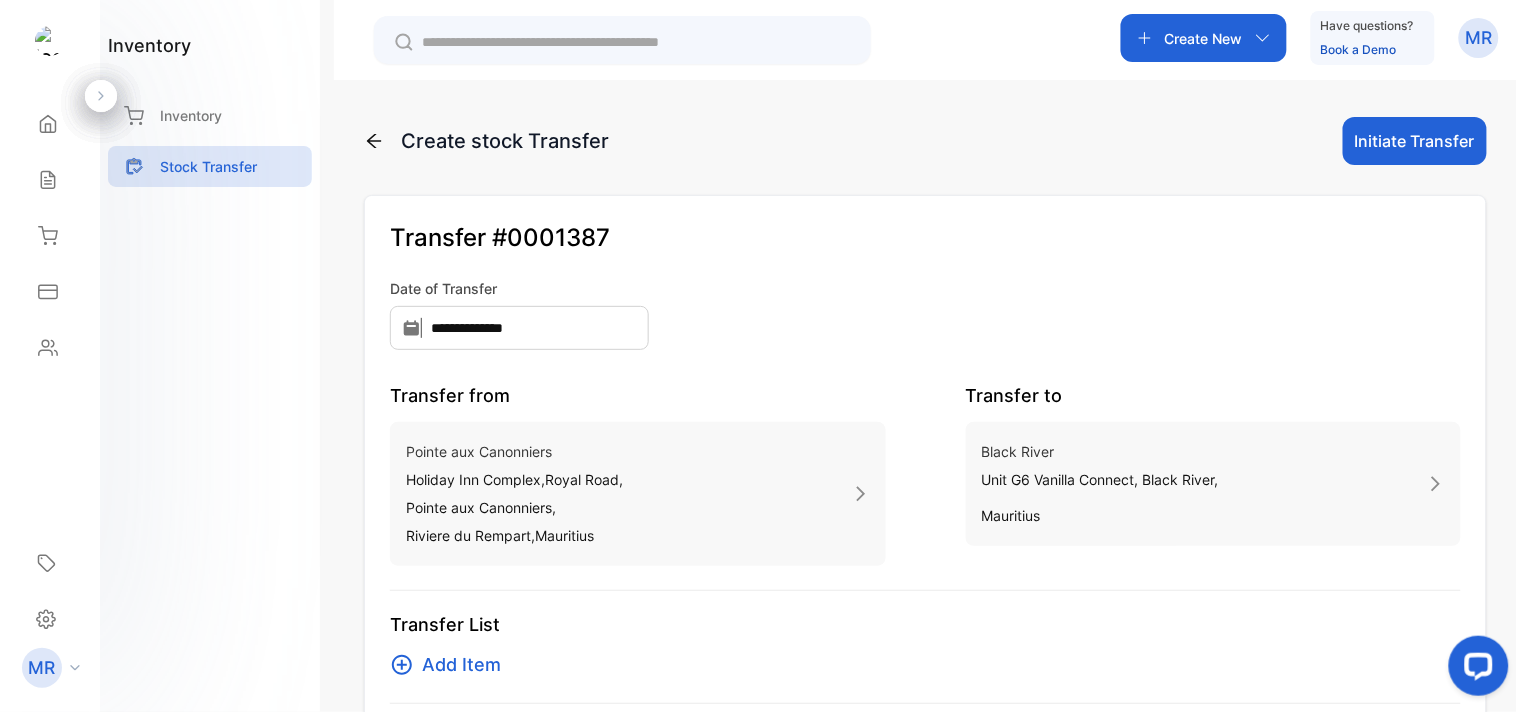 scroll, scrollTop: 140, scrollLeft: 0, axis: vertical 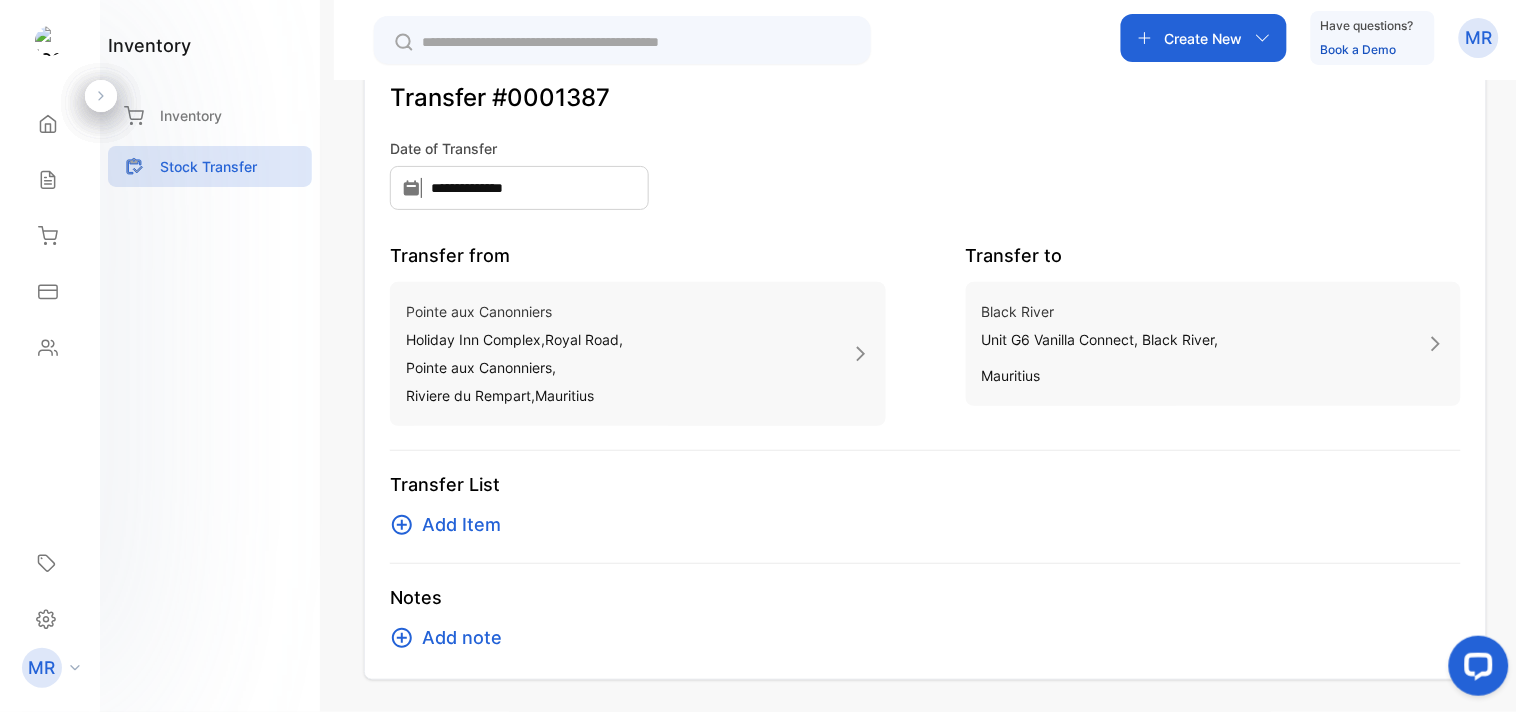 click on "Add Item" at bounding box center (461, 525) 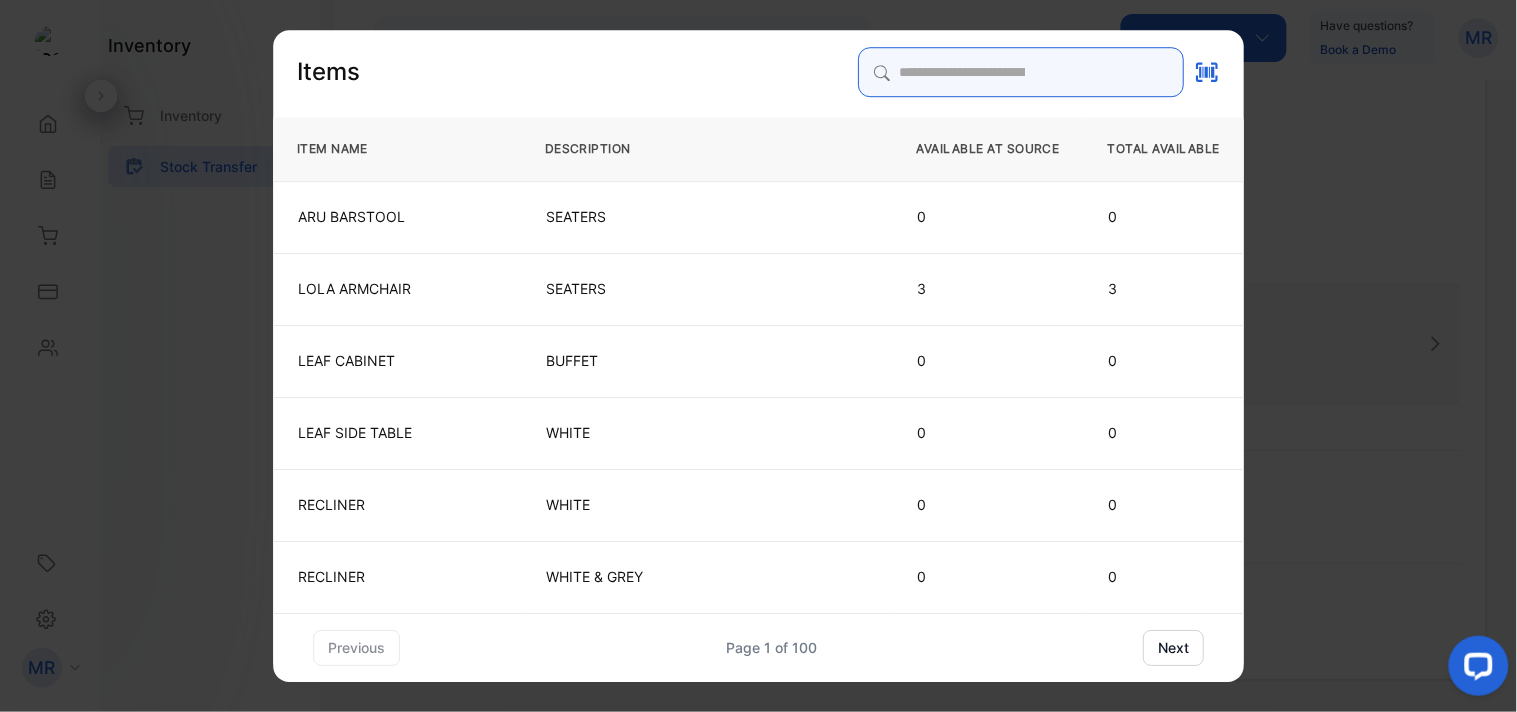 click at bounding box center [1021, 72] 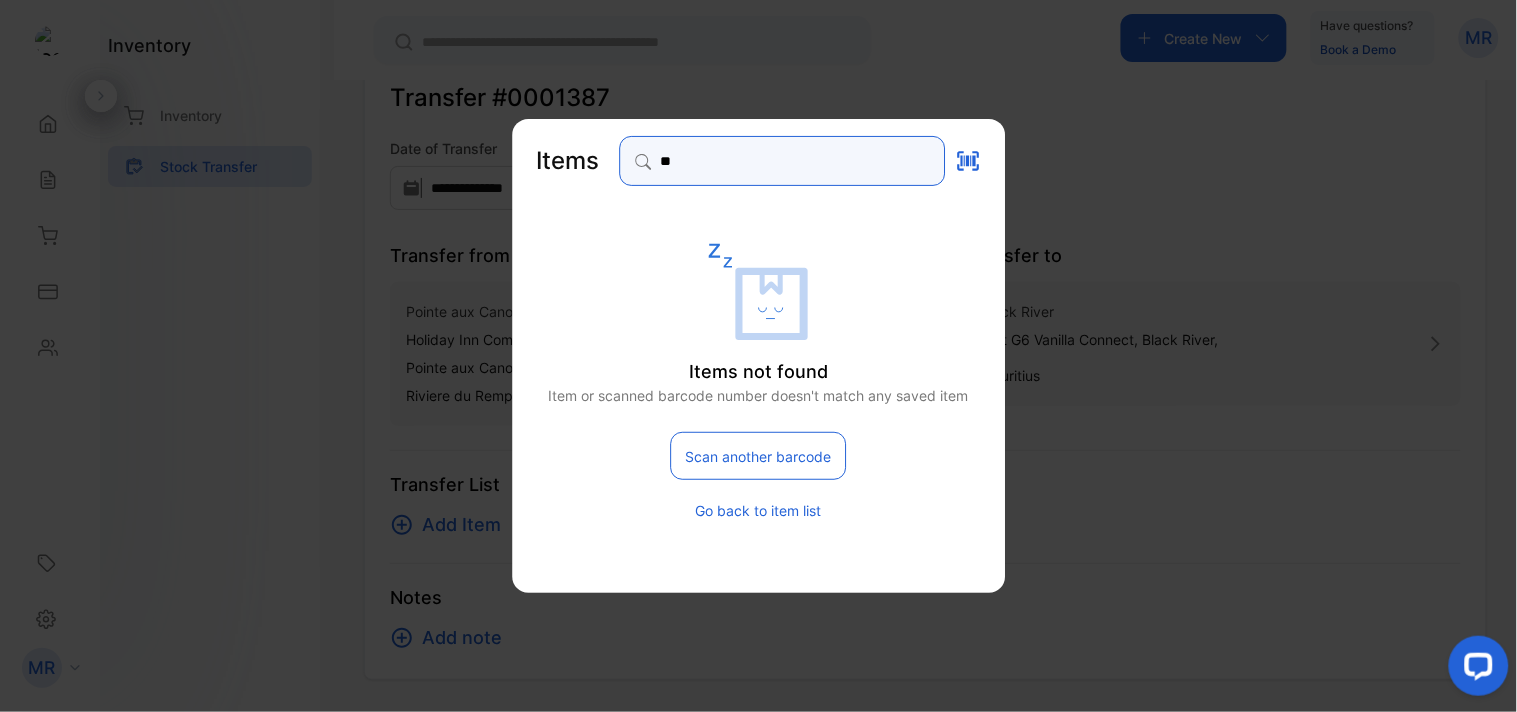 type on "*" 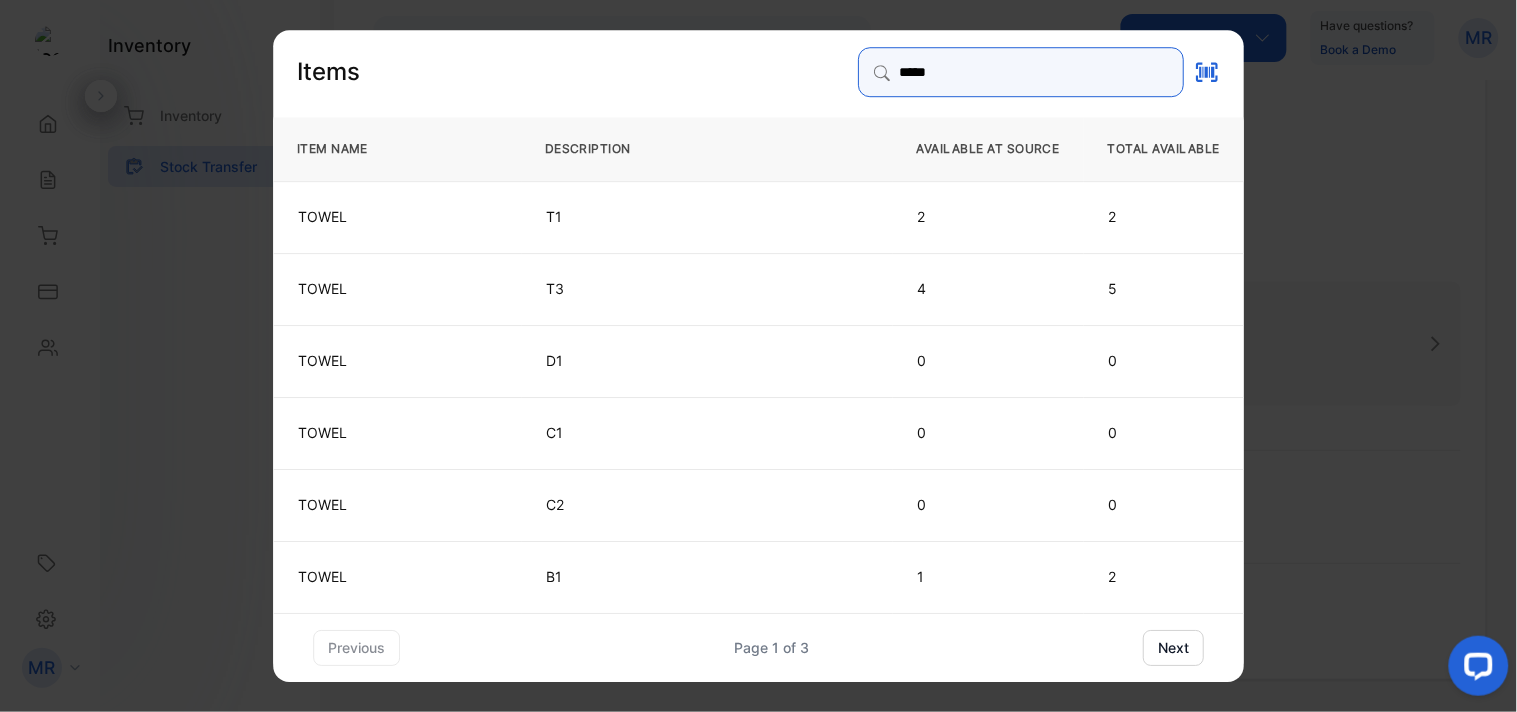 type on "*****" 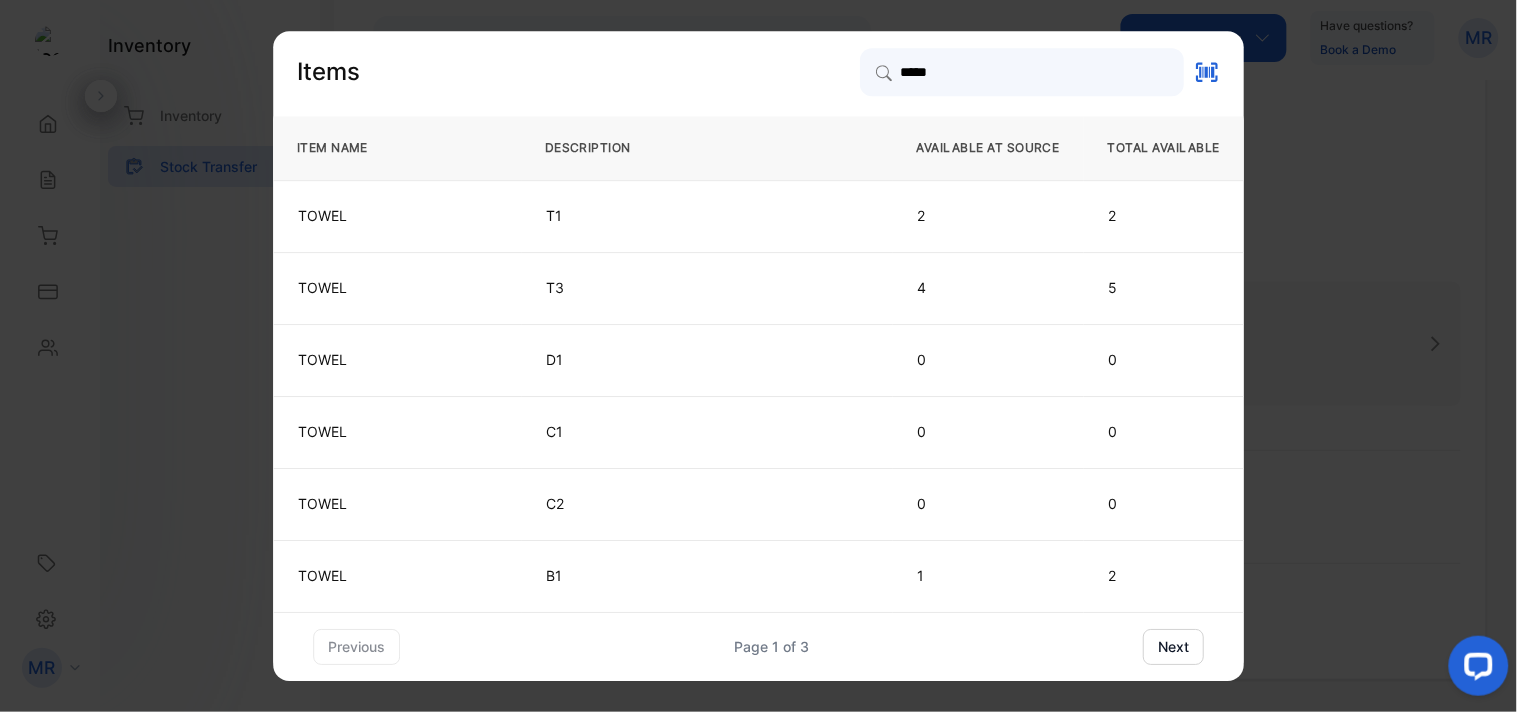 click on "next" at bounding box center [1173, 647] 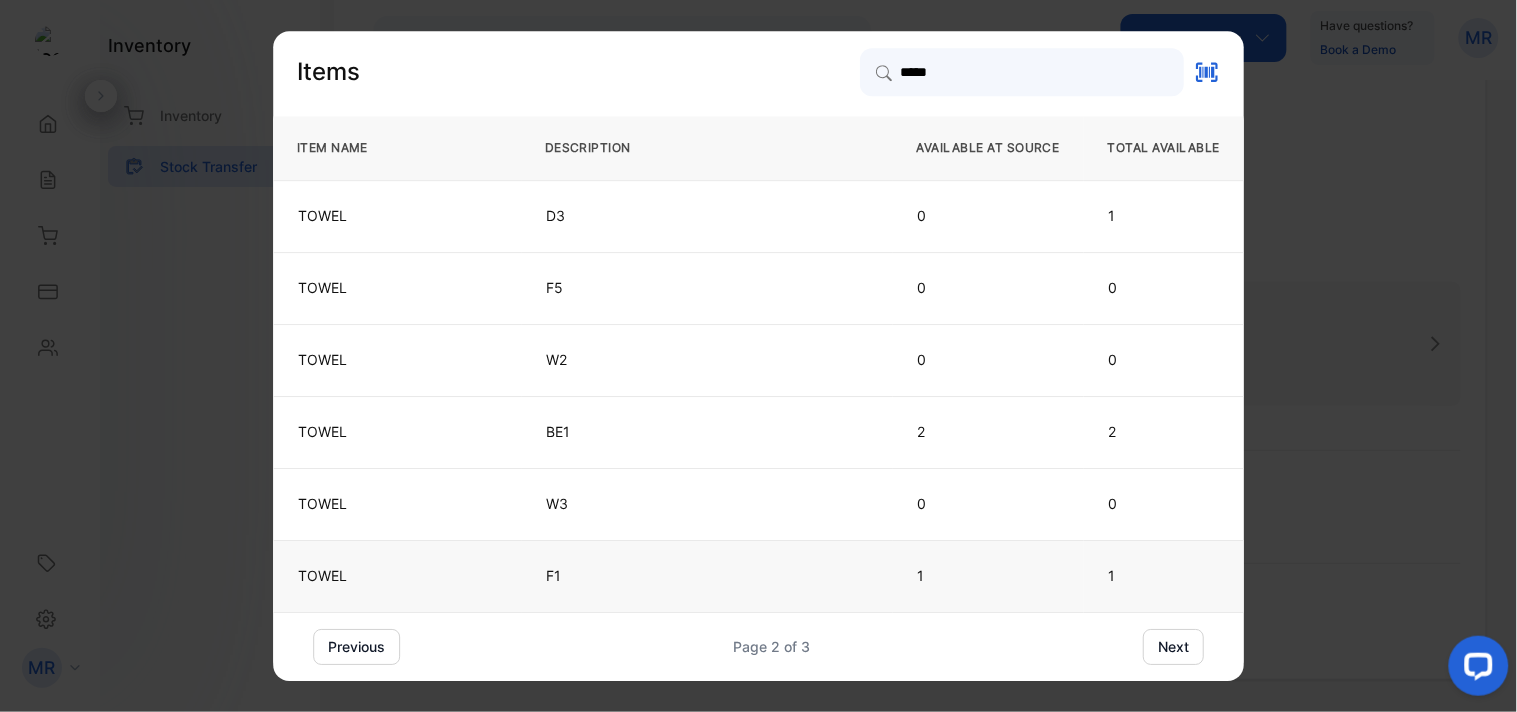 click on "F1" at bounding box center (707, 576) 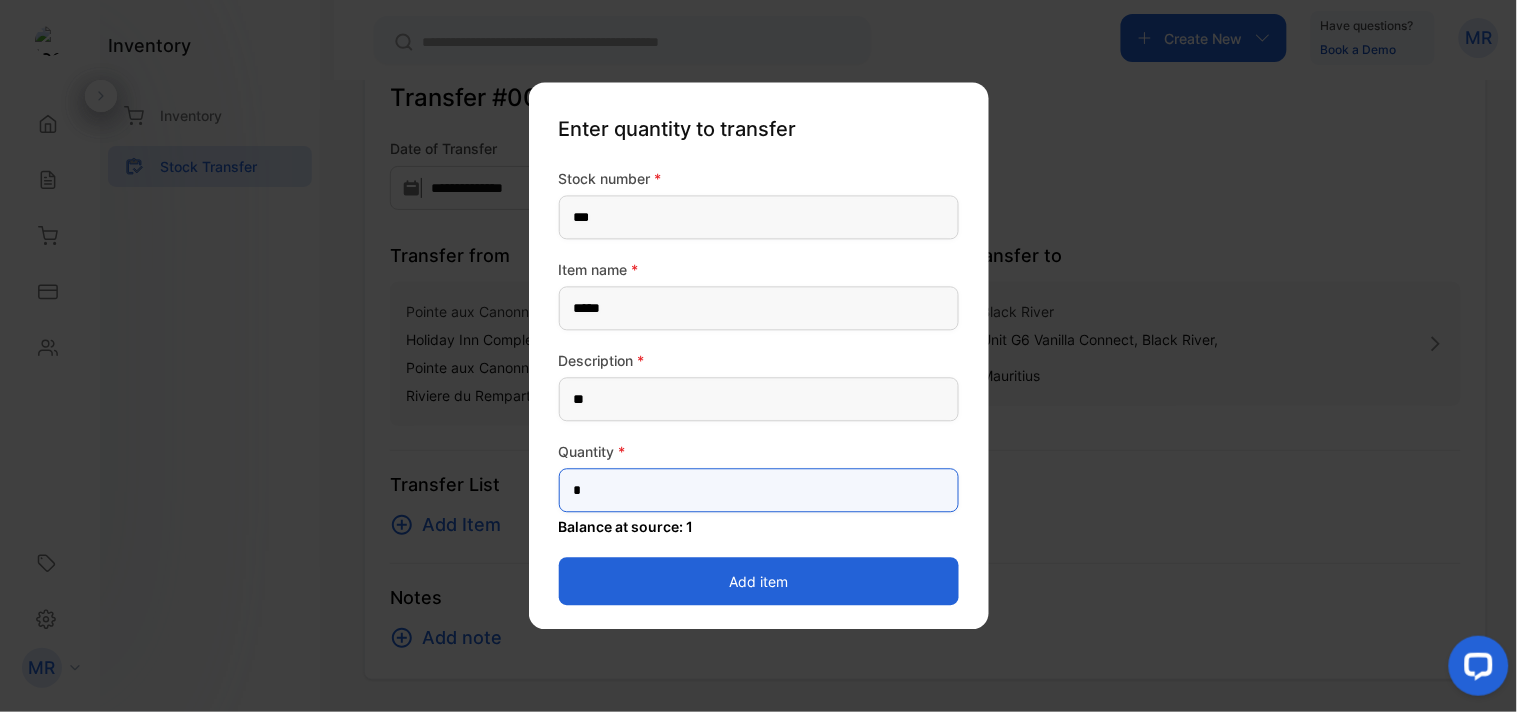 click on "*" at bounding box center (759, 491) 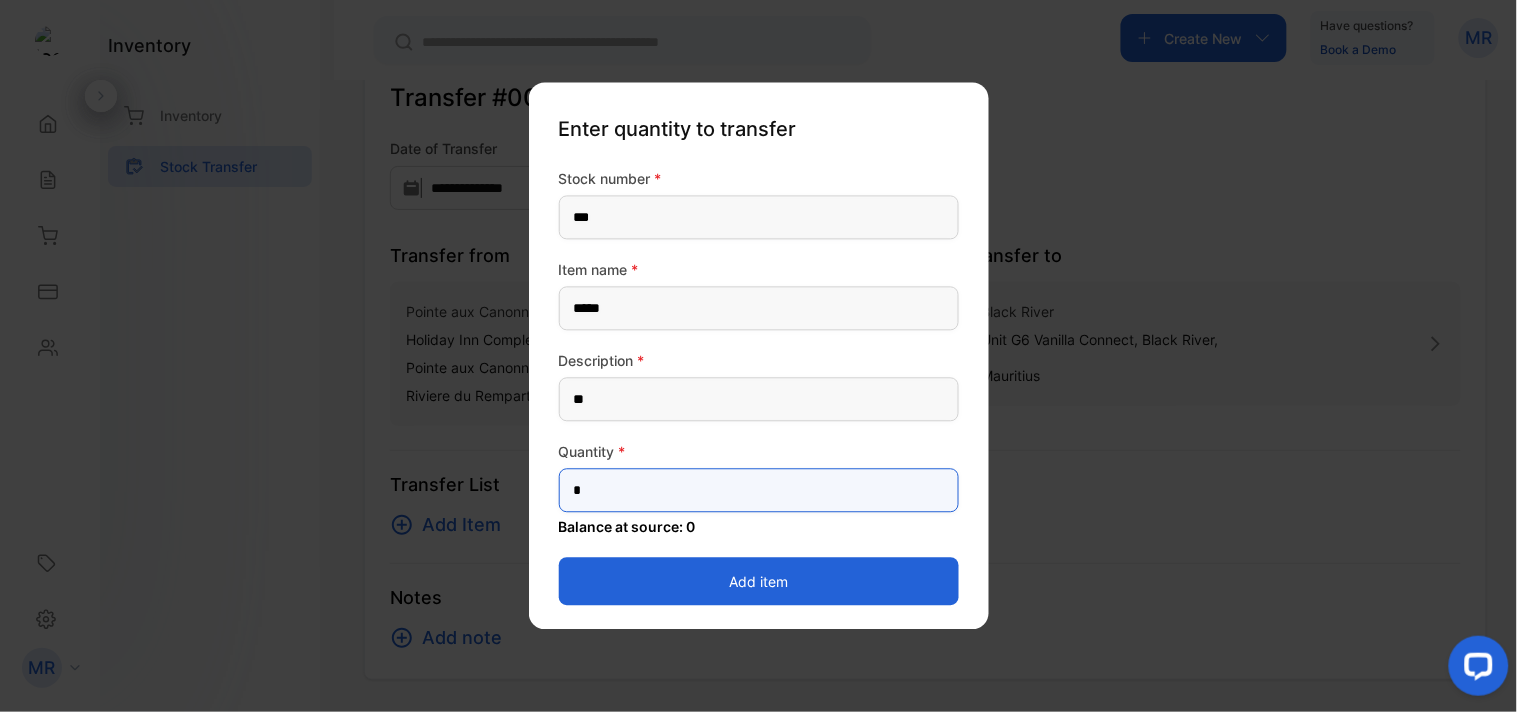 type on "*" 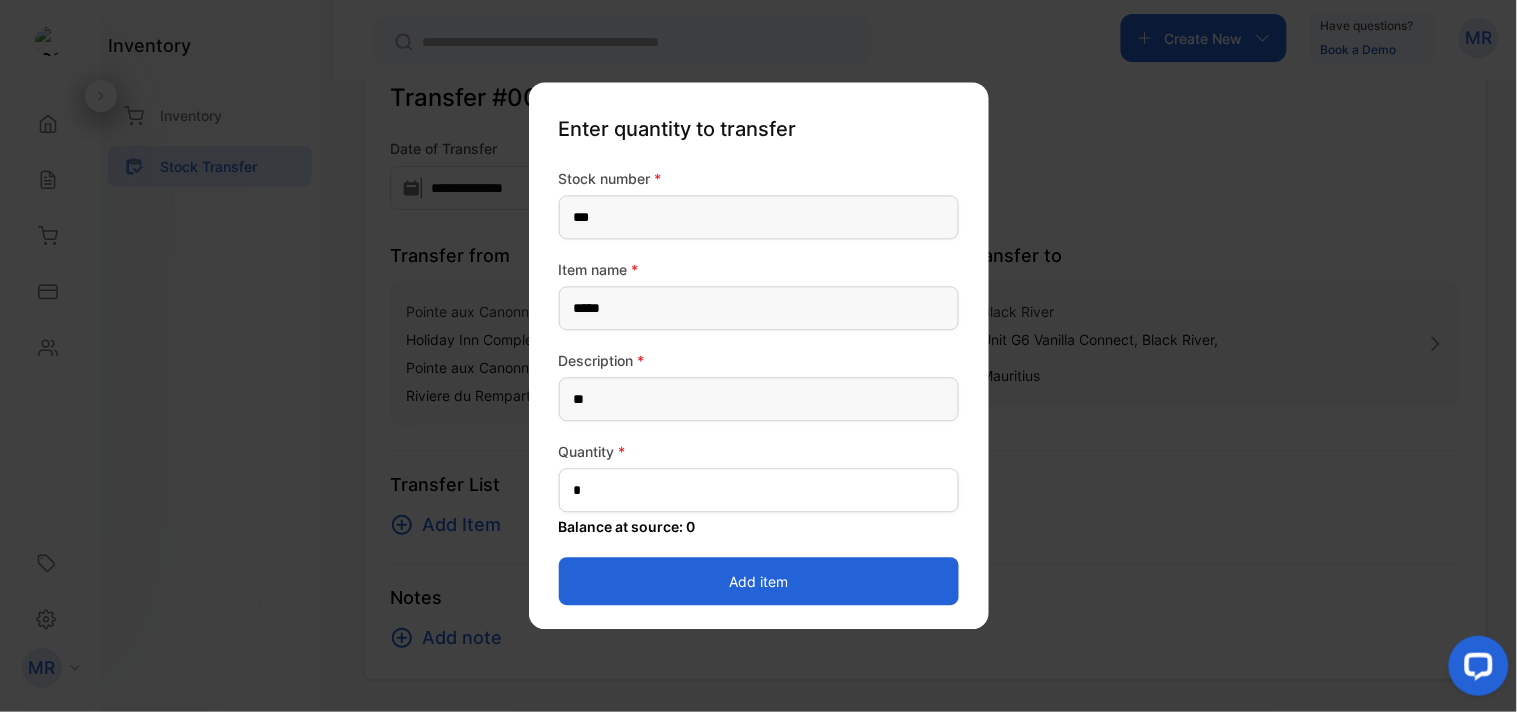 click on "Add item" at bounding box center (759, 582) 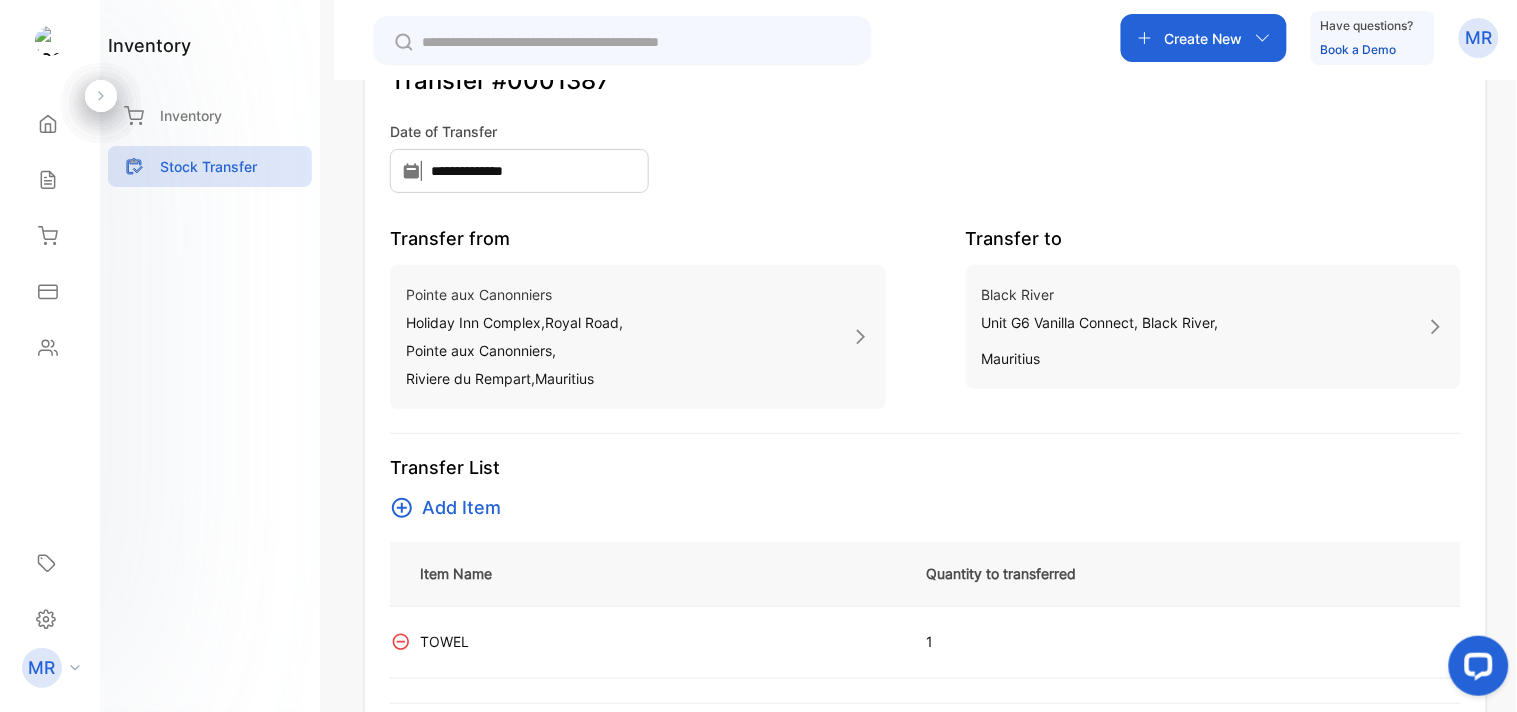 scroll, scrollTop: 0, scrollLeft: 0, axis: both 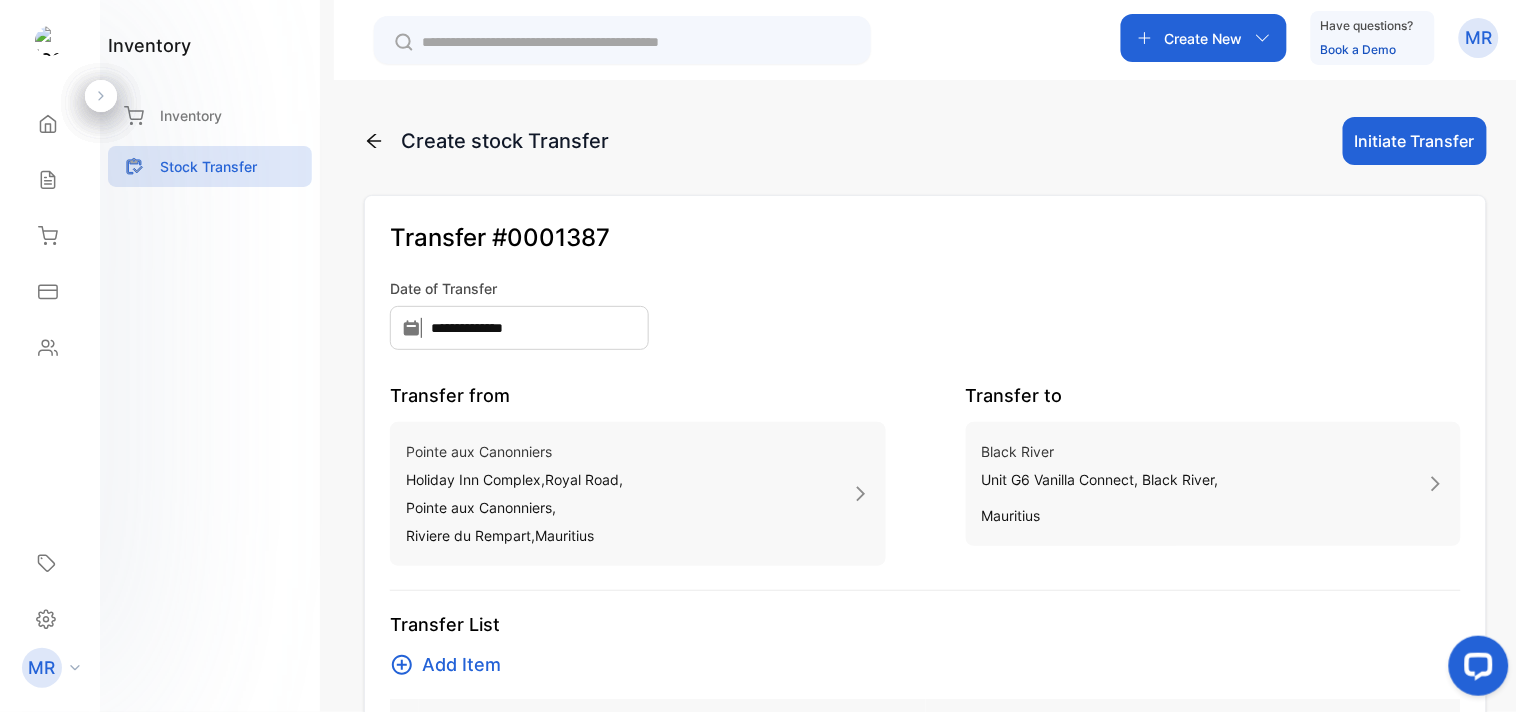 click on "Initiate Transfer" at bounding box center (1415, 141) 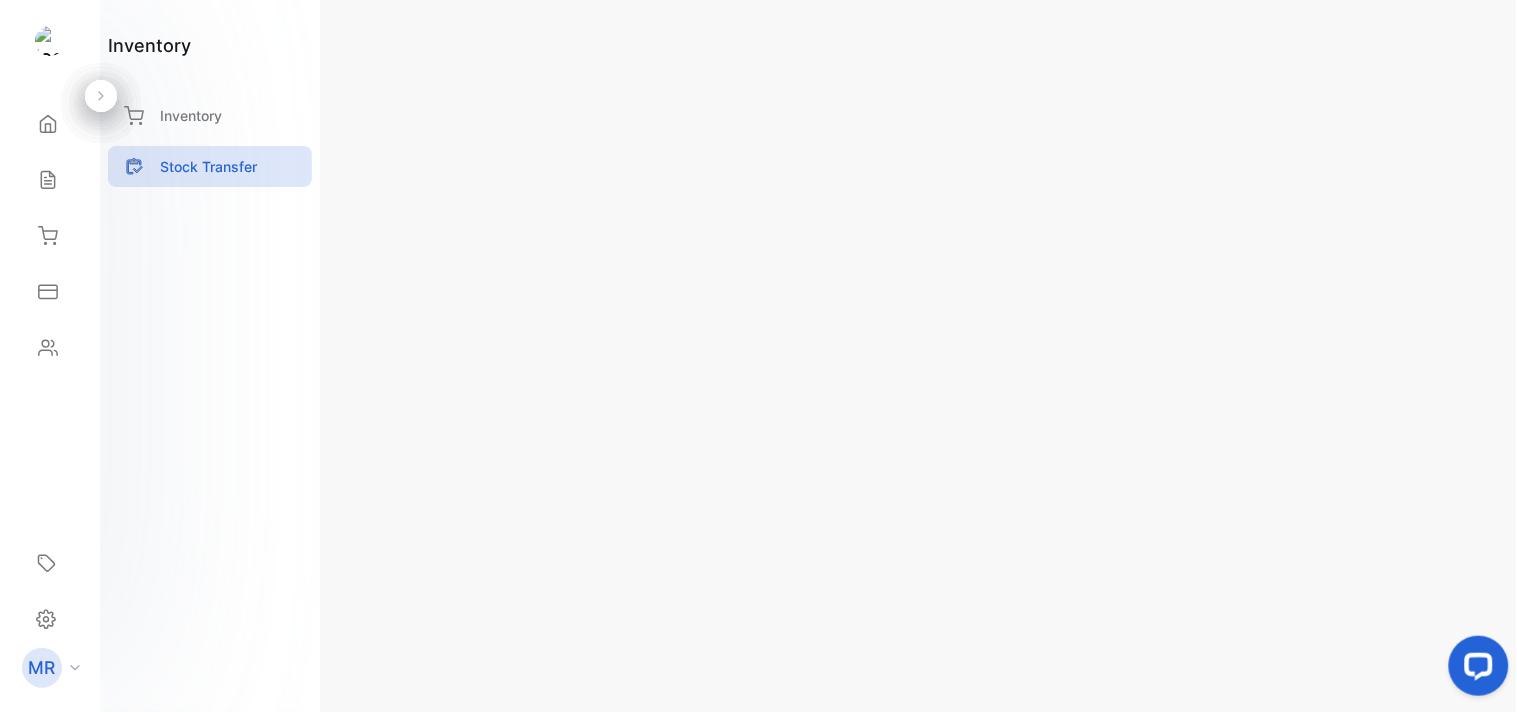 click on "Actions" at bounding box center (1431, 61) 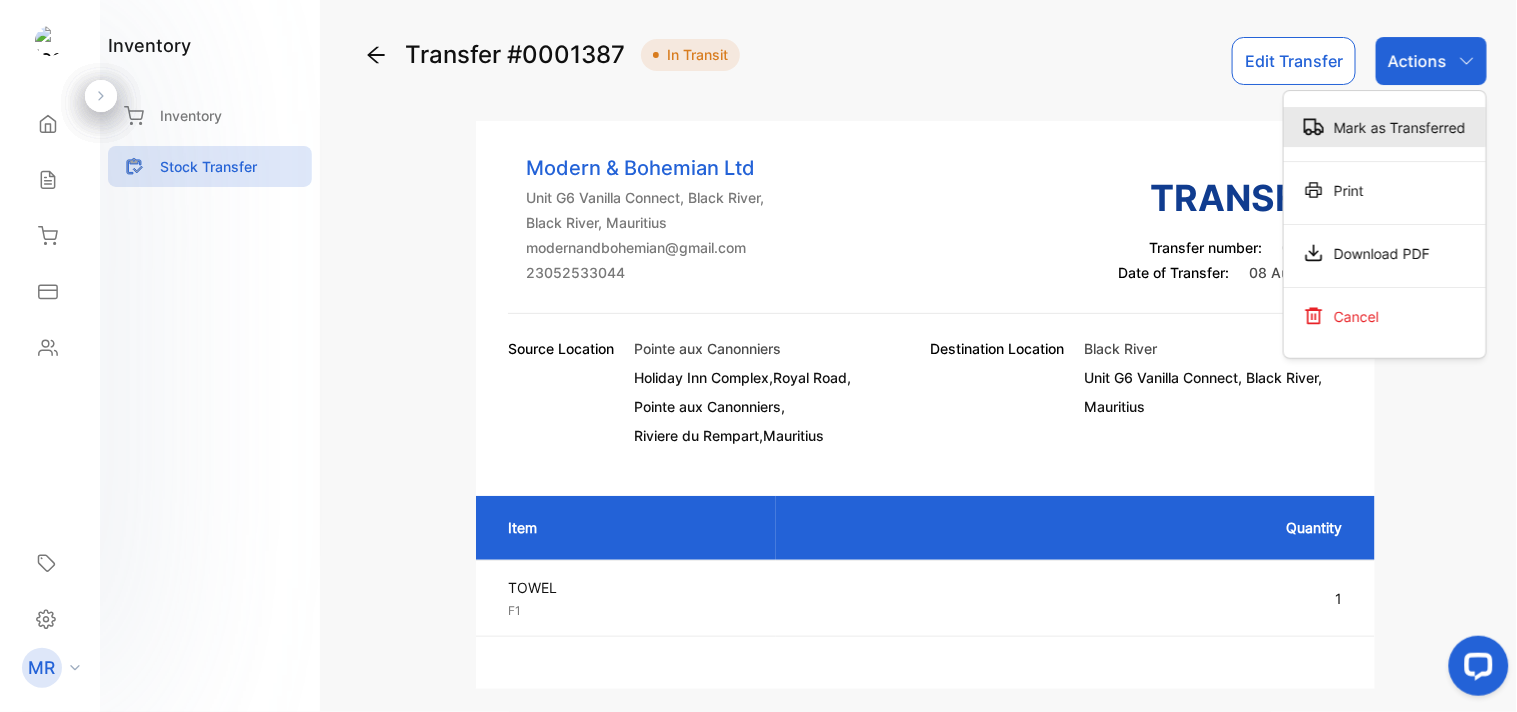 click on "Mark as Transferred" at bounding box center (1385, 127) 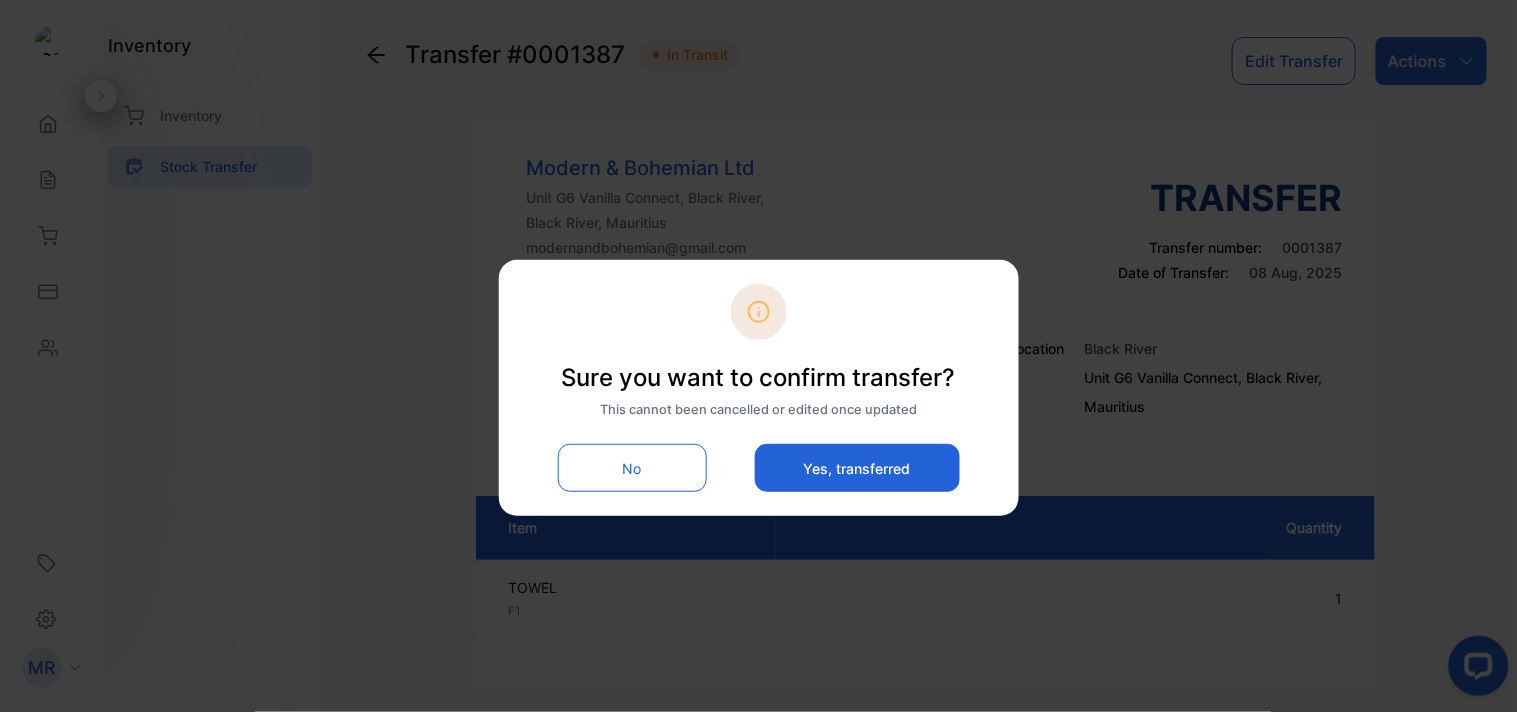 click on "Yes, transferred" at bounding box center (857, 468) 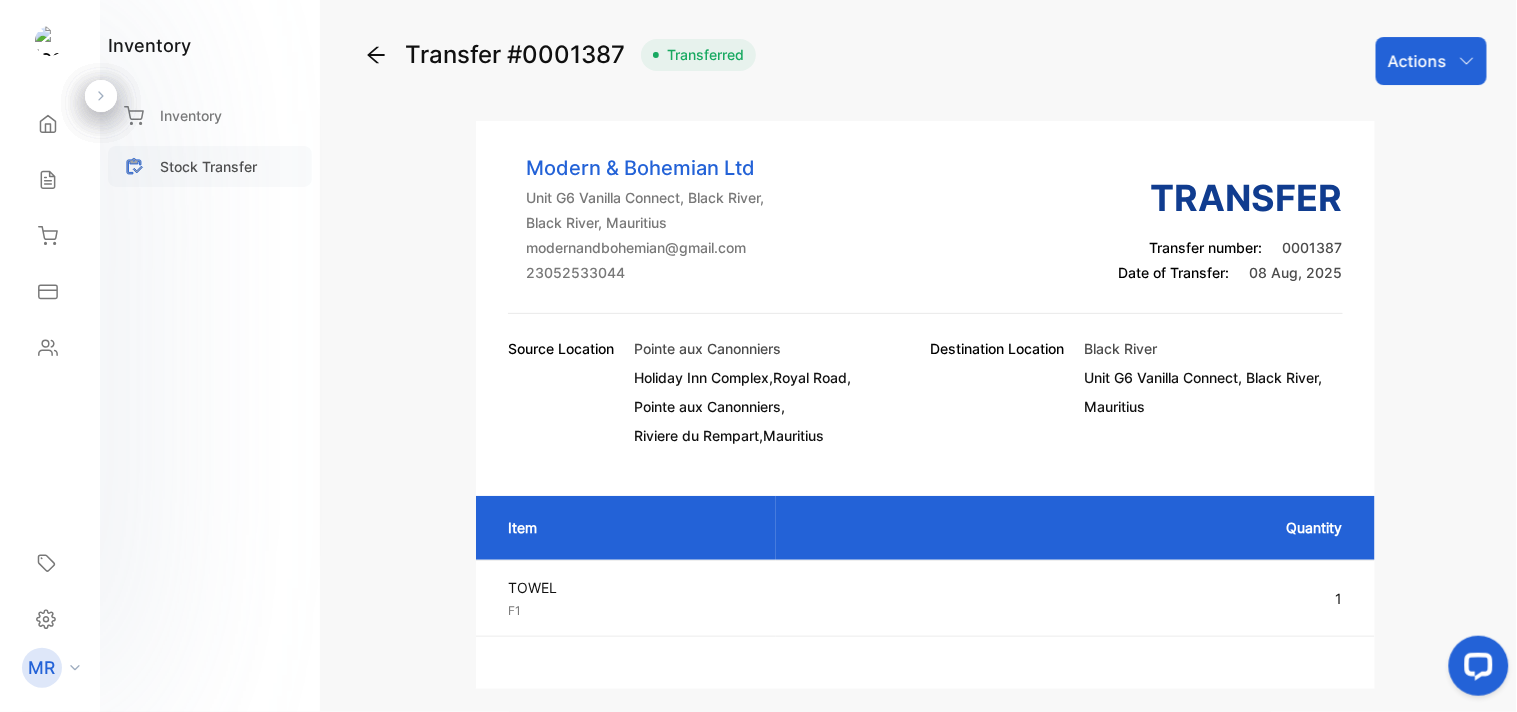 click on "Stock Transfer" at bounding box center [208, 166] 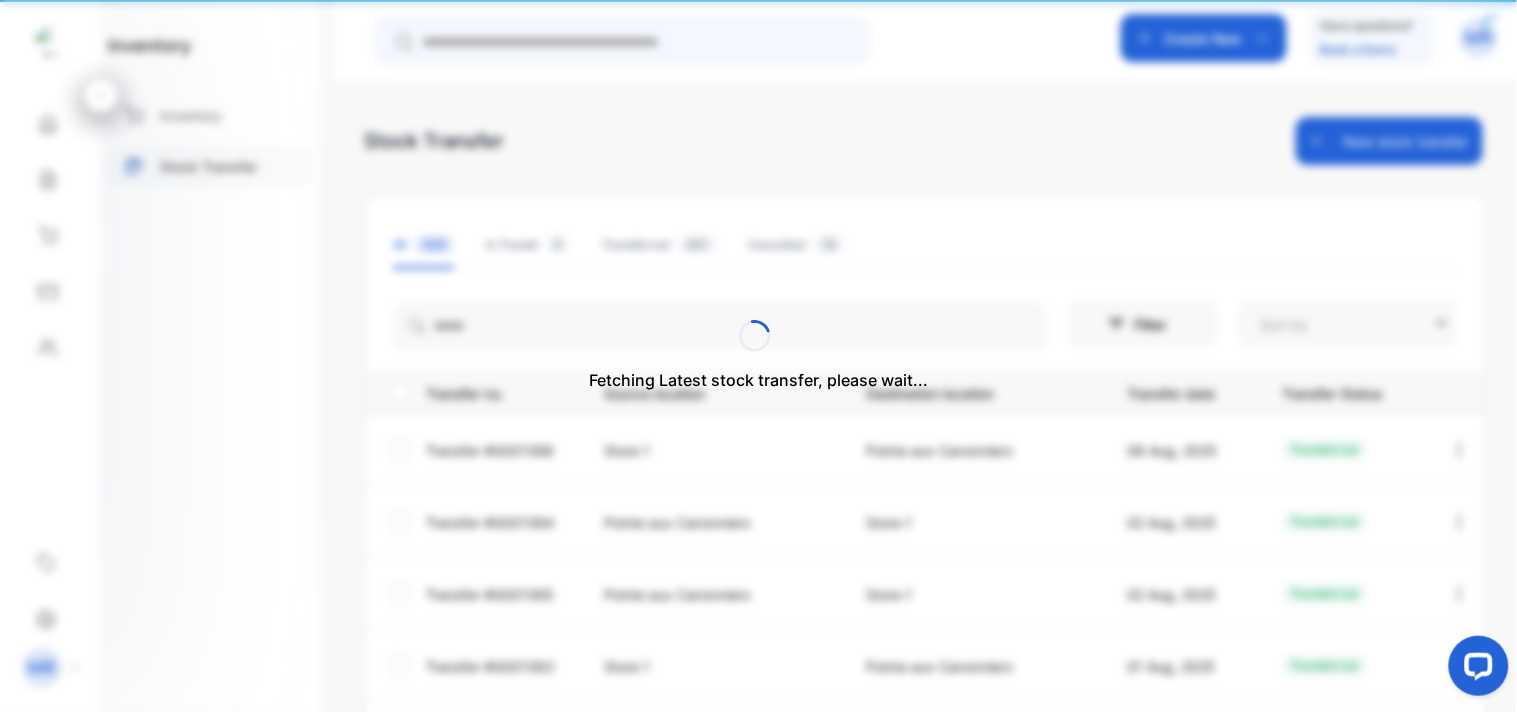 type on "**********" 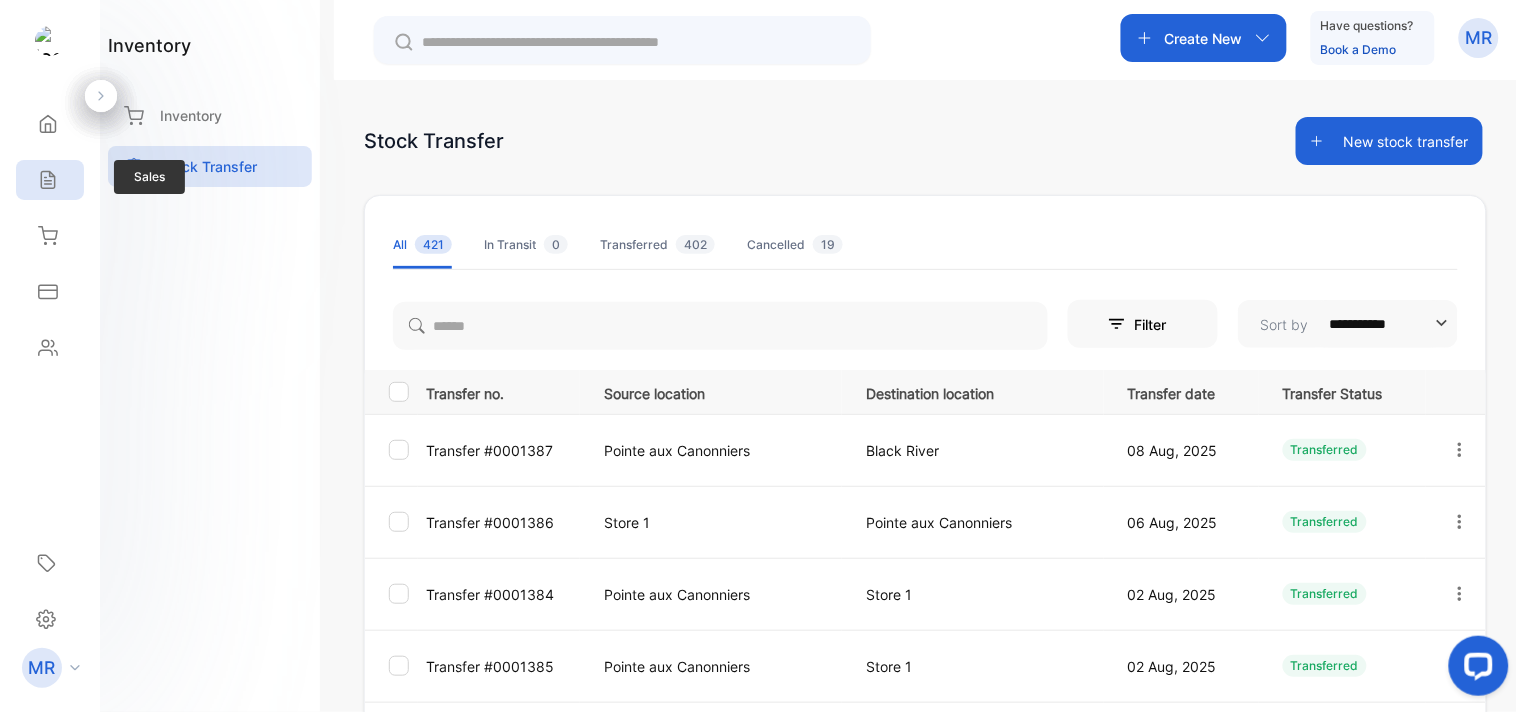 click 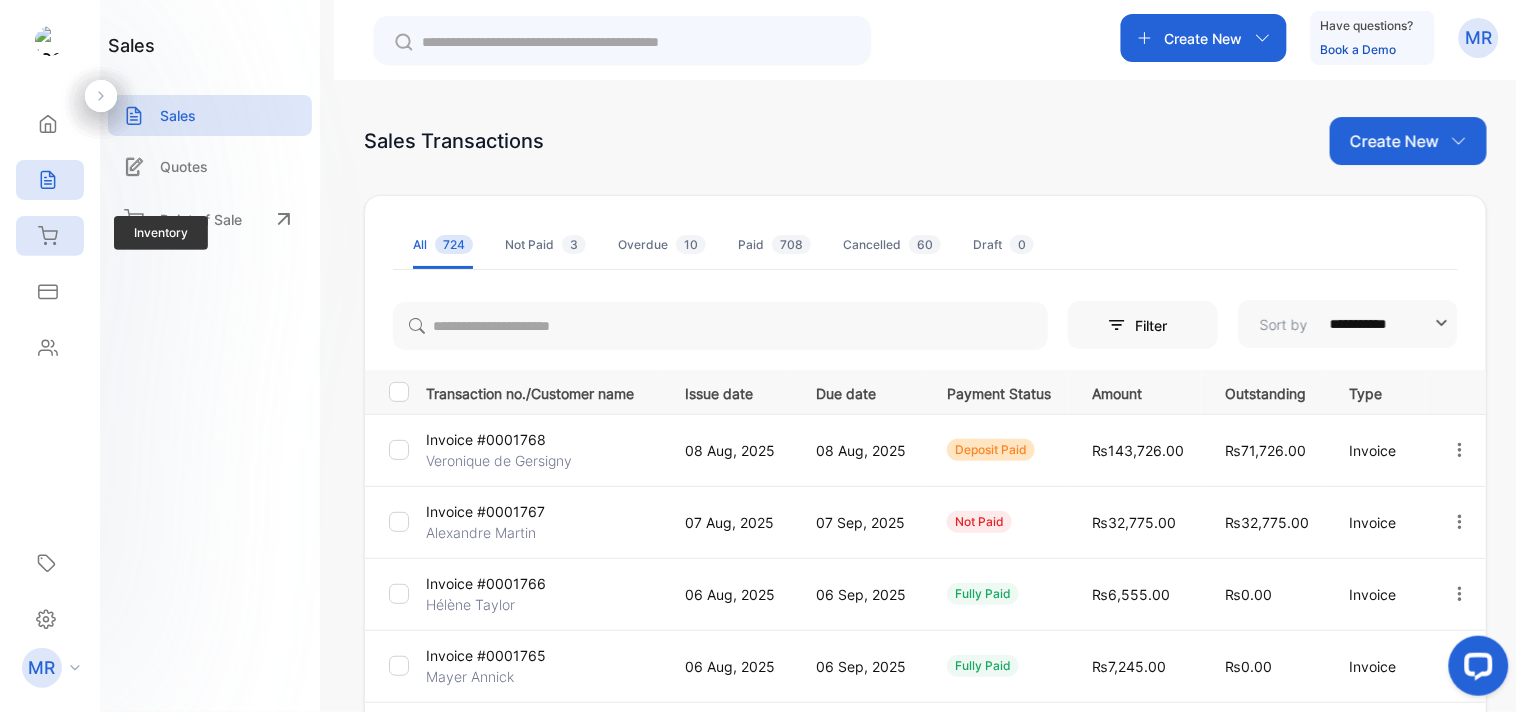 click 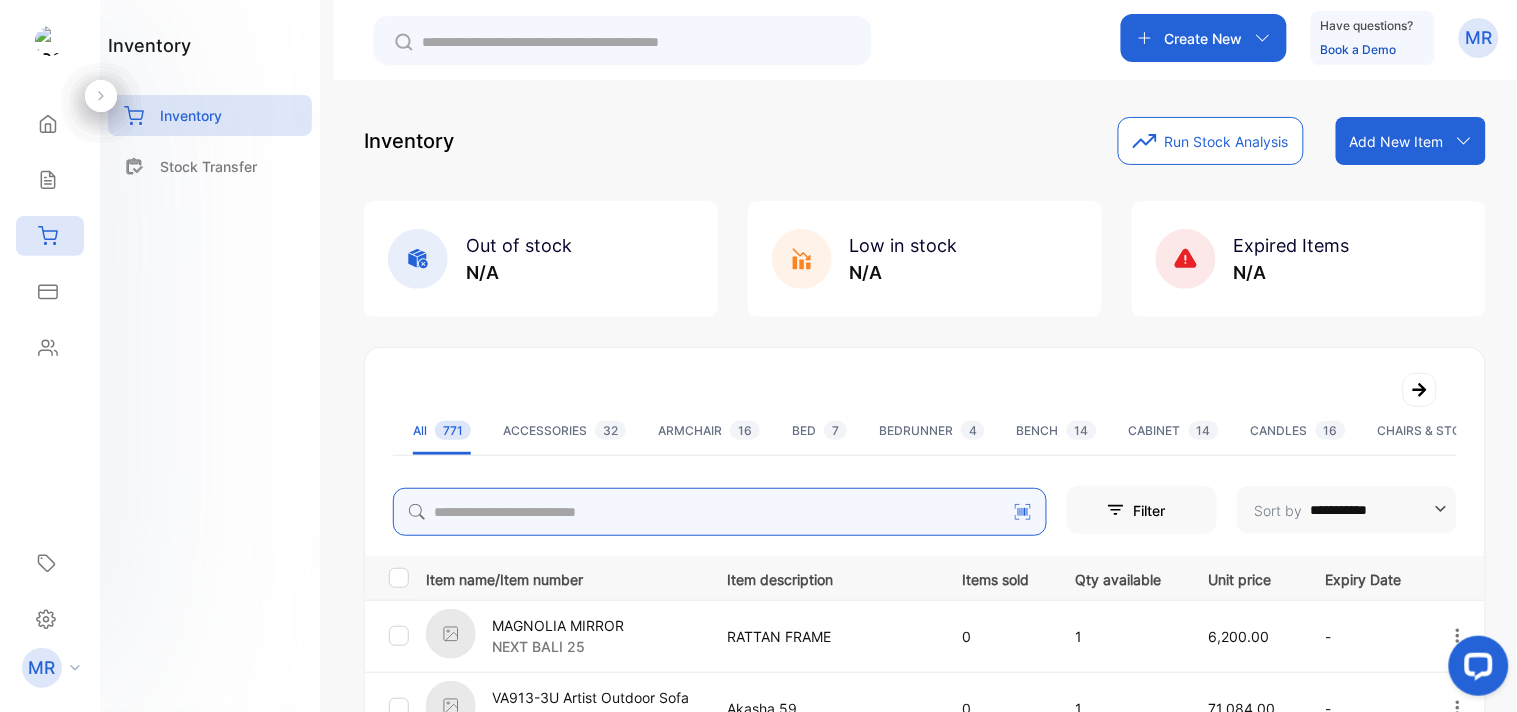 click at bounding box center (720, 512) 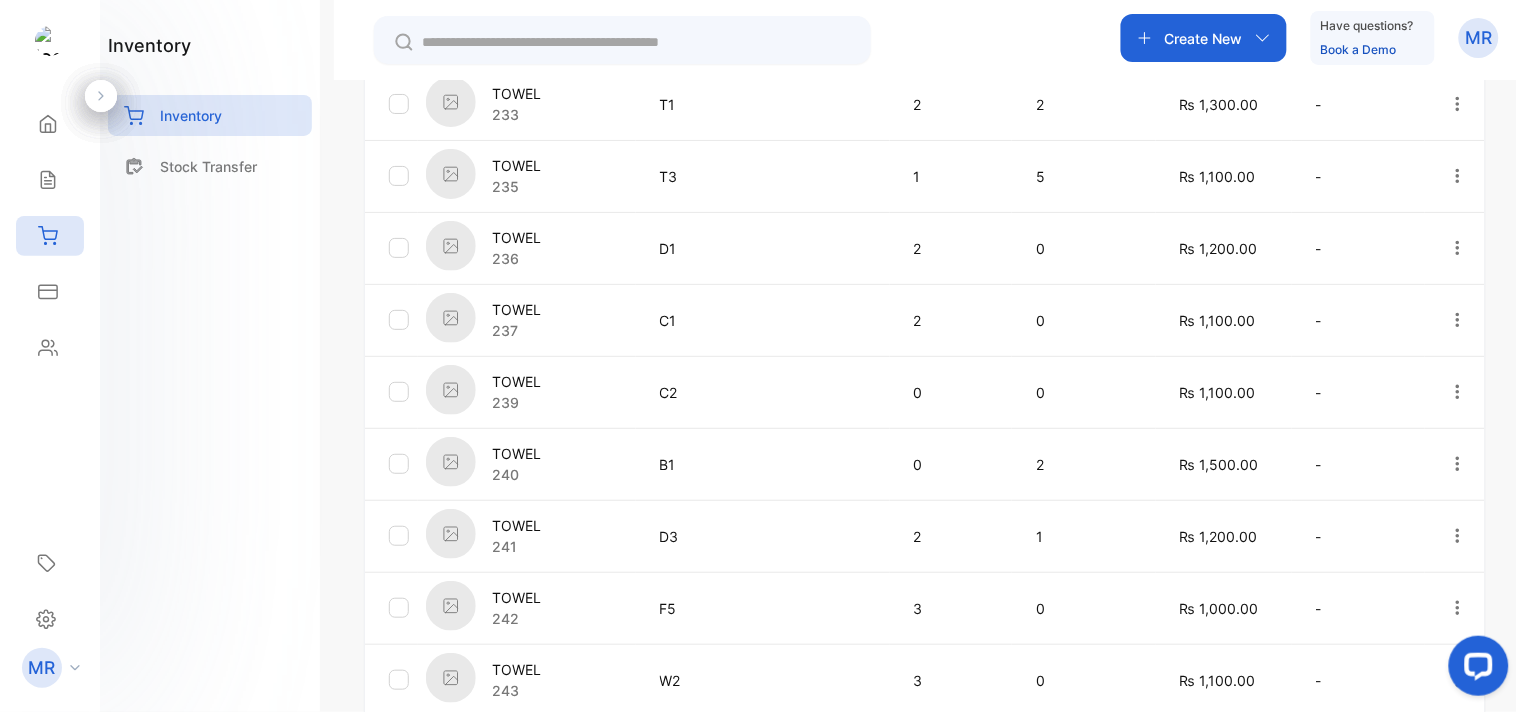 scroll, scrollTop: 605, scrollLeft: 0, axis: vertical 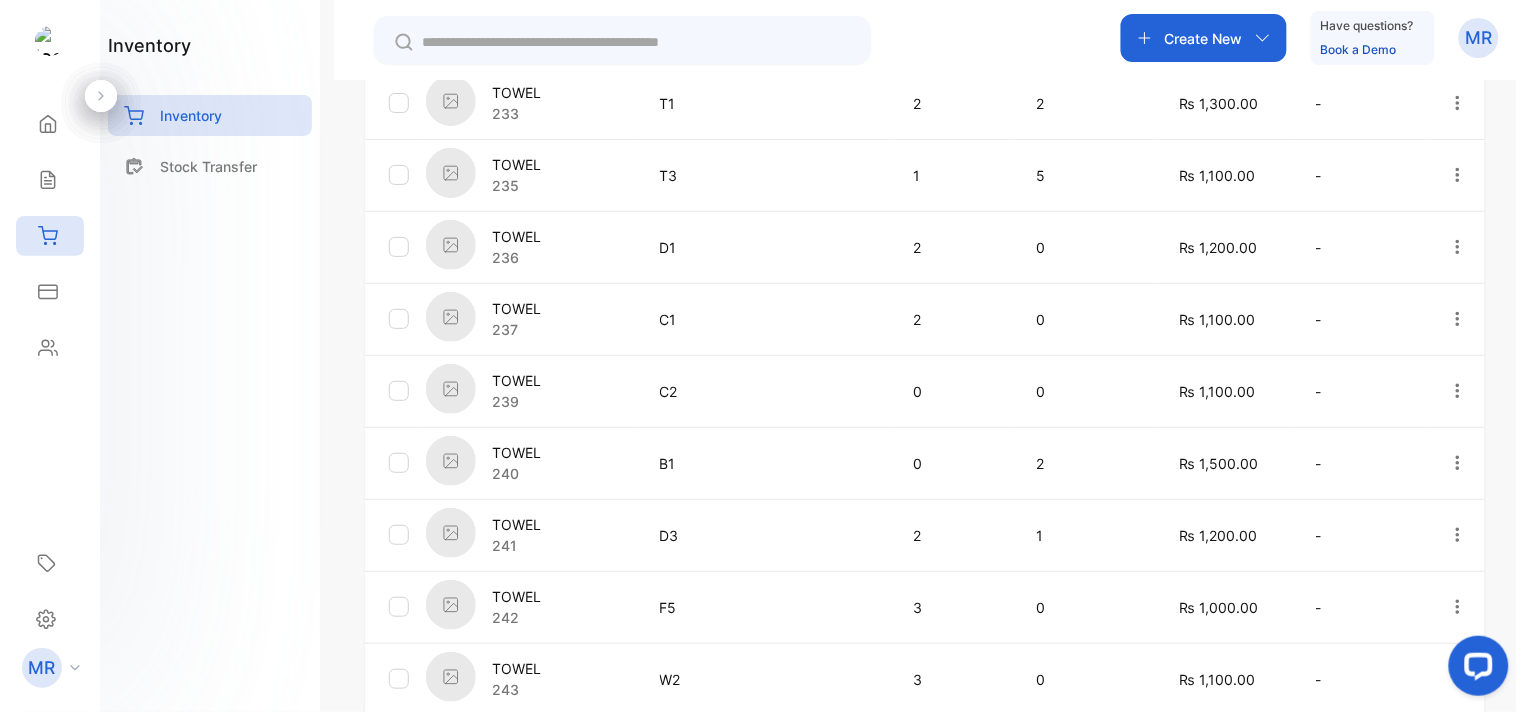 type on "*****" 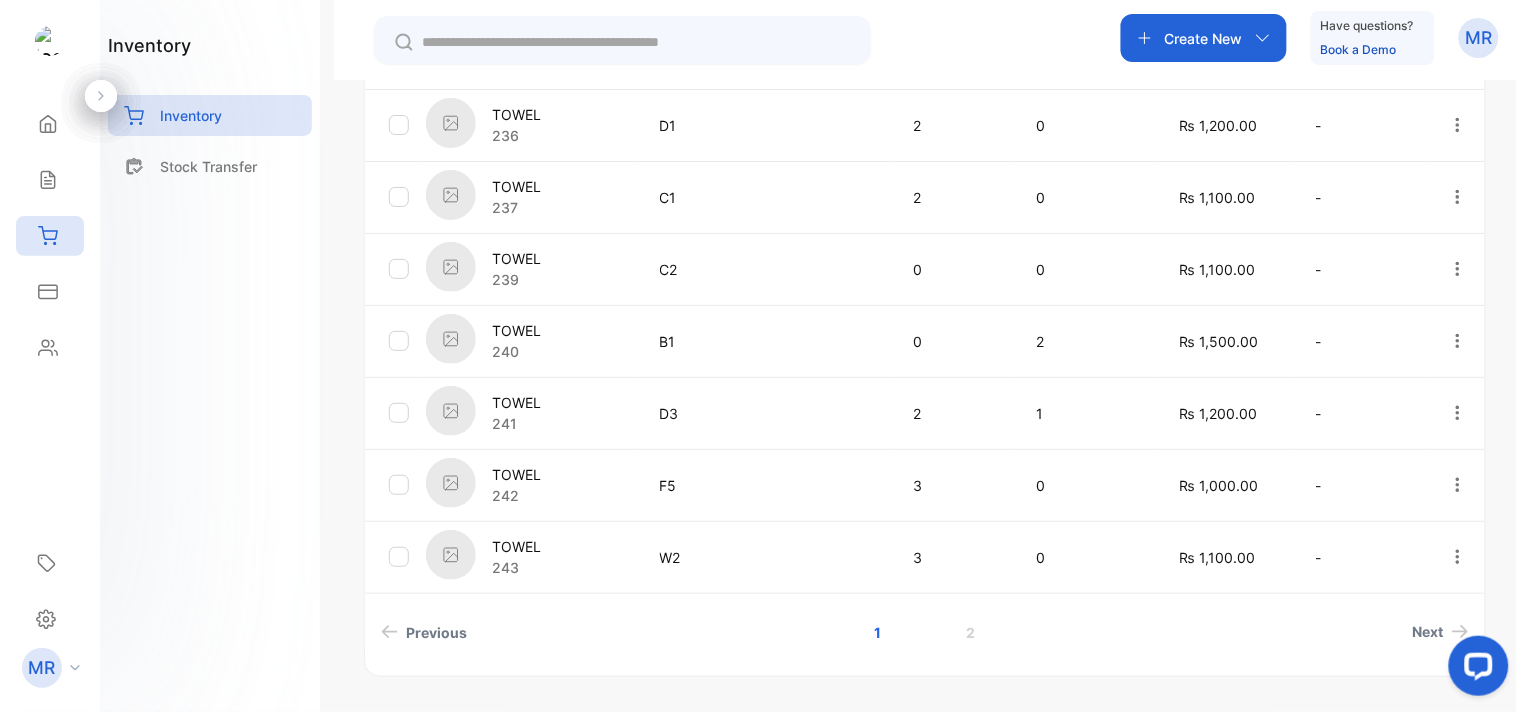 scroll, scrollTop: 726, scrollLeft: 0, axis: vertical 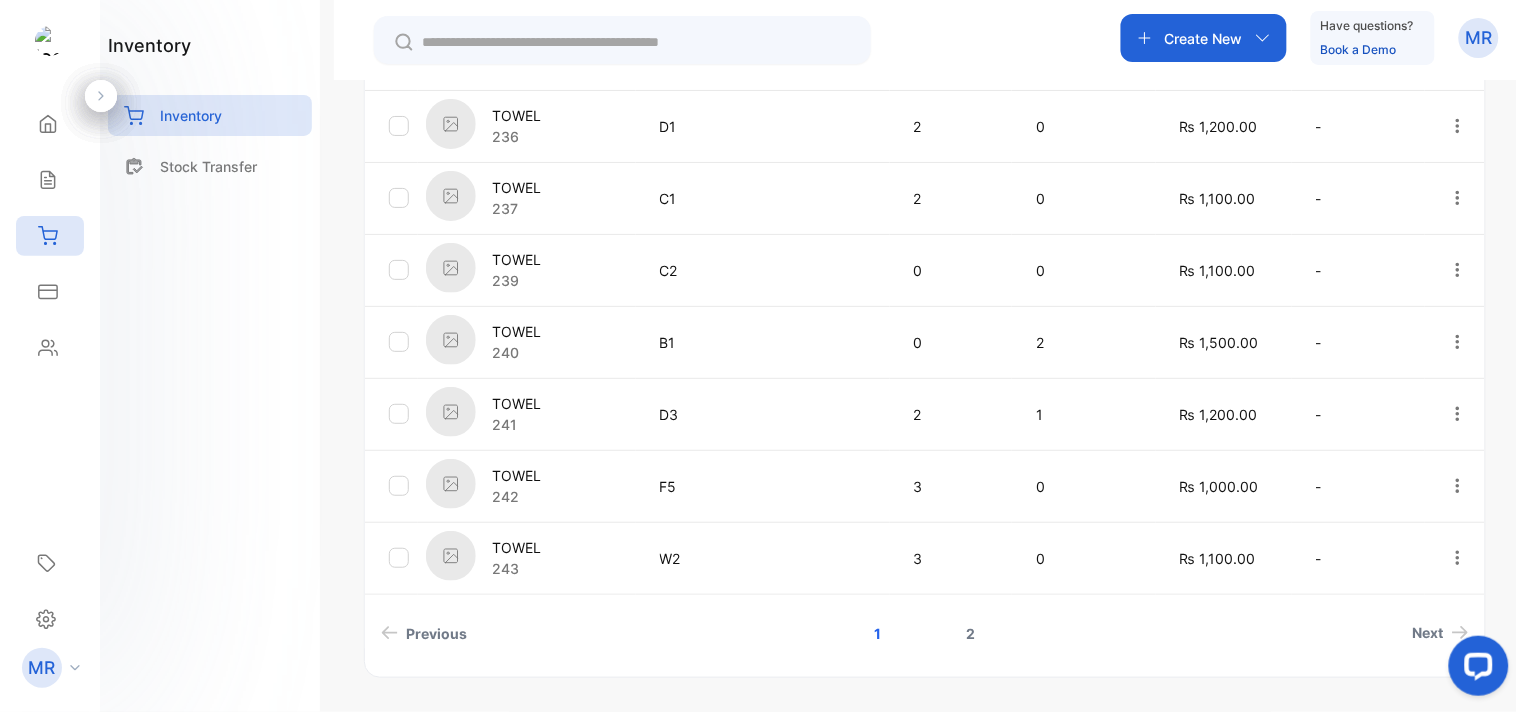 click on "2" at bounding box center [970, 633] 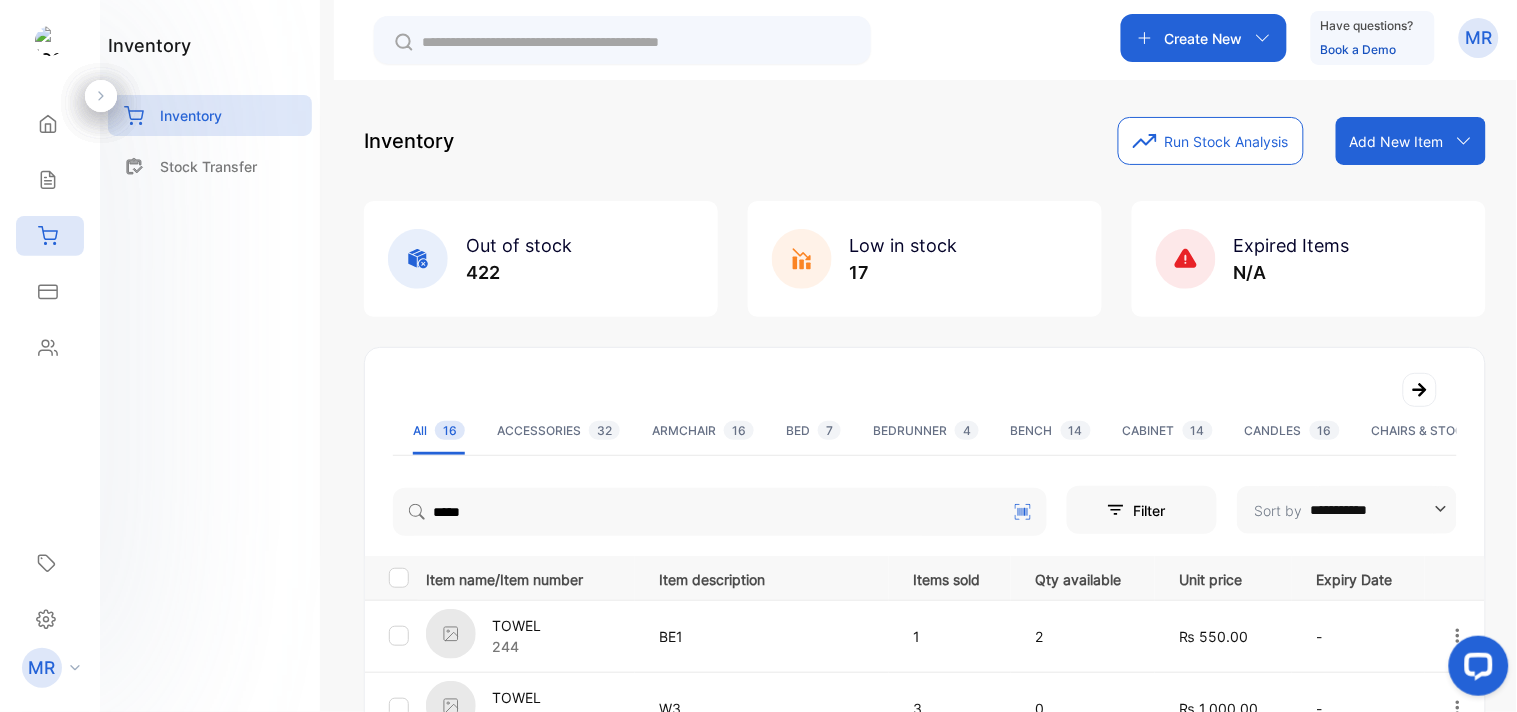 scroll, scrollTop: 488, scrollLeft: 0, axis: vertical 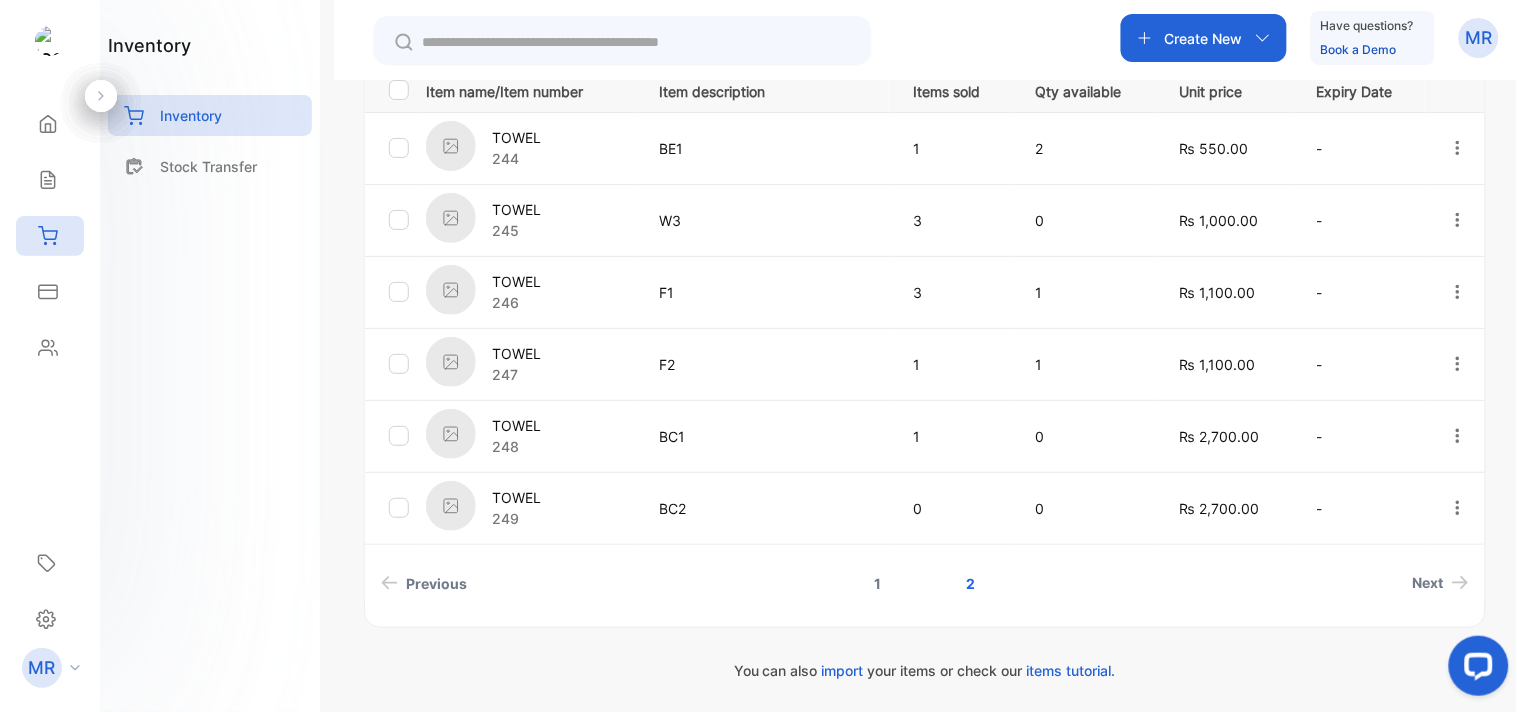 click on "1" at bounding box center [878, 583] 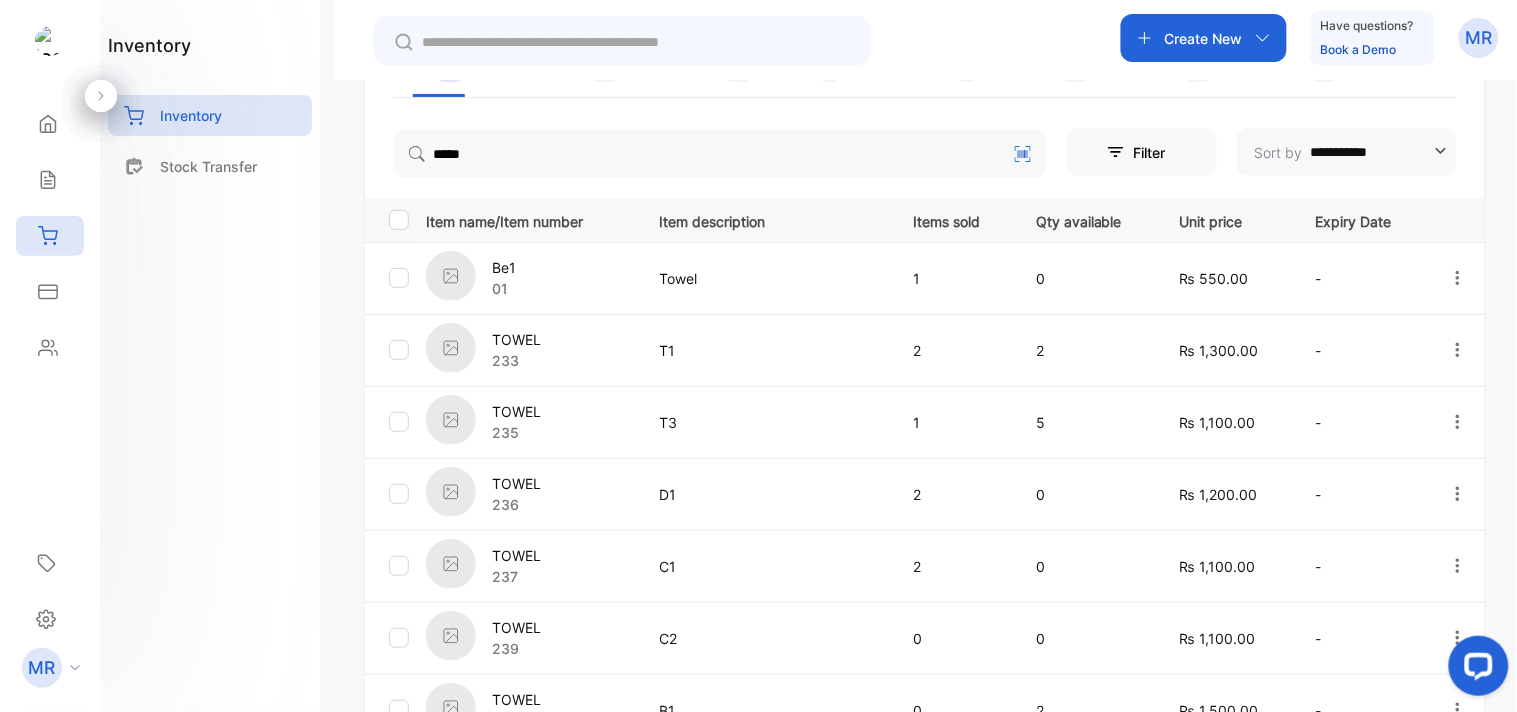 scroll, scrollTop: 360, scrollLeft: 0, axis: vertical 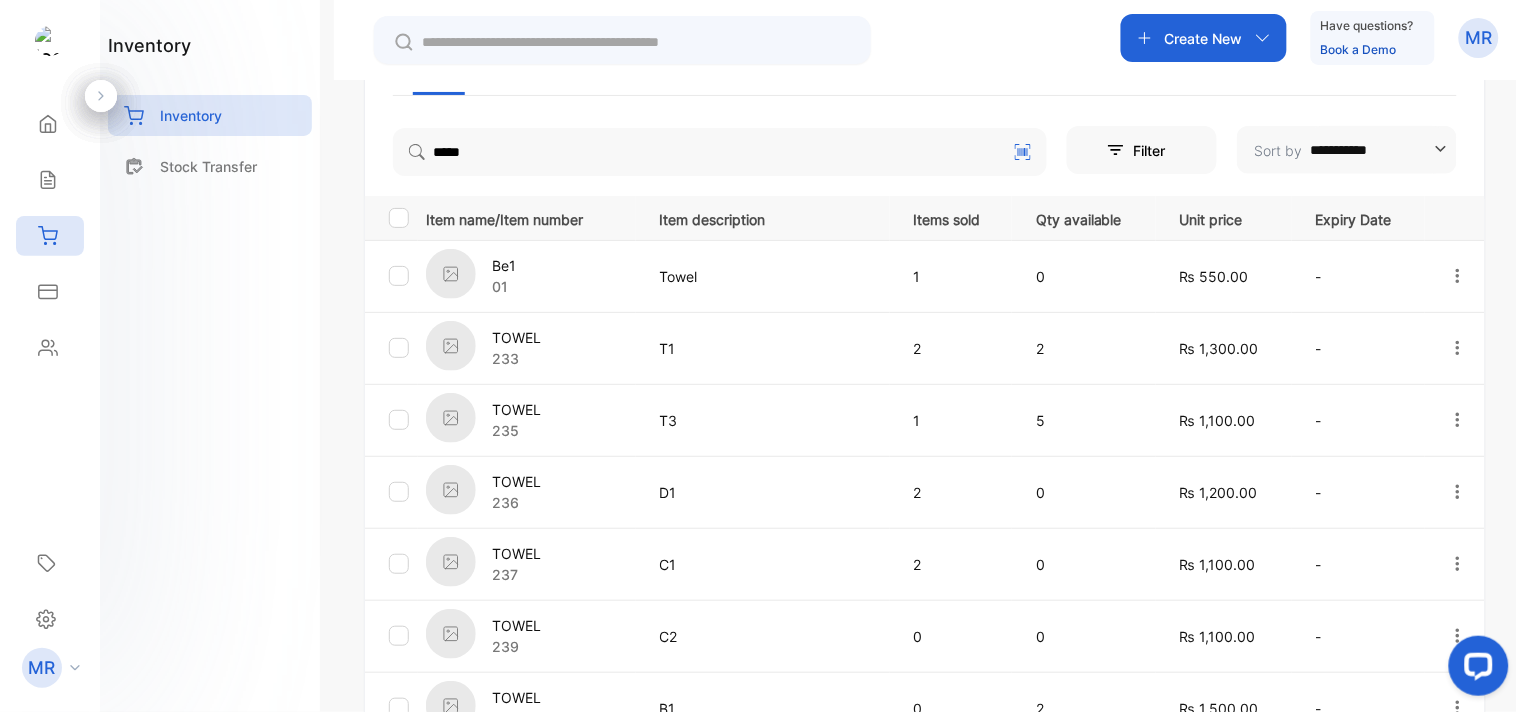 click on "TOWEL 233" at bounding box center [530, 348] 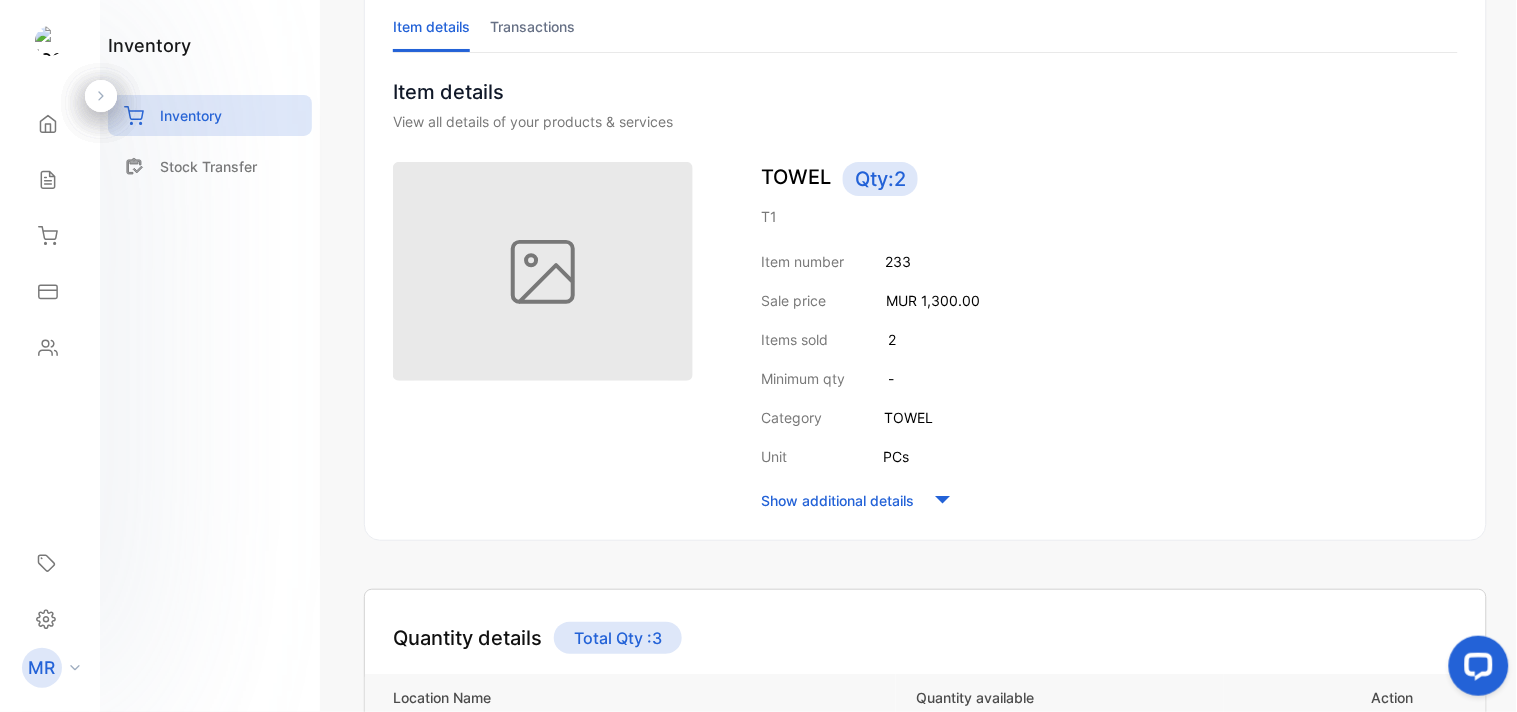 scroll, scrollTop: 0, scrollLeft: 0, axis: both 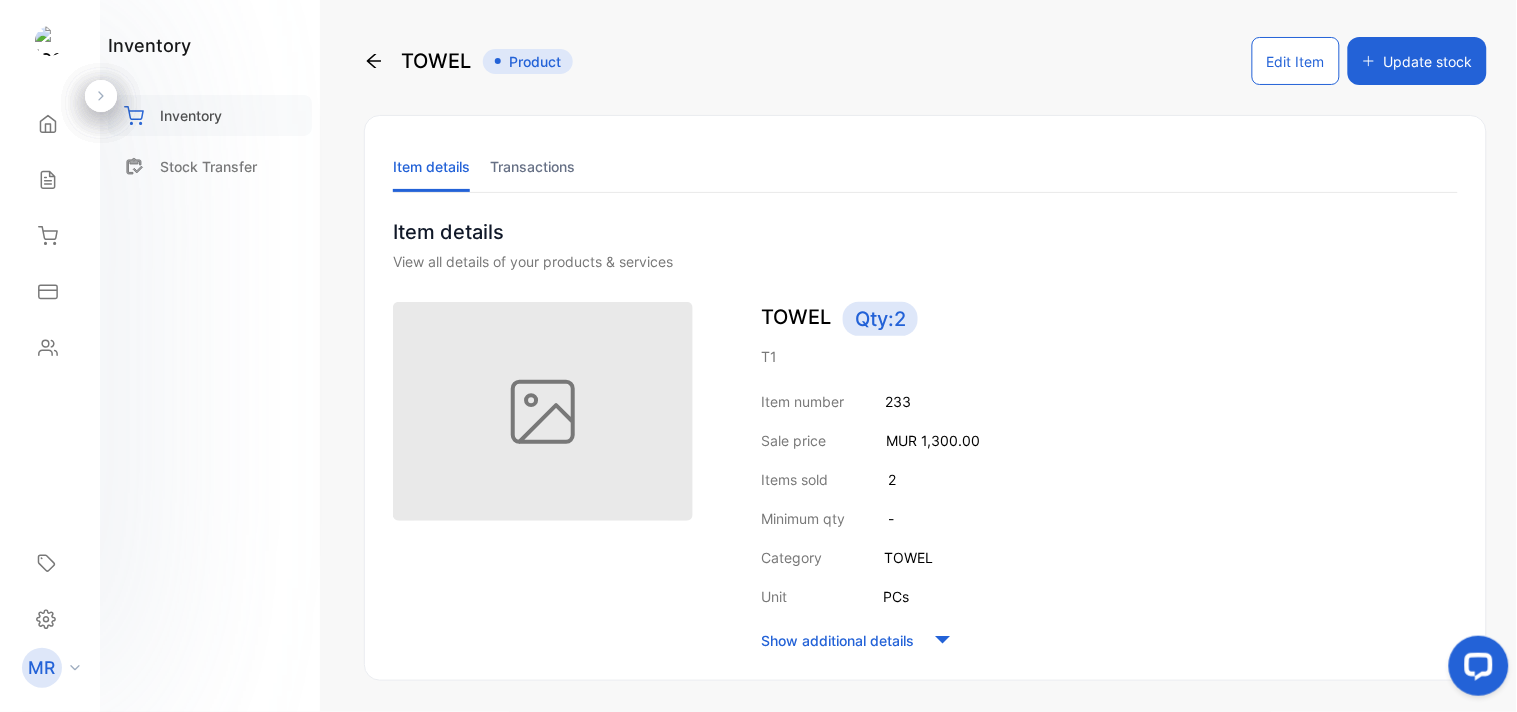 click on "Inventory" at bounding box center (210, 115) 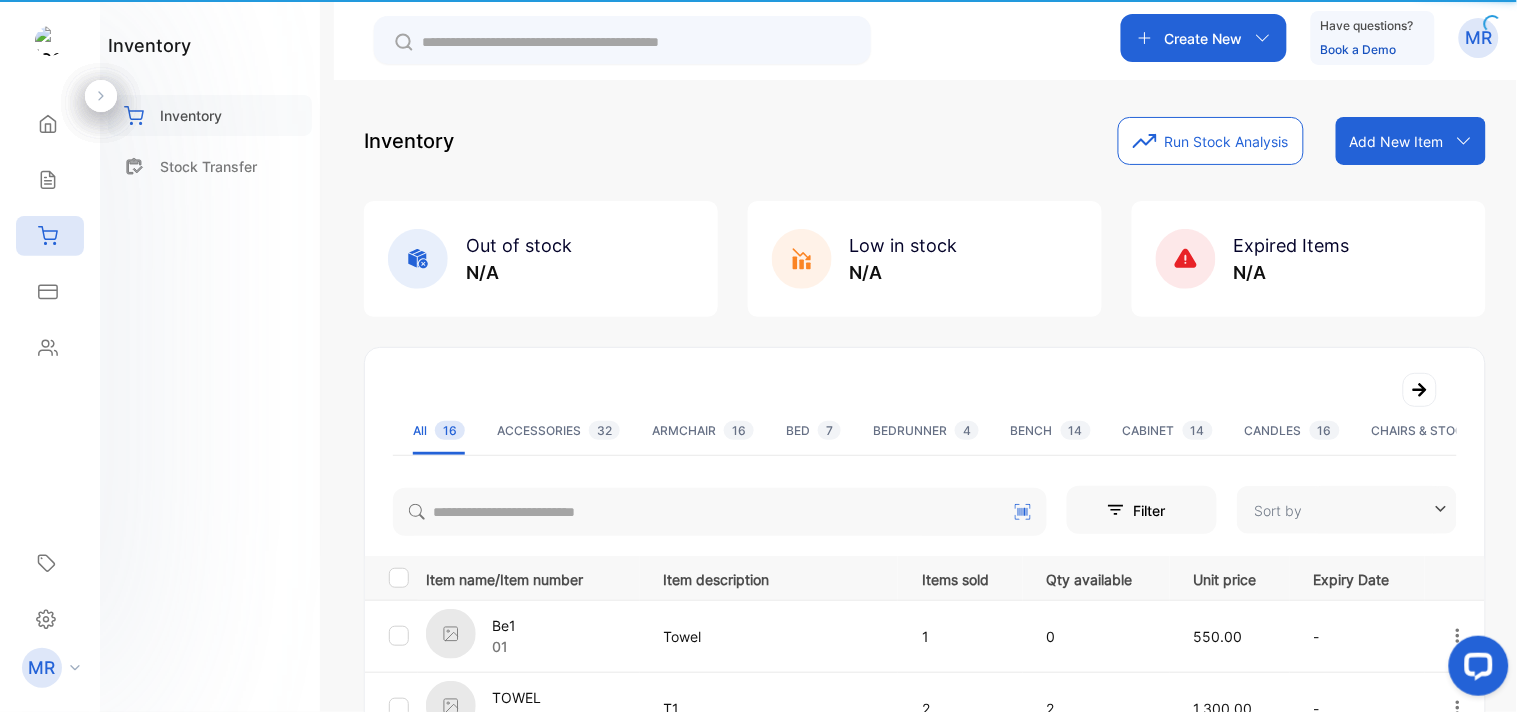 type on "**********" 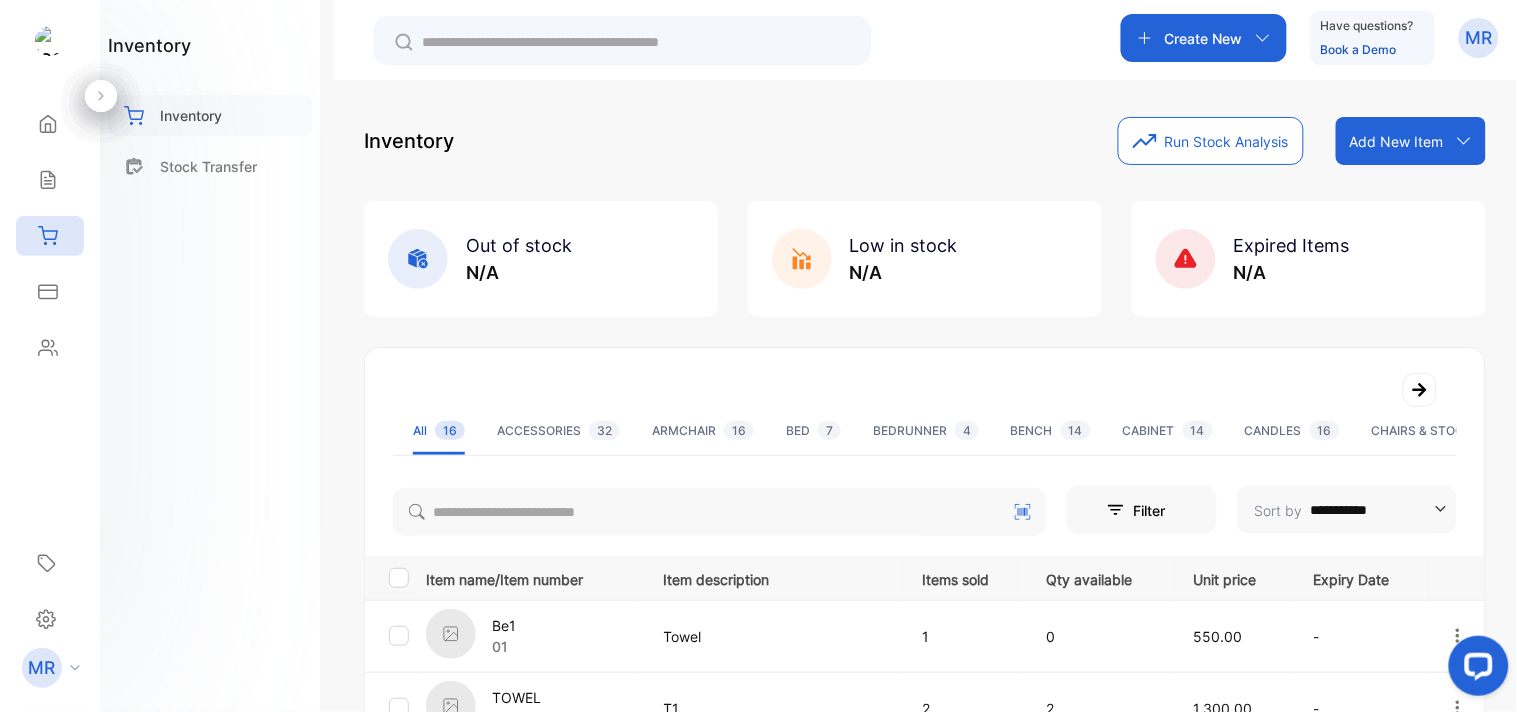 click on "Inventory" at bounding box center (210, 115) 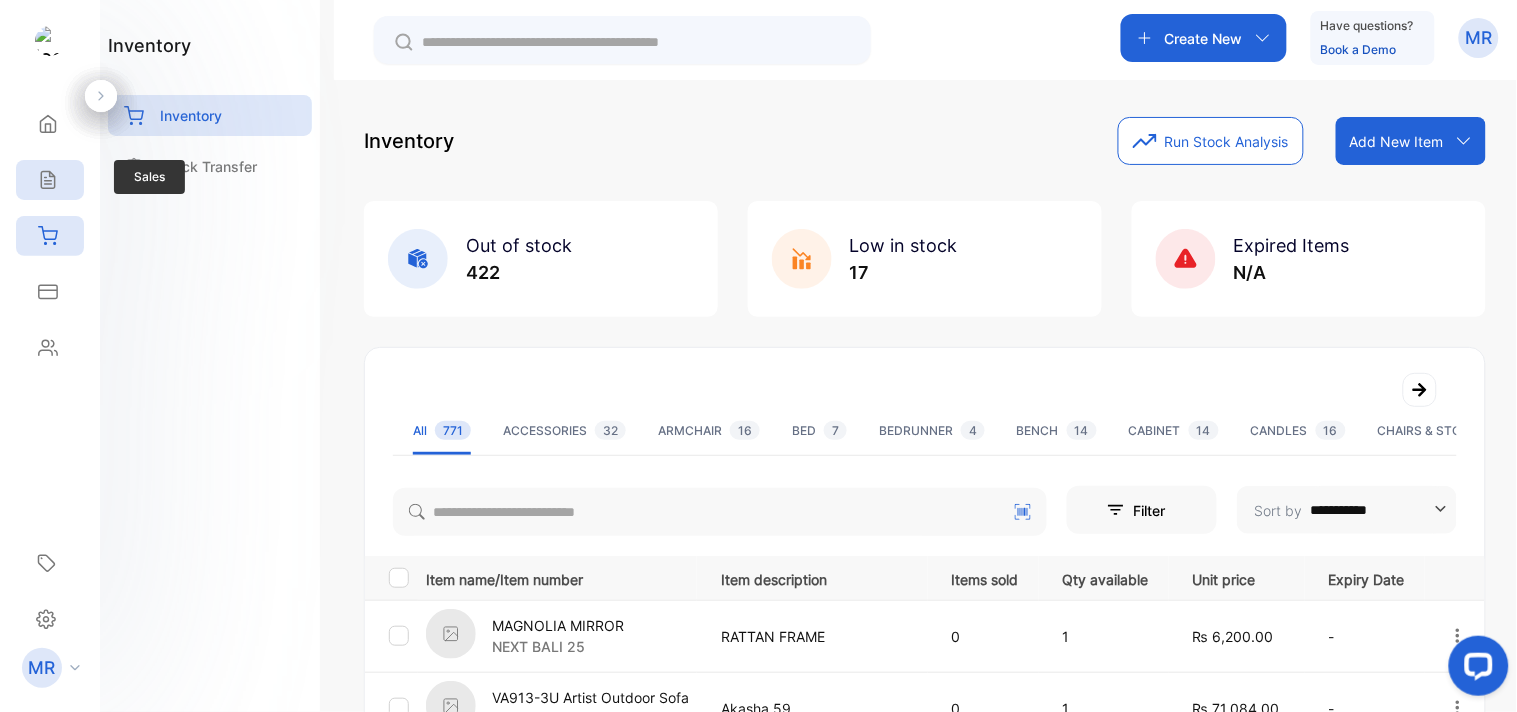 click 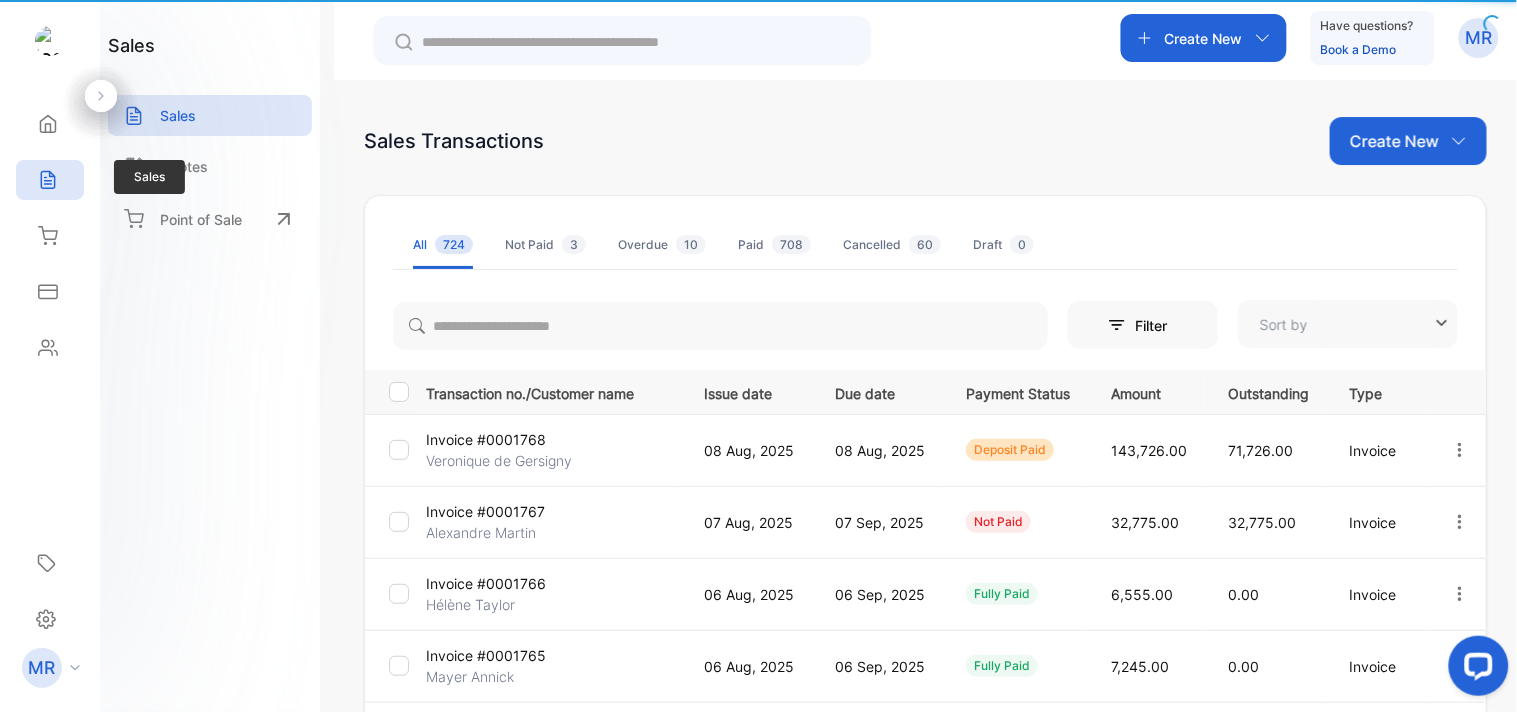type on "**********" 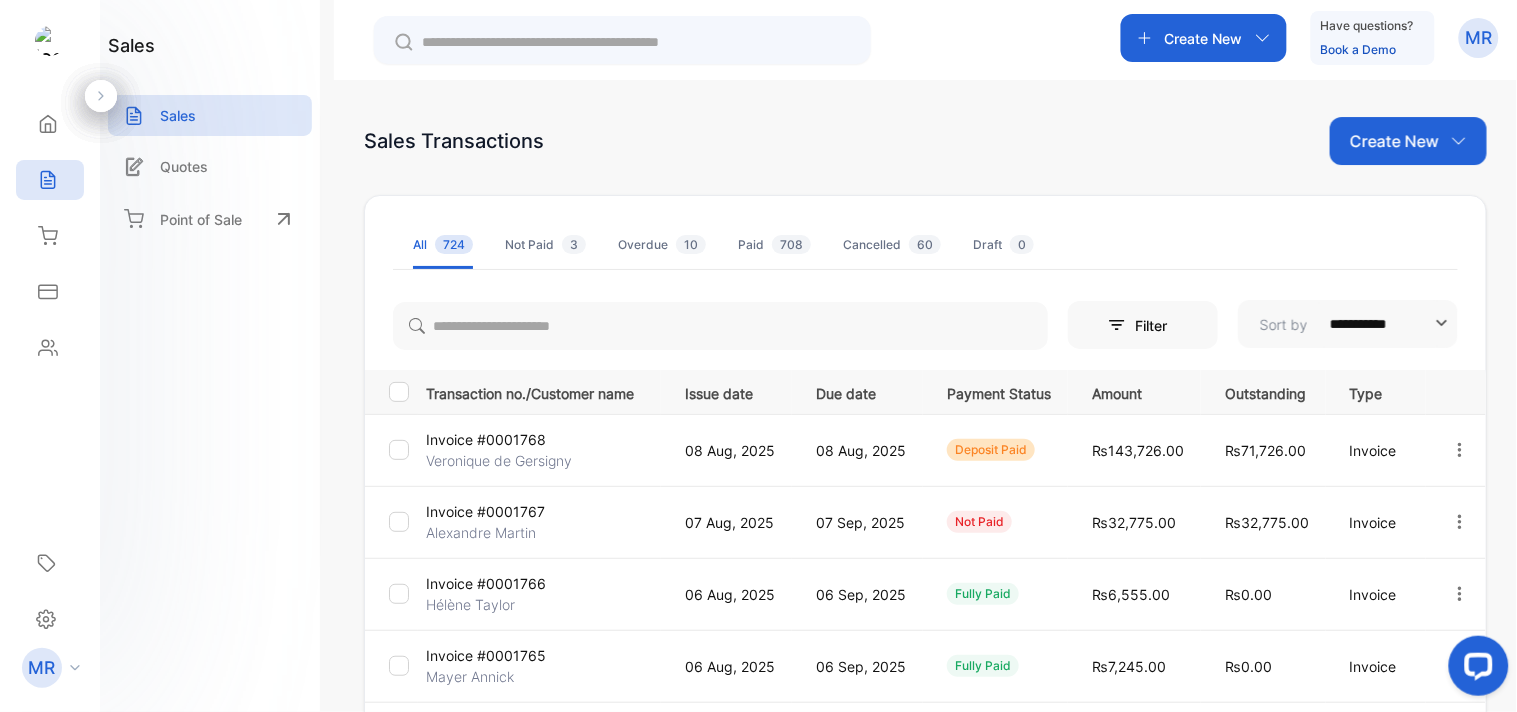 click on "Create New" at bounding box center [1408, 141] 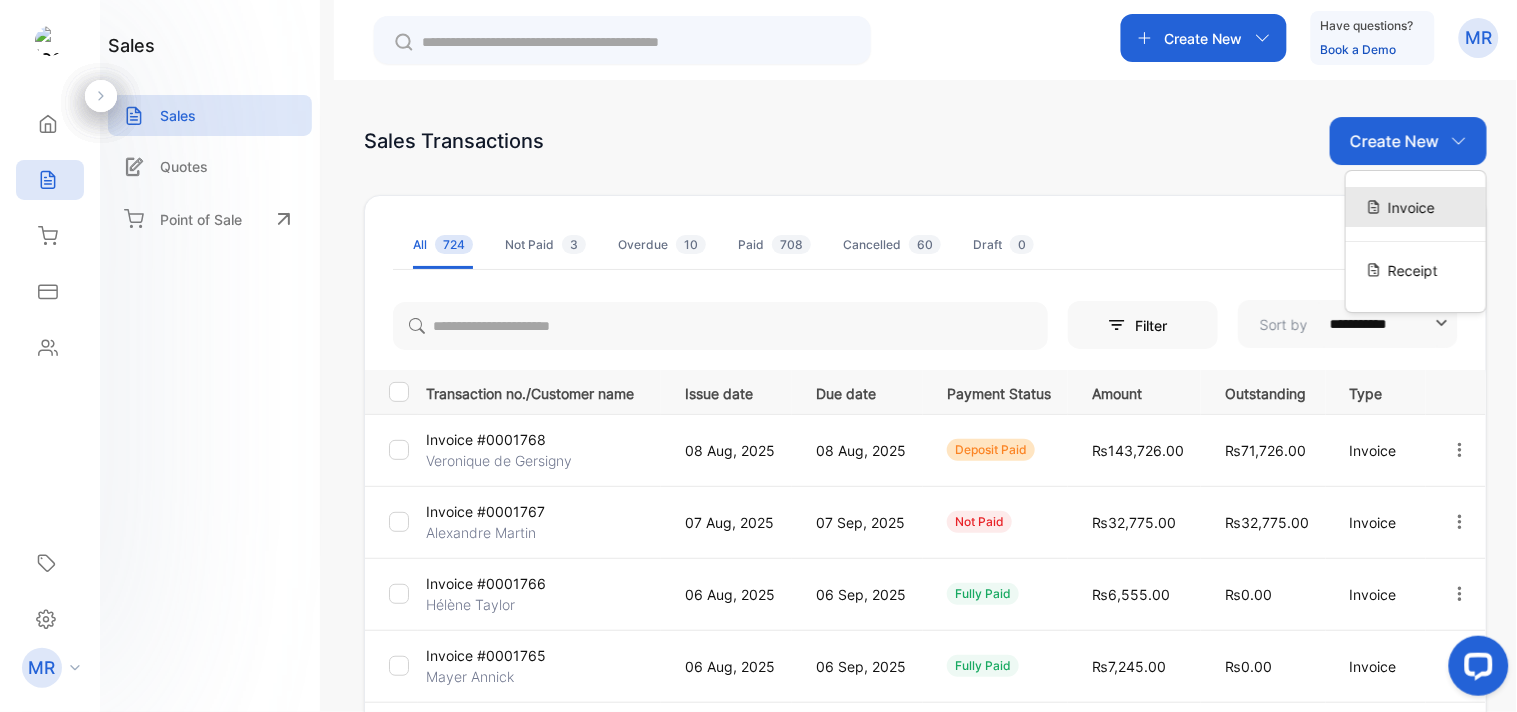 click on "Invoice" at bounding box center [1411, 207] 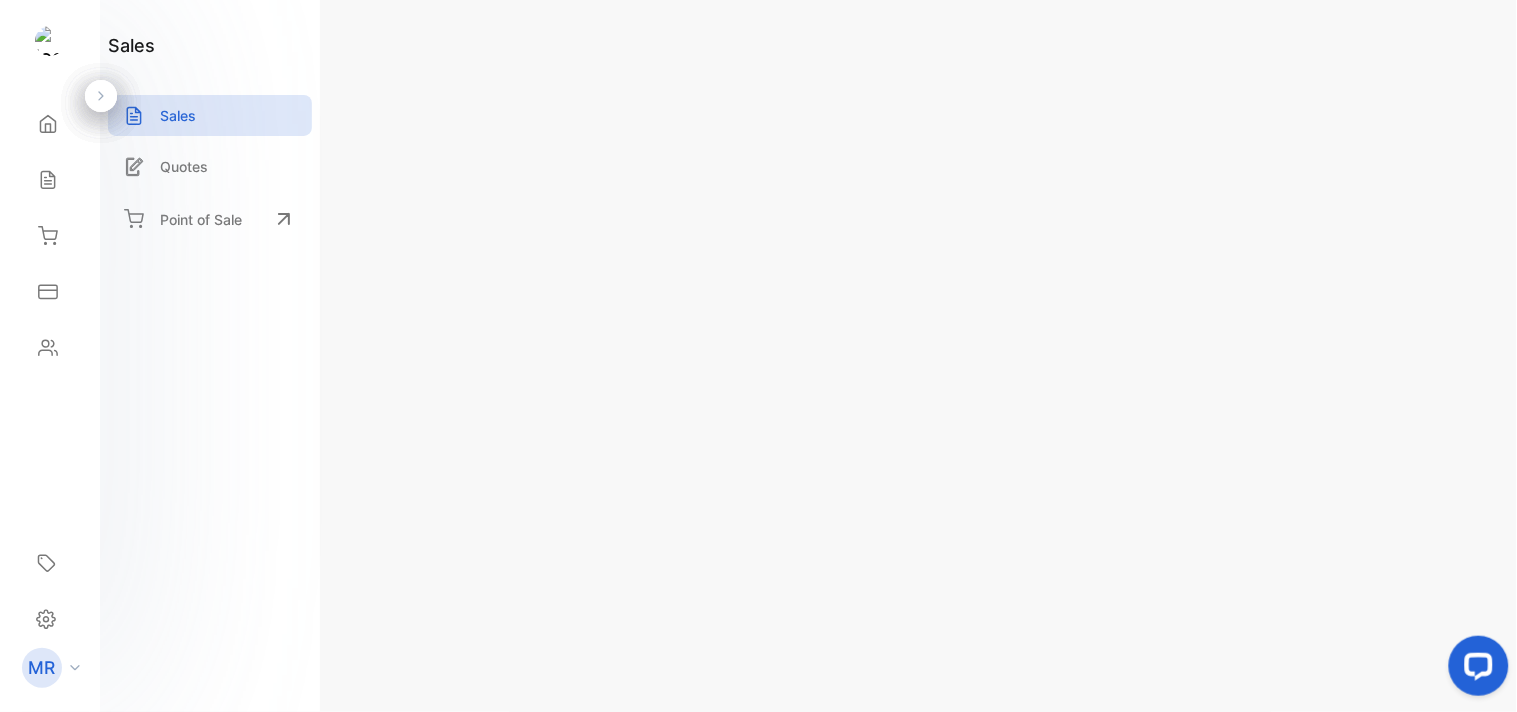type on "**********" 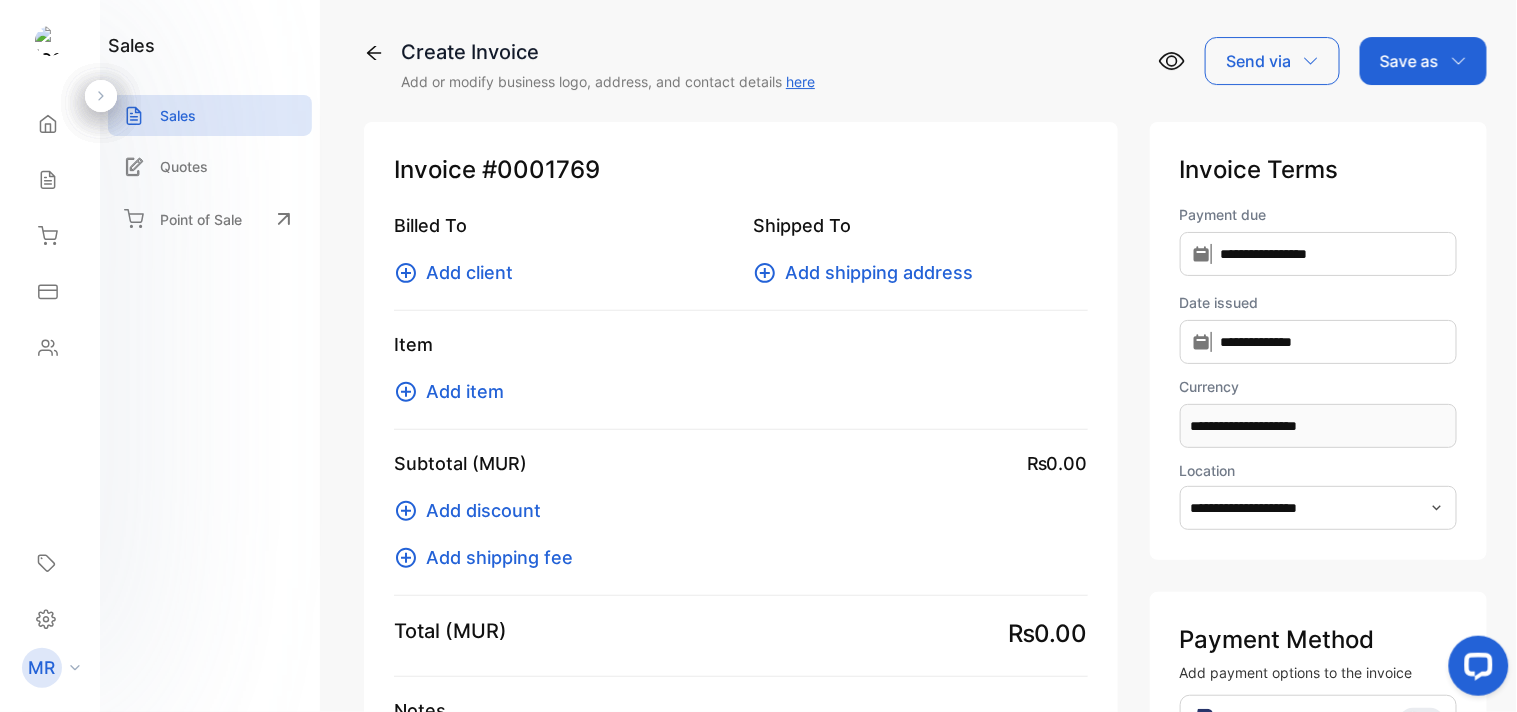 click 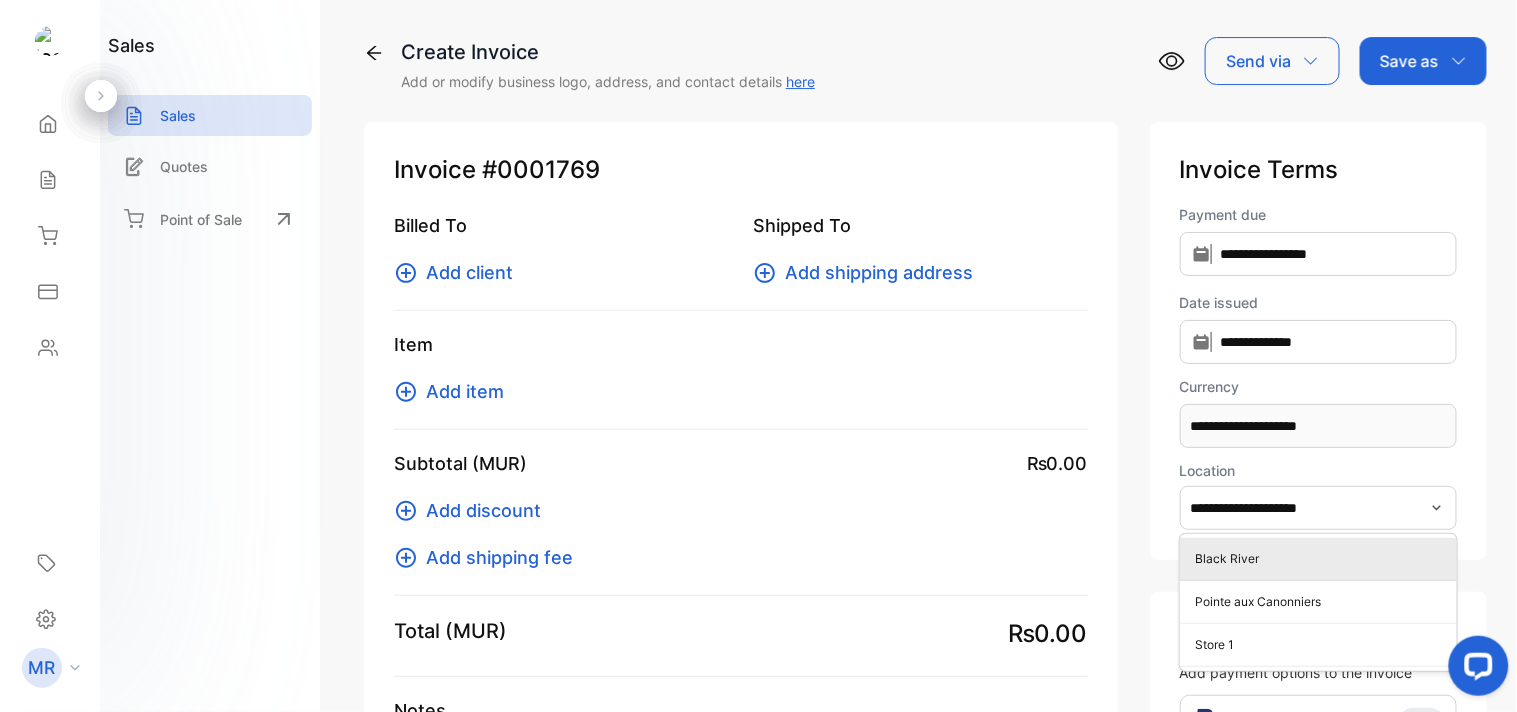 click on "Black River" at bounding box center [1322, 559] 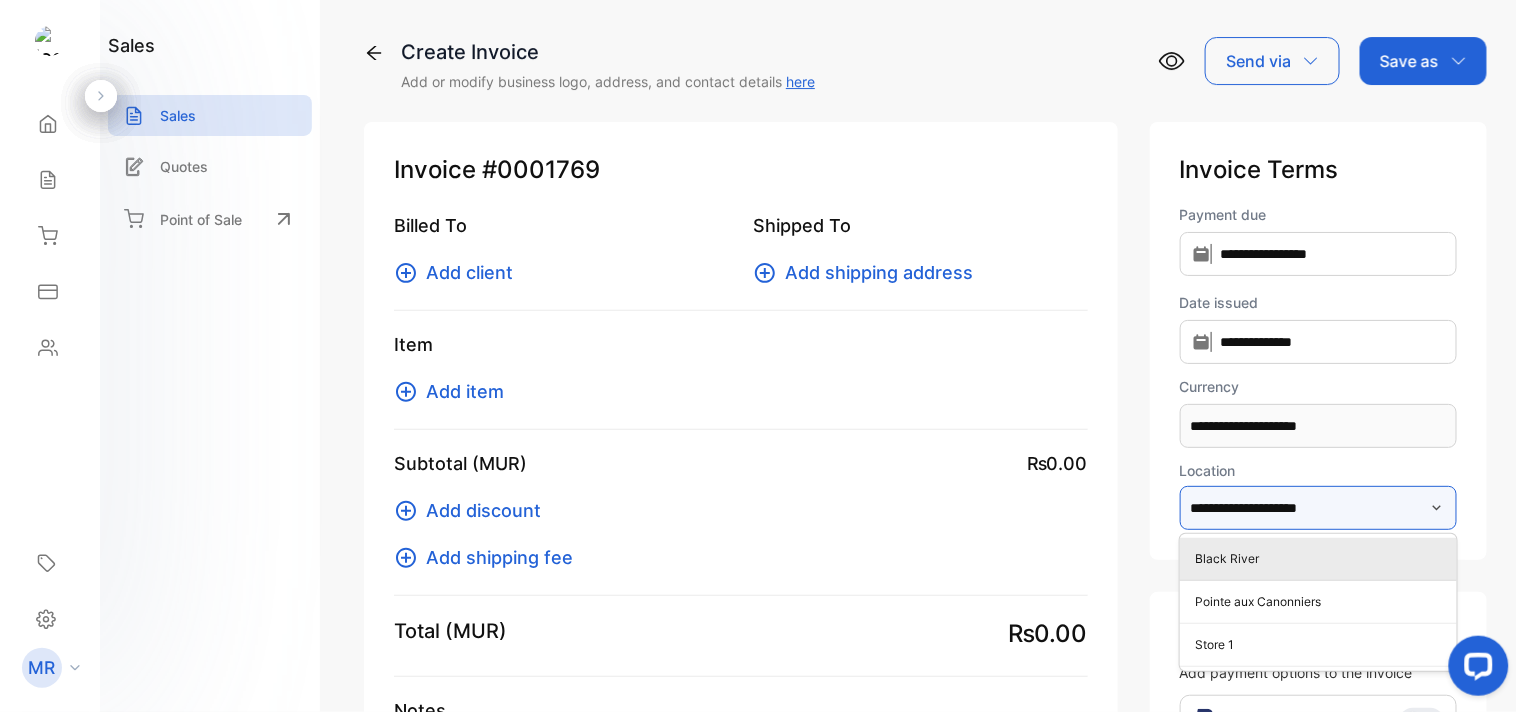 type on "**********" 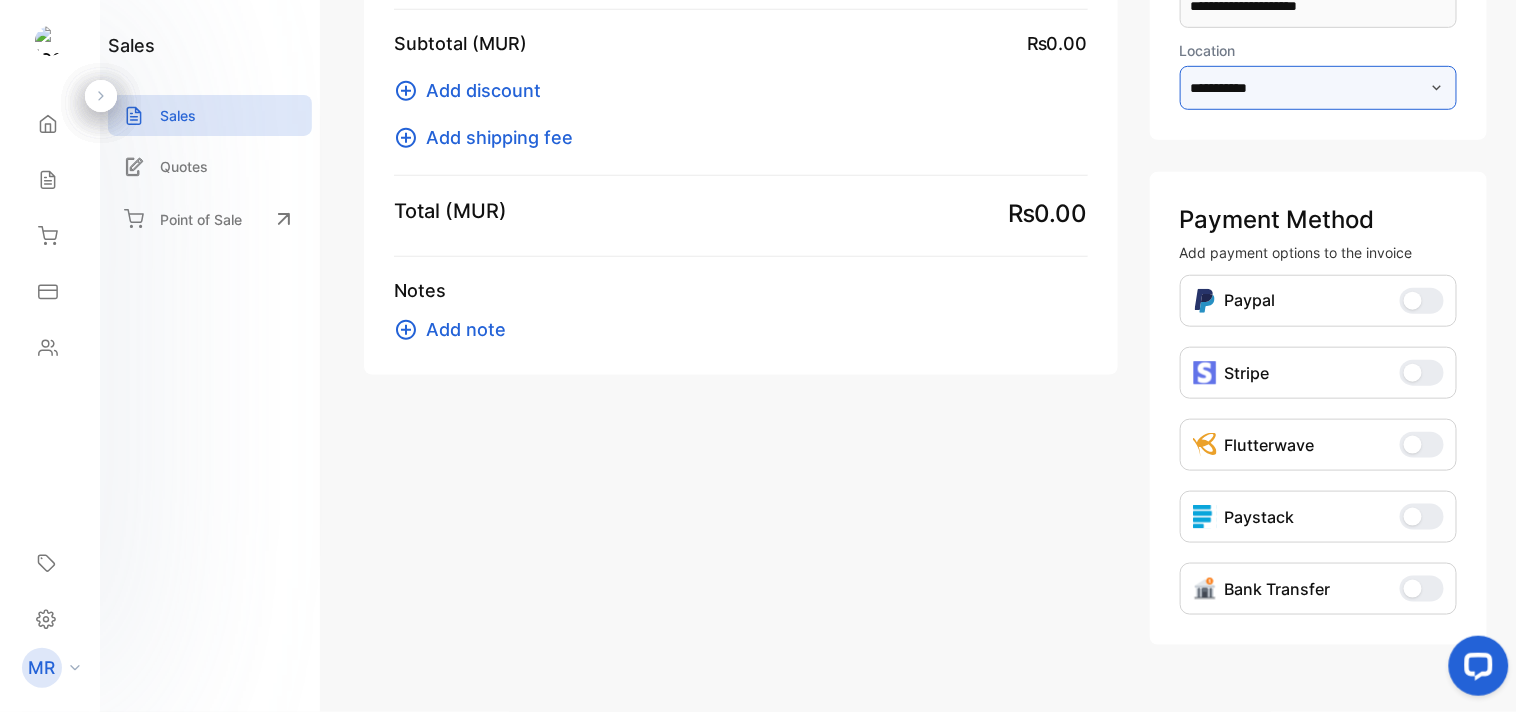 scroll, scrollTop: 465, scrollLeft: 0, axis: vertical 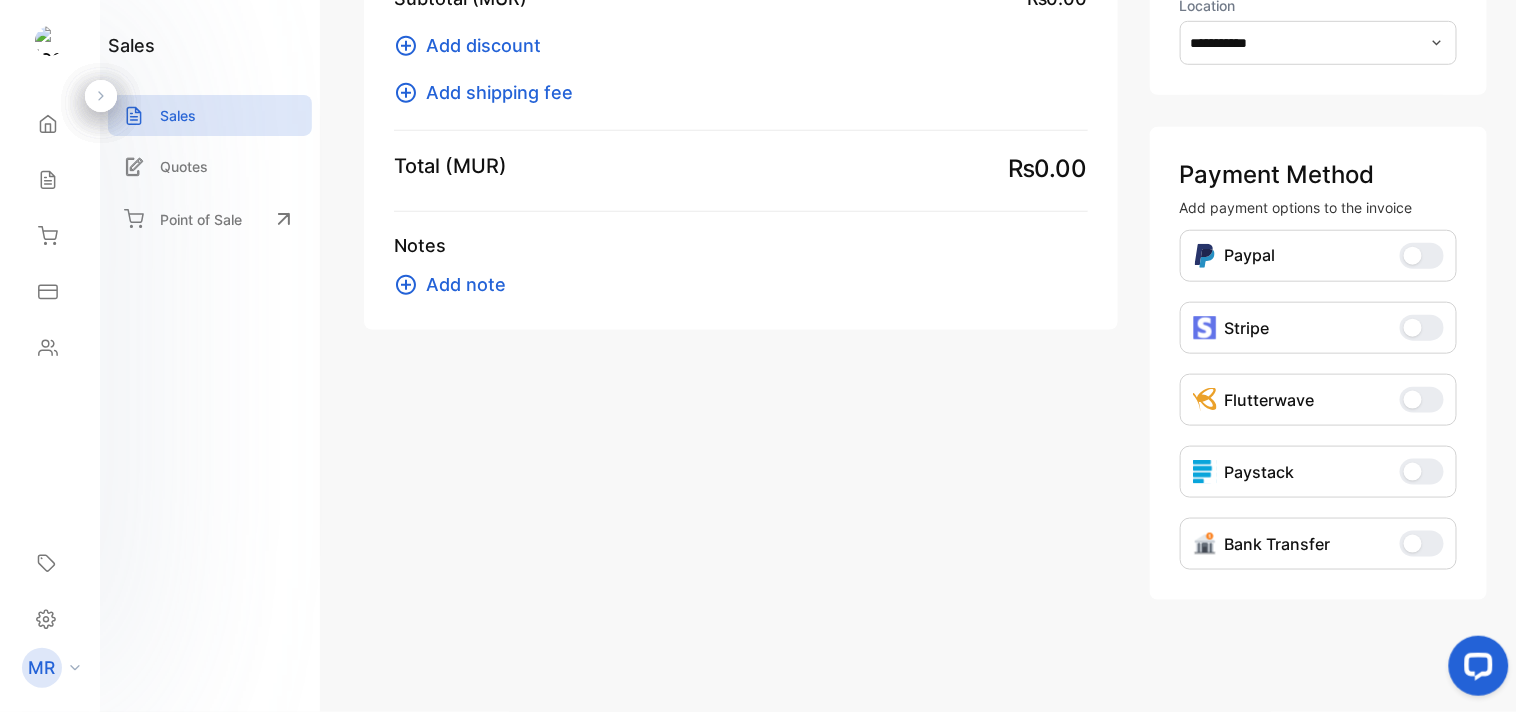 click on "Bank Transfer" at bounding box center [1422, 544] 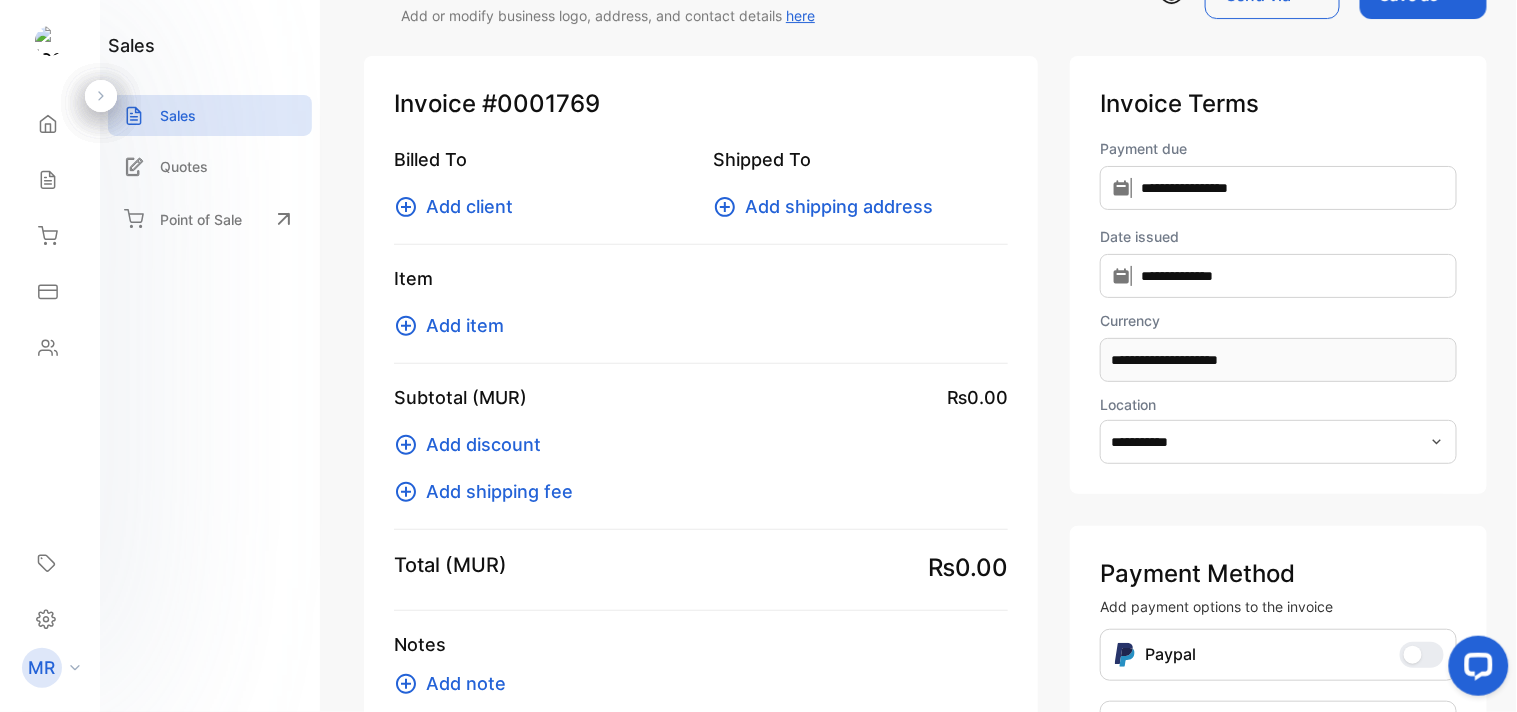 scroll, scrollTop: 0, scrollLeft: 0, axis: both 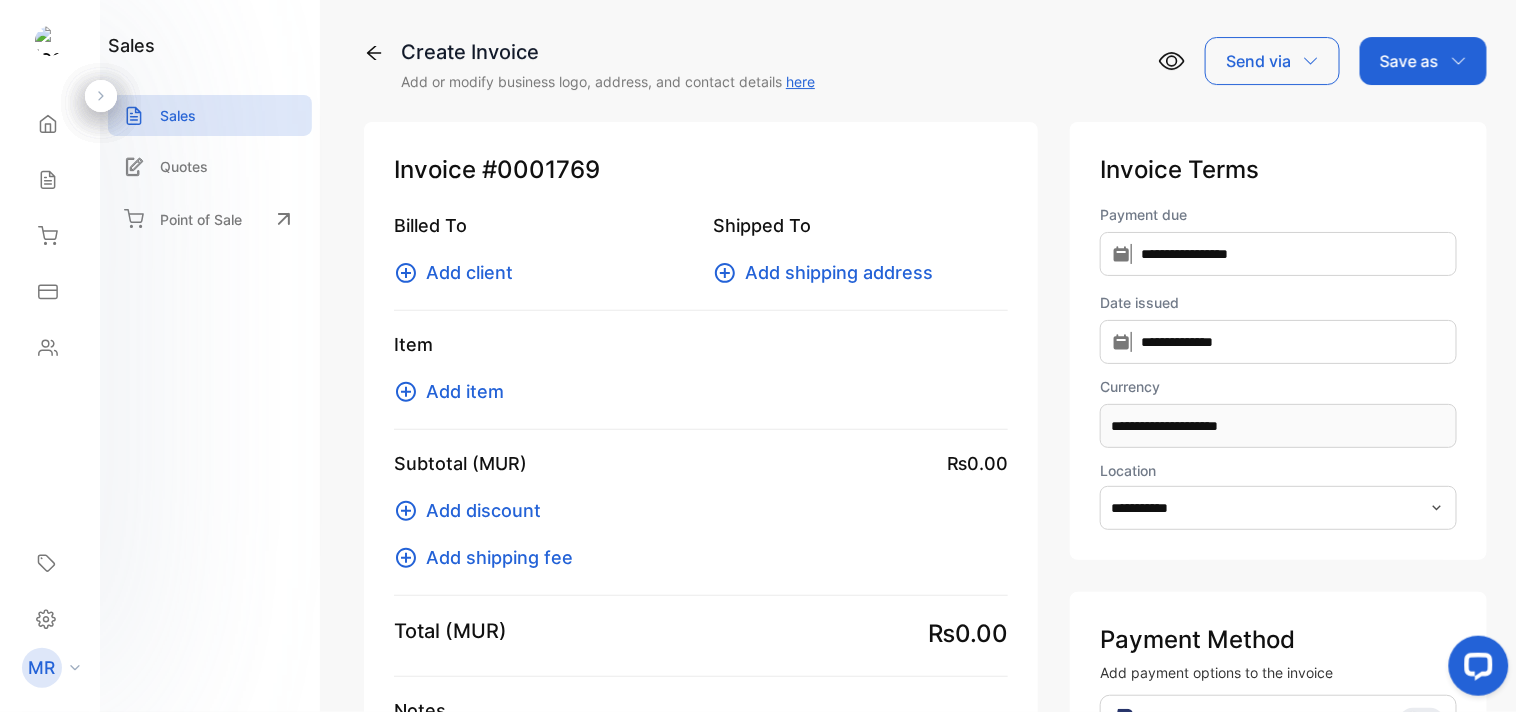 click on "Add client" at bounding box center (469, 272) 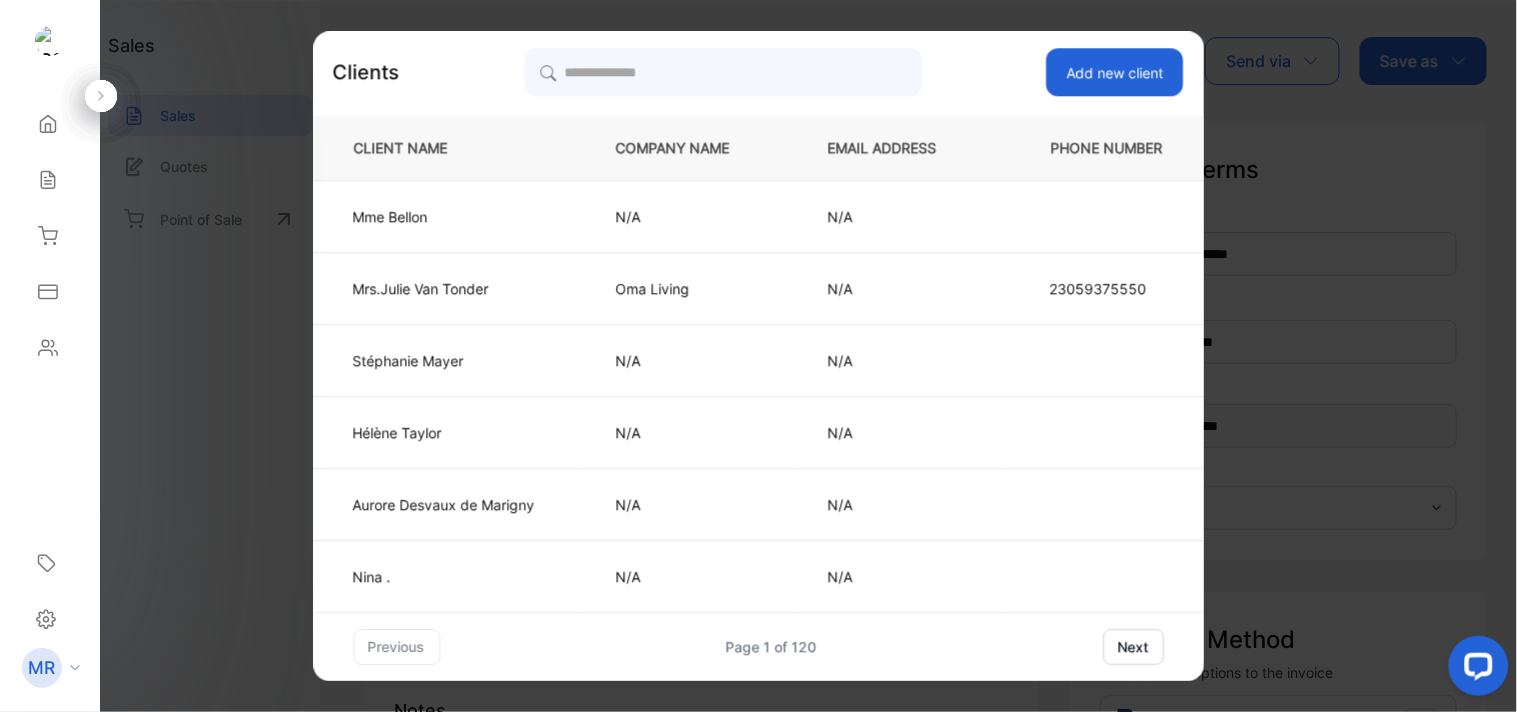 click on "Add new client" at bounding box center [1115, 72] 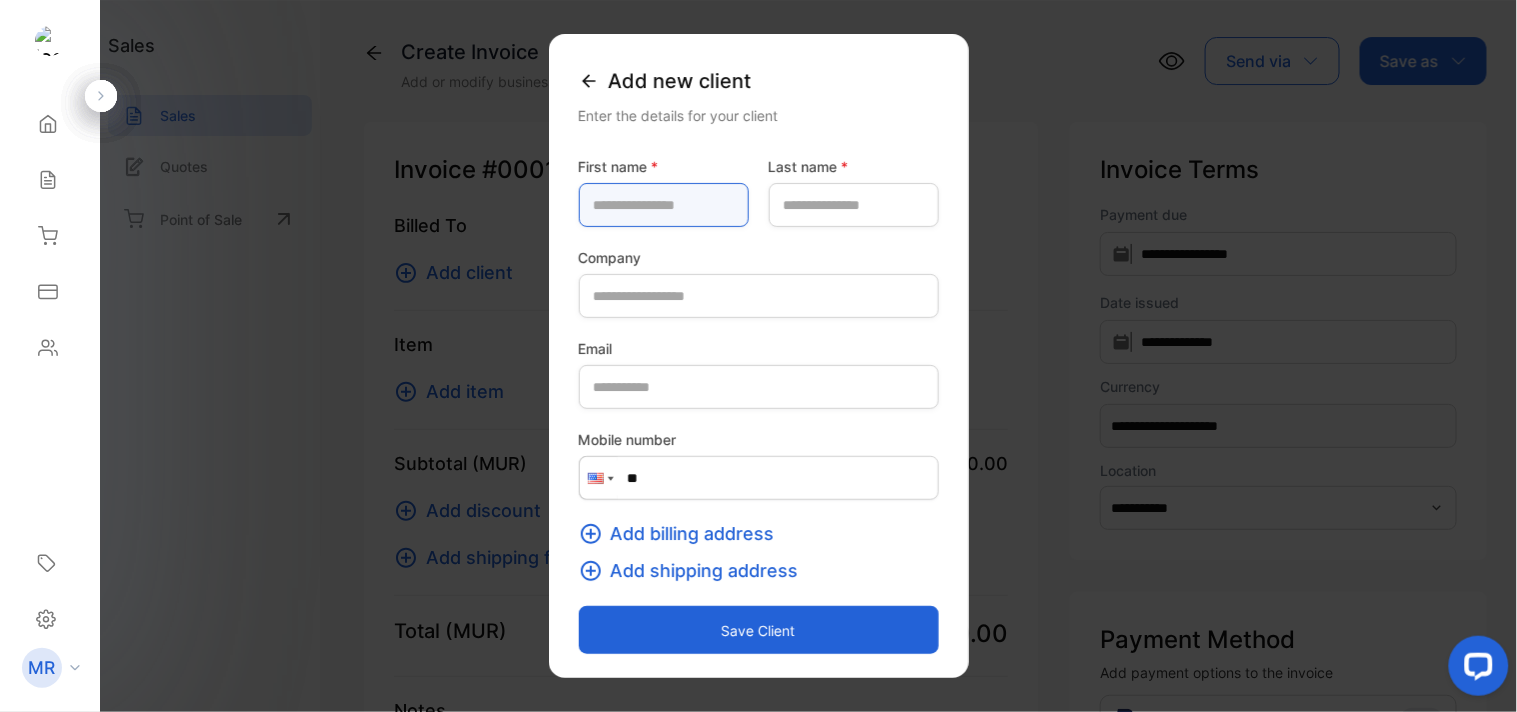 click at bounding box center [664, 205] 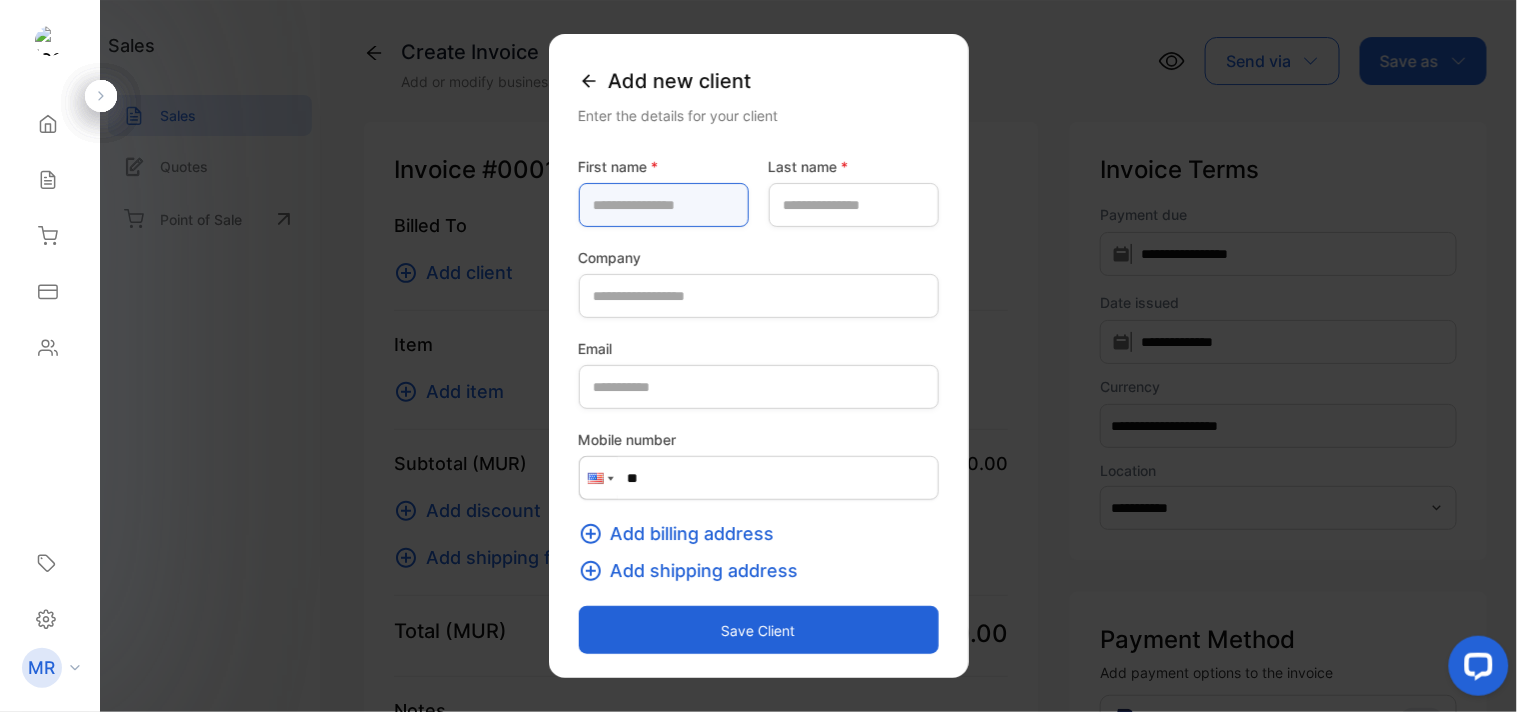 type on "*" 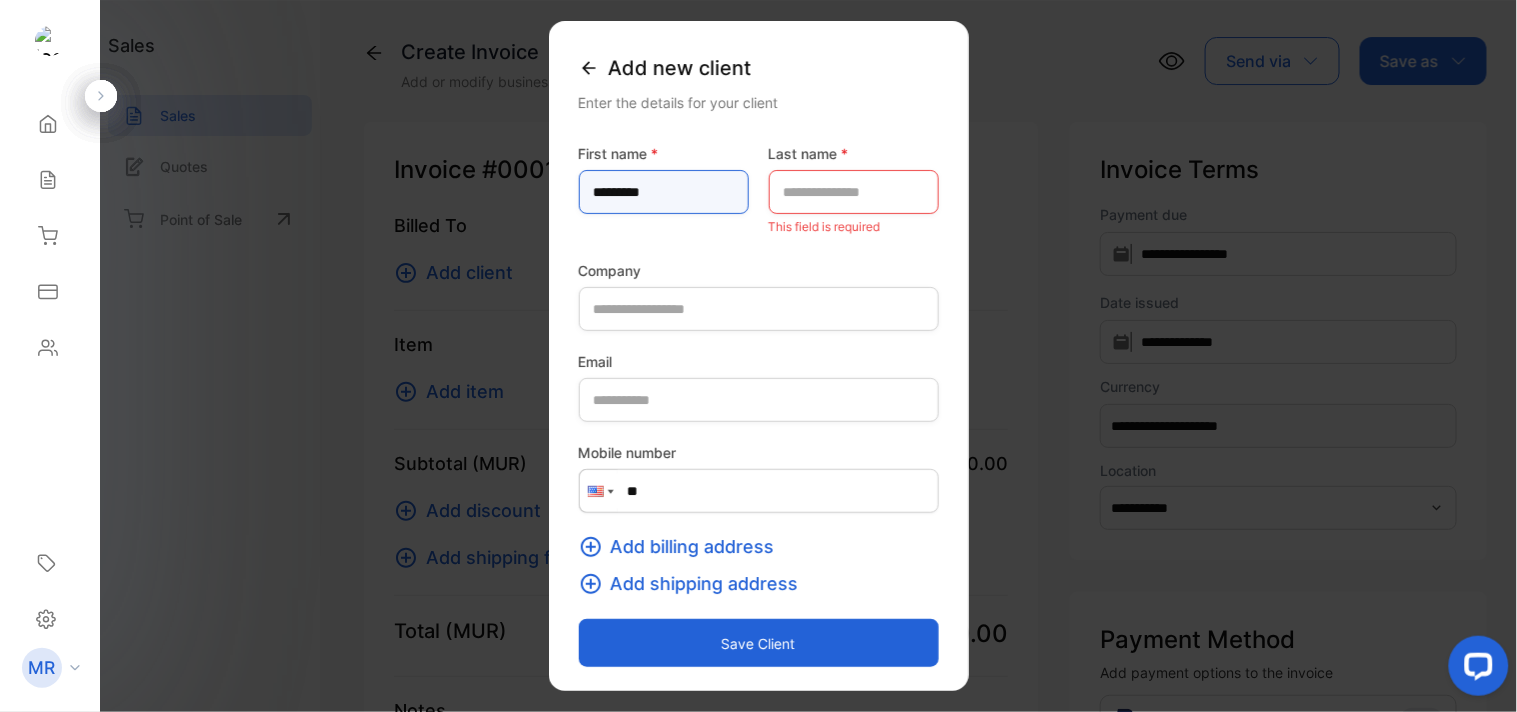 type on "*********" 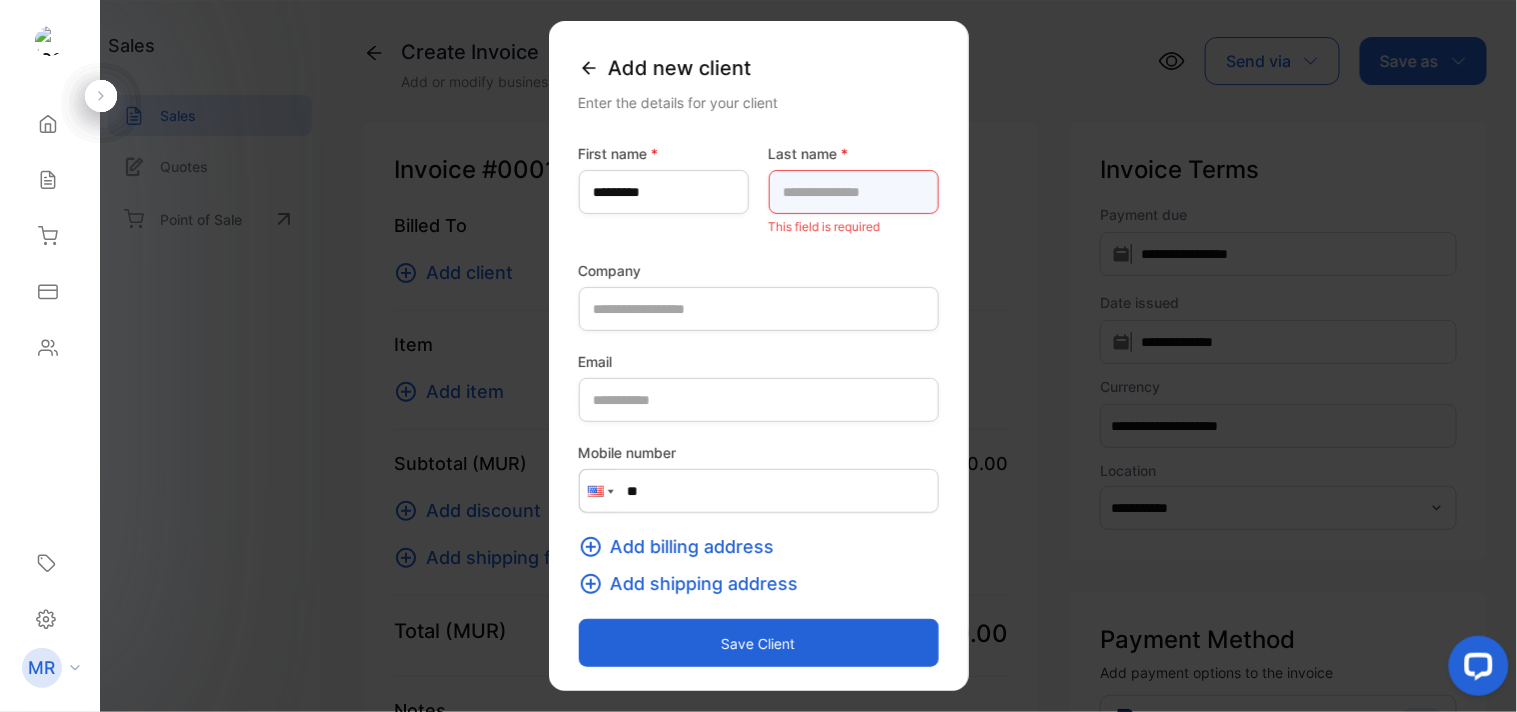 click at bounding box center [854, 192] 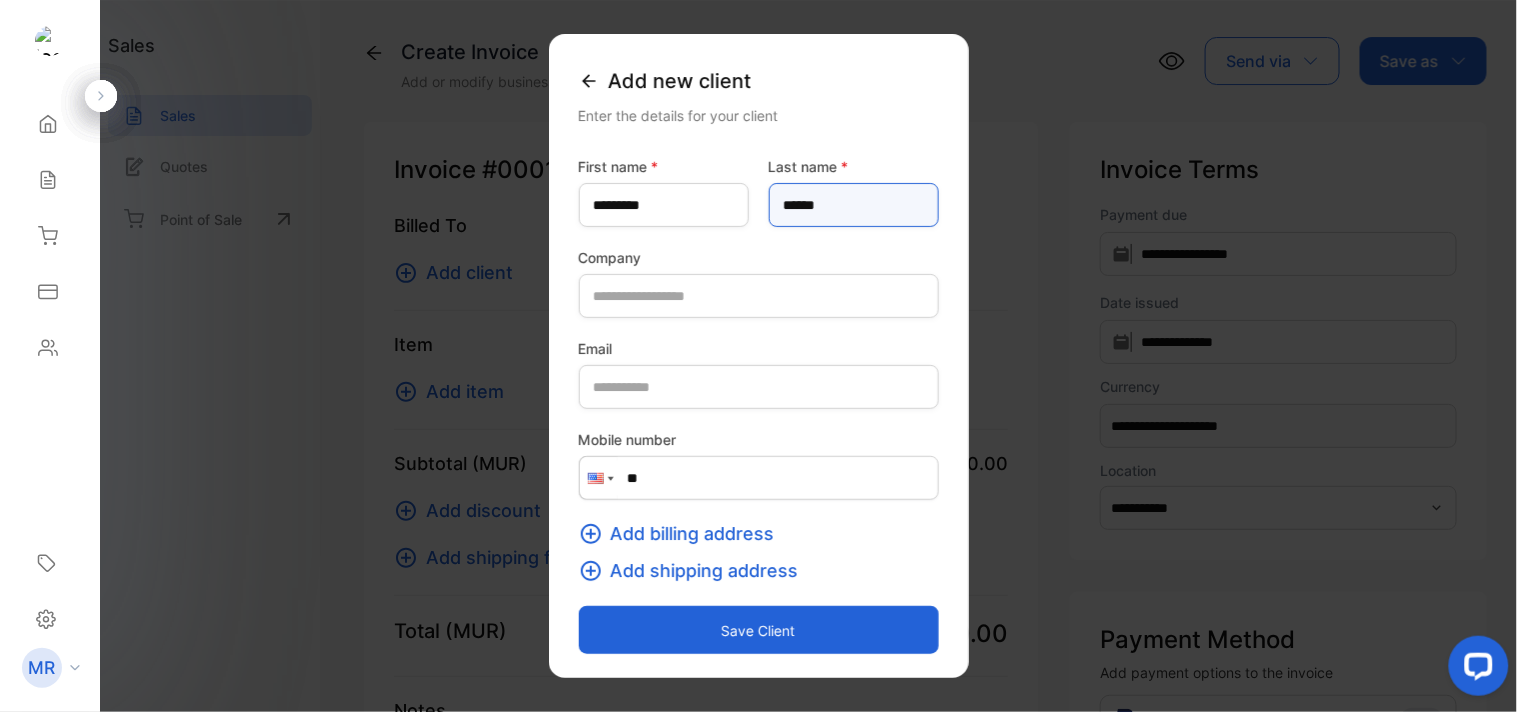 type on "******" 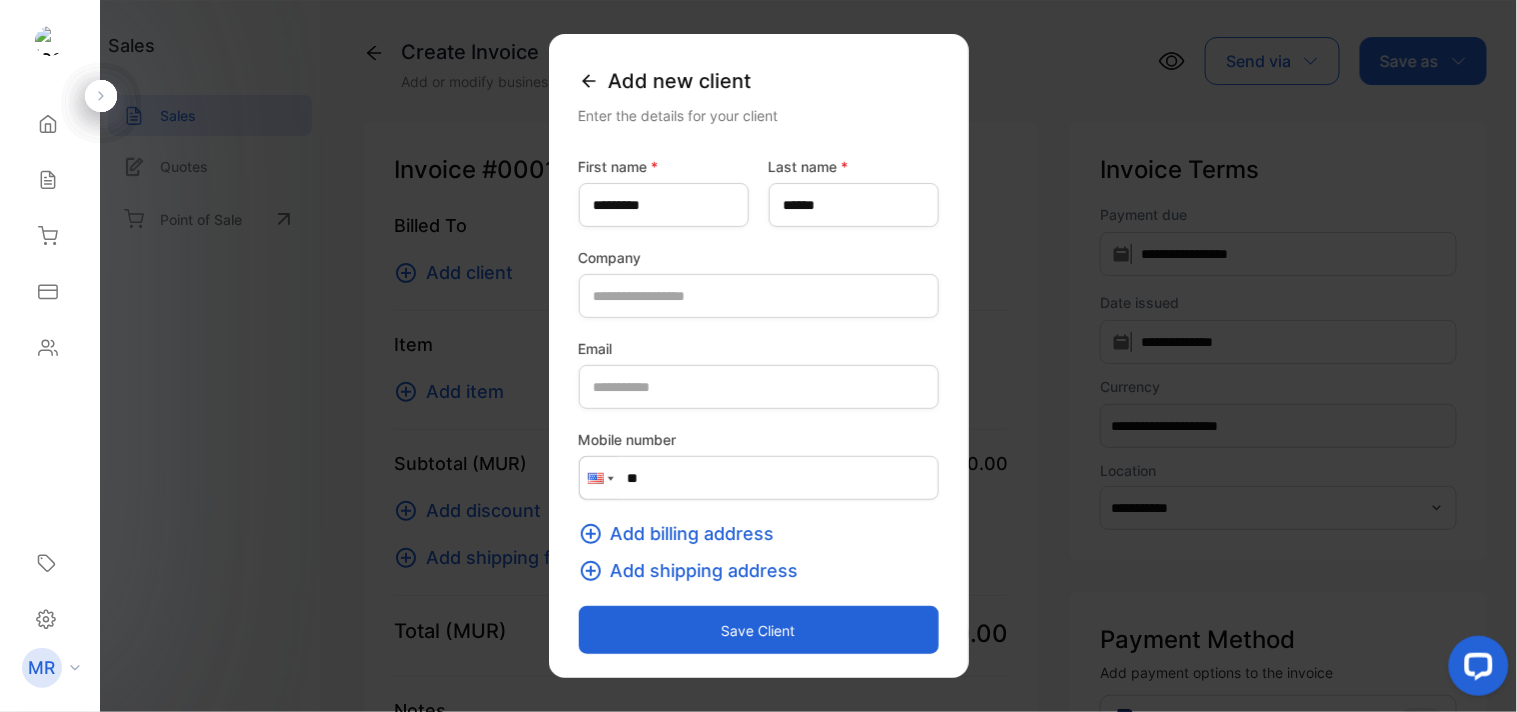 click on "Save client" at bounding box center (759, 630) 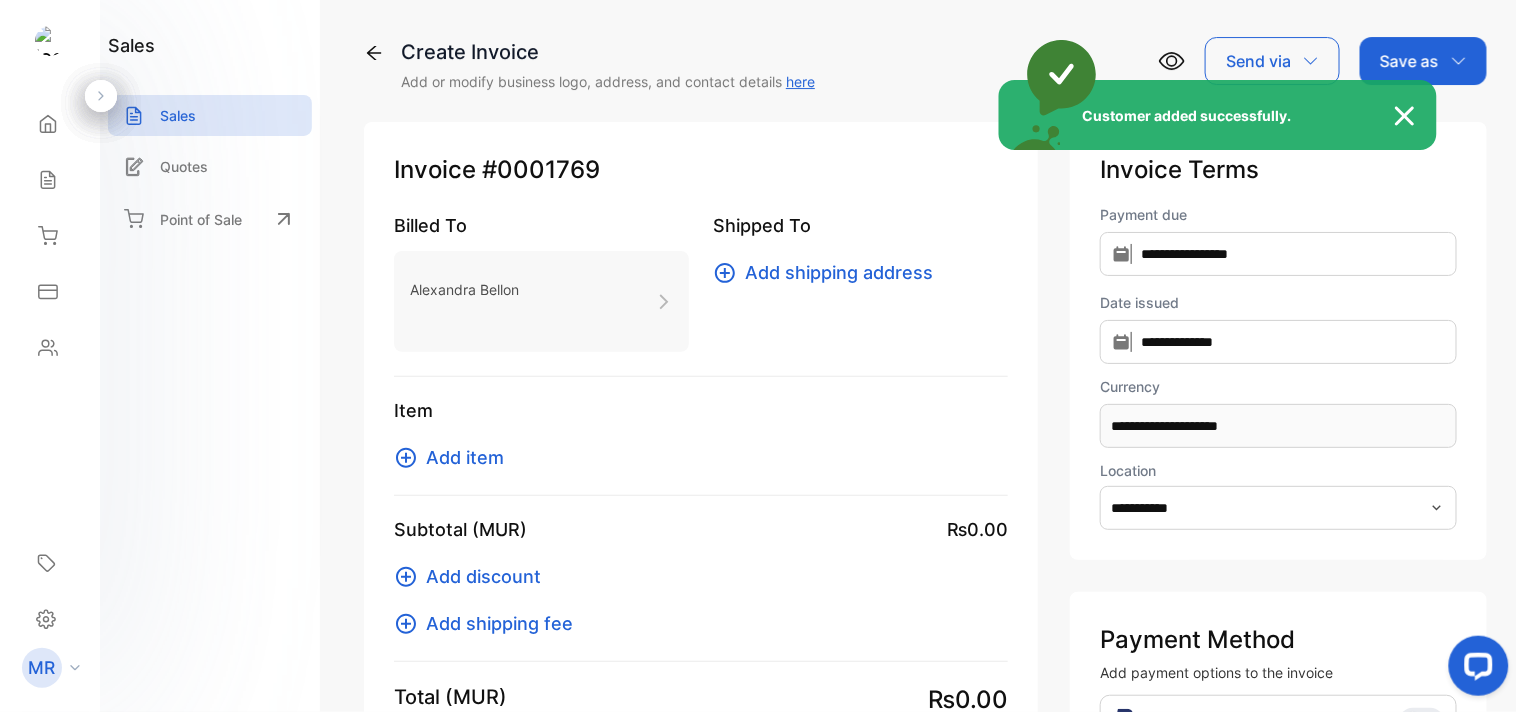 click on "Customer added successfully." at bounding box center (758, 356) 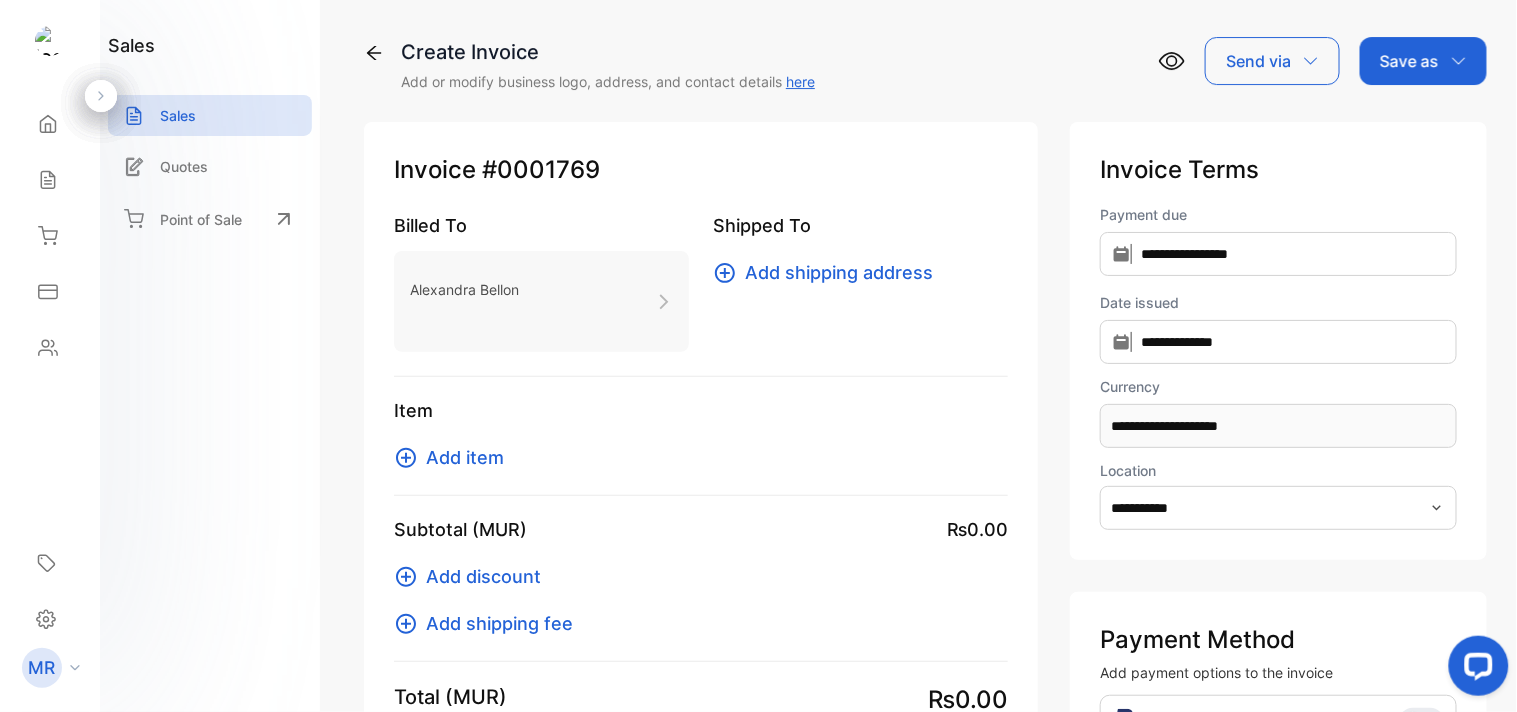 click on "Add item" at bounding box center [465, 457] 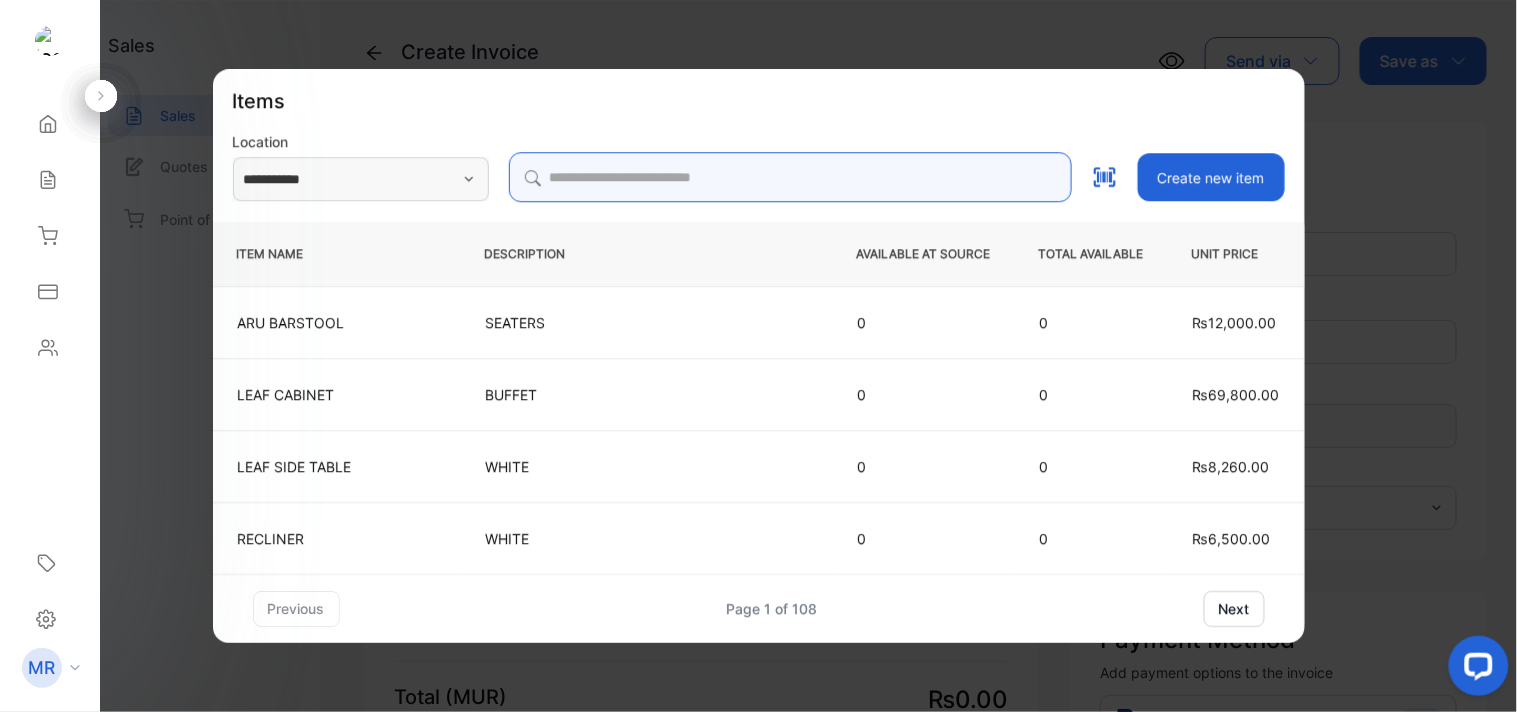 click at bounding box center [790, 177] 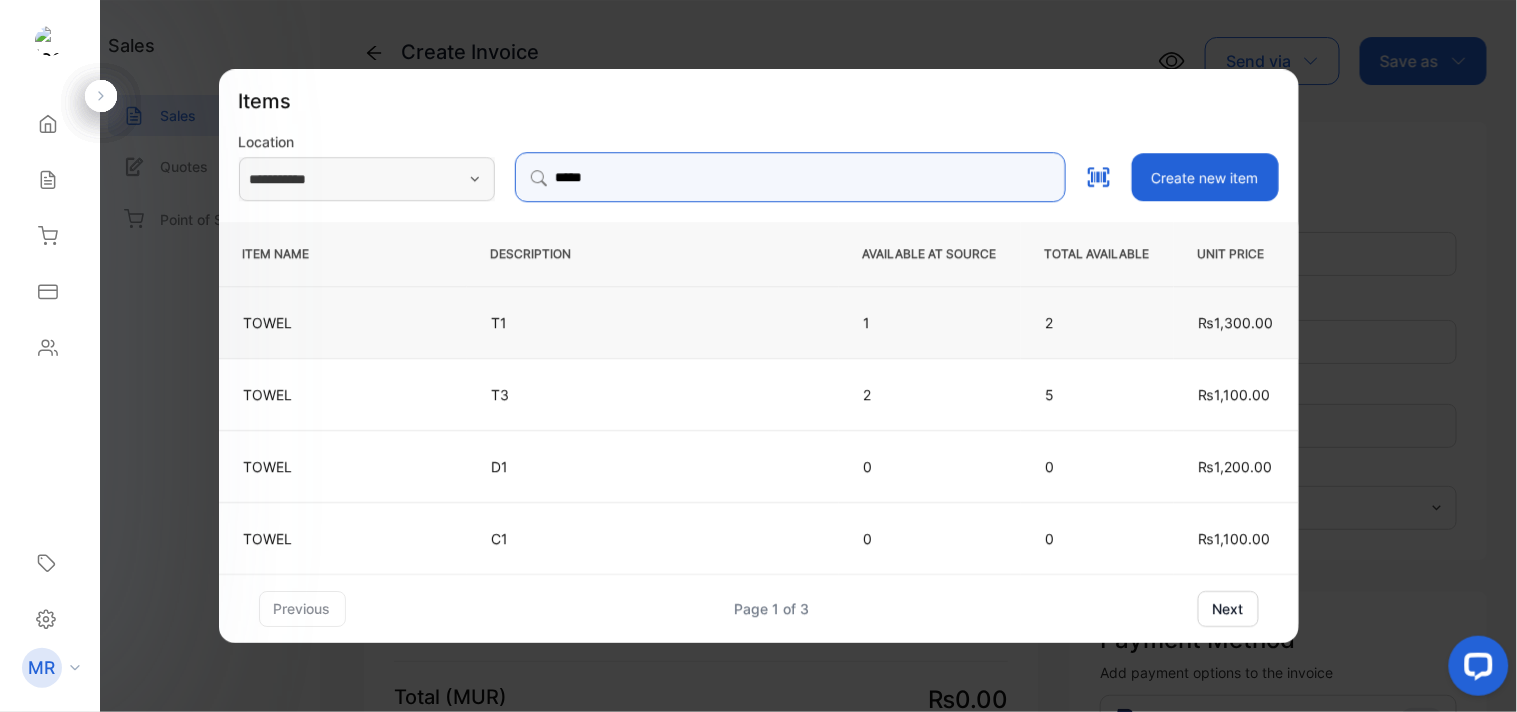 type on "*****" 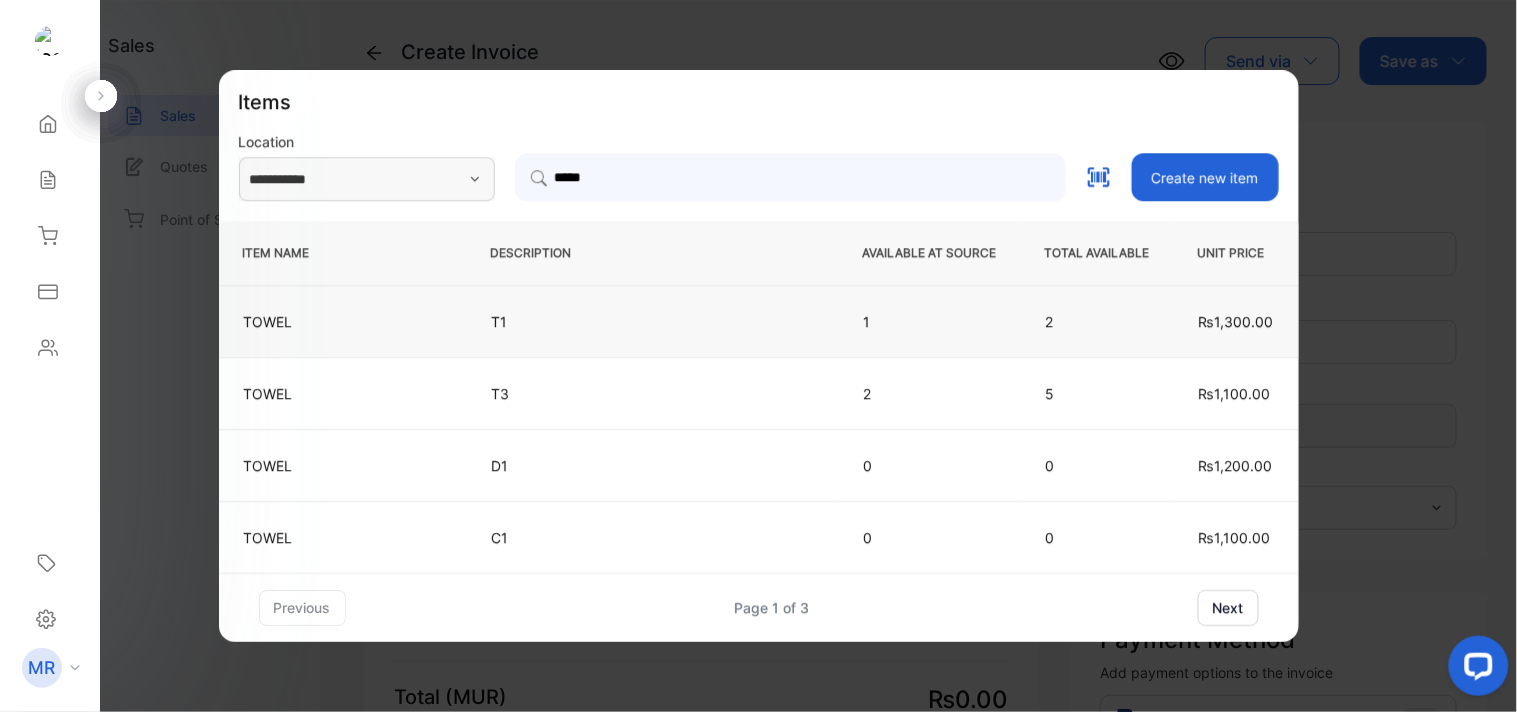 click on "T1" at bounding box center (653, 321) 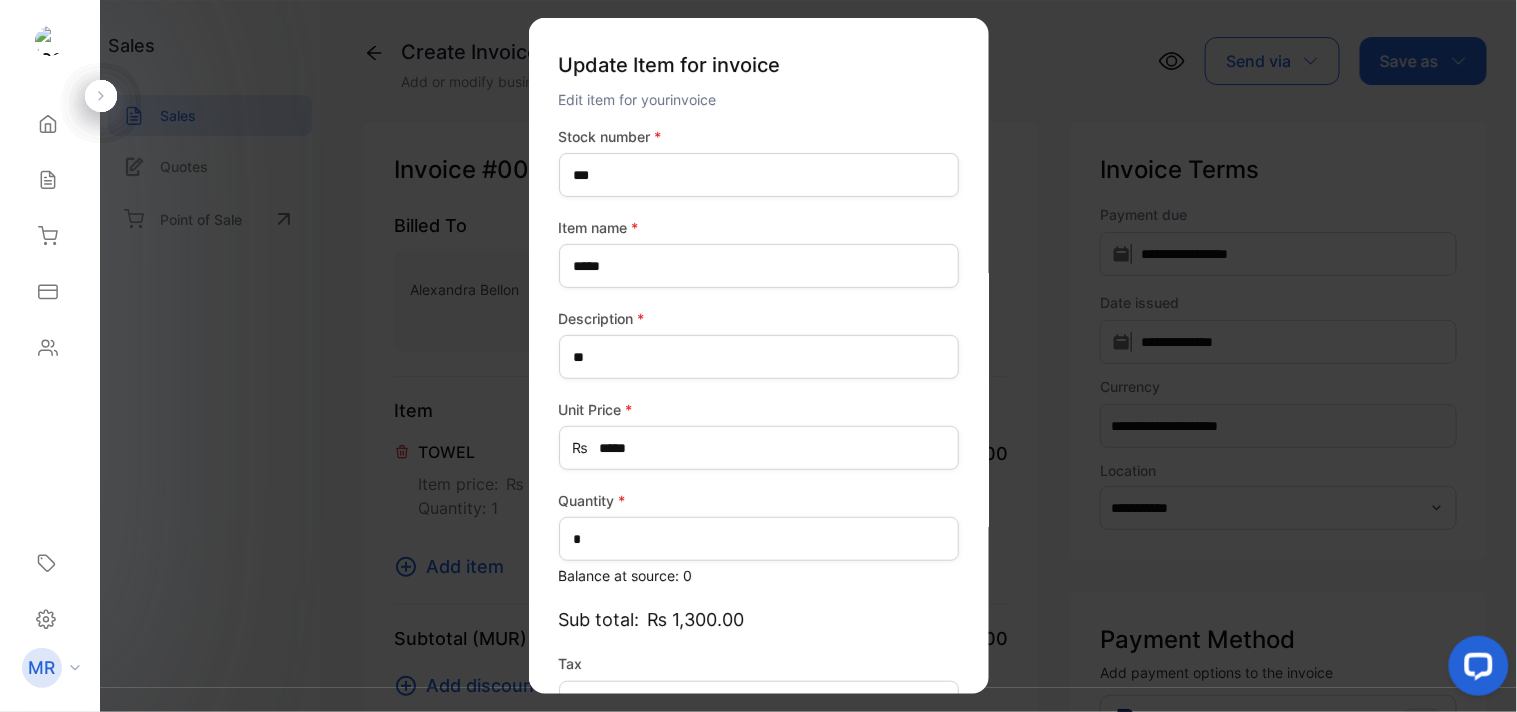 scroll, scrollTop: 130, scrollLeft: 0, axis: vertical 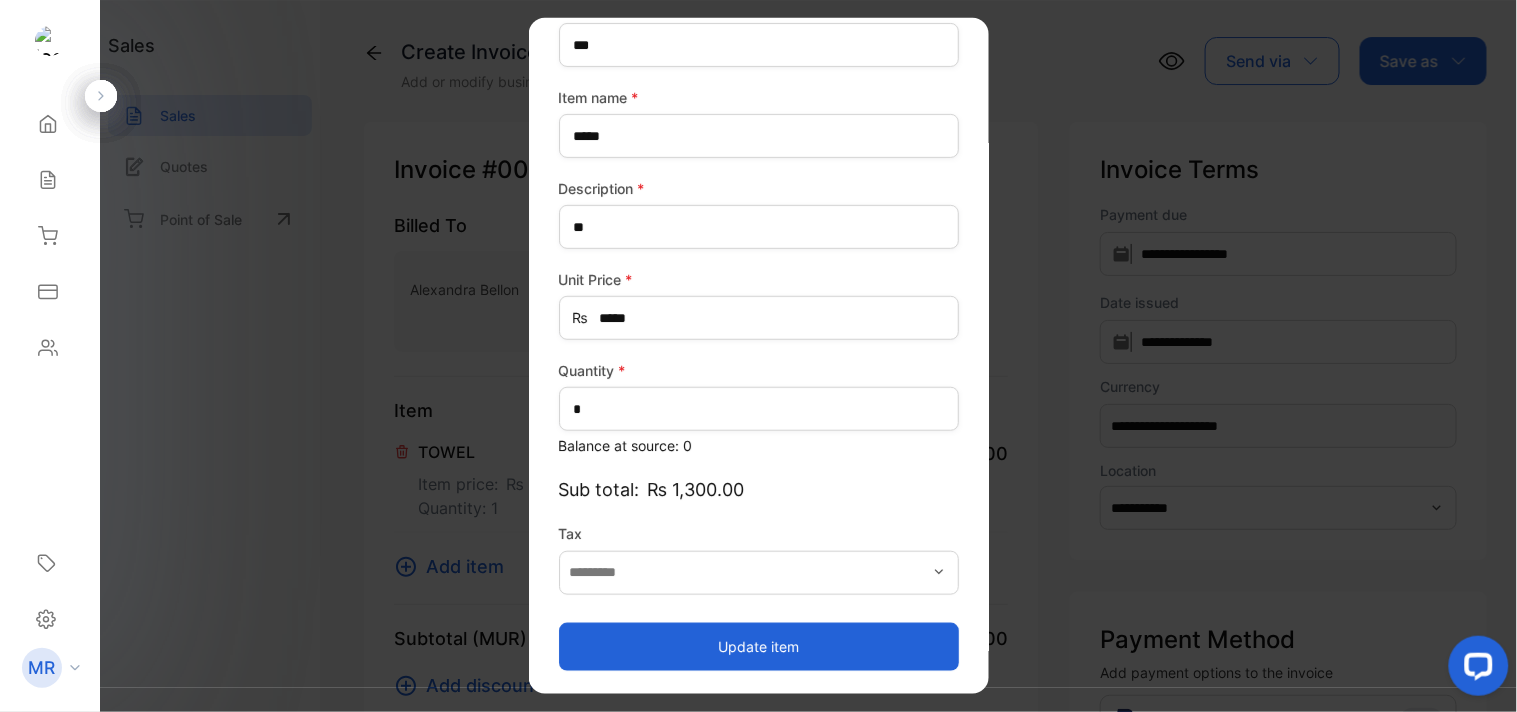 type on "*******" 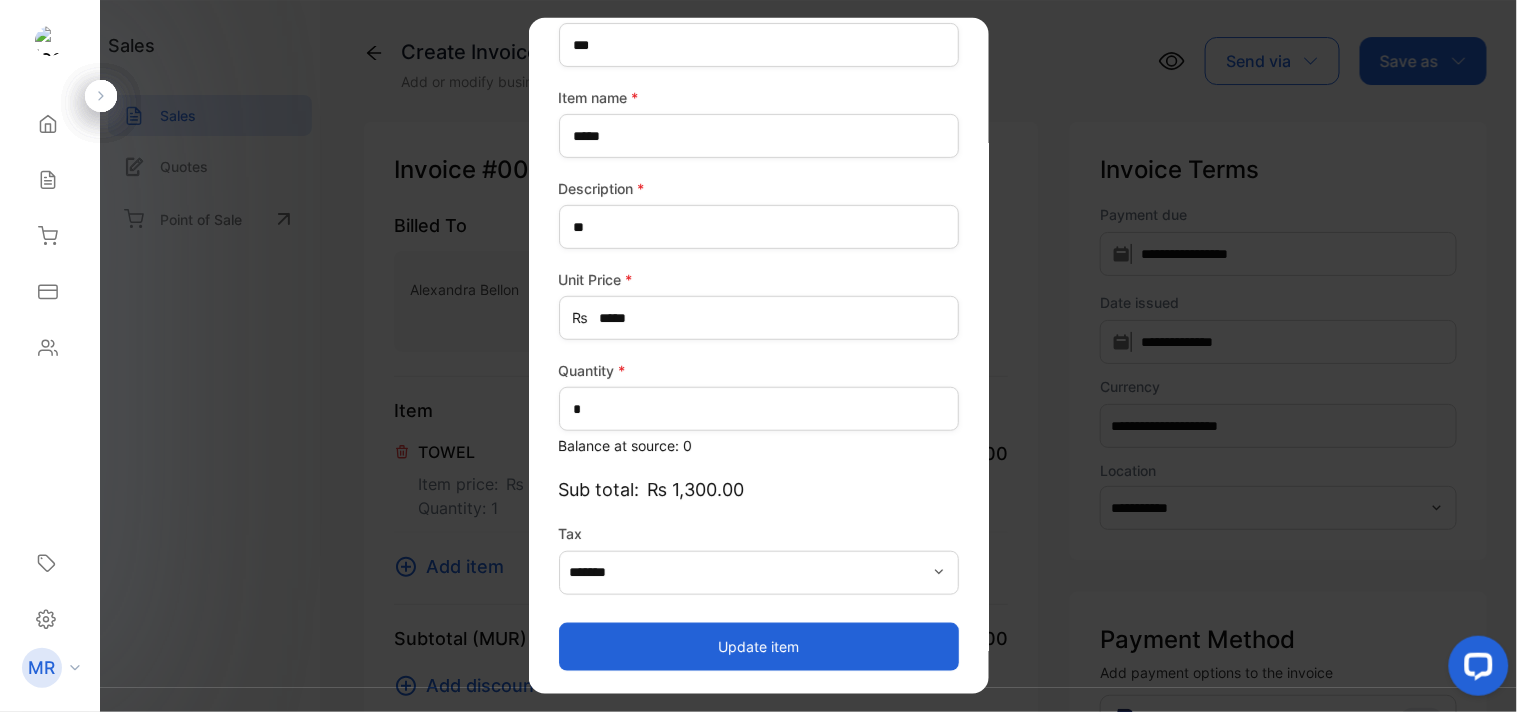 click on "Update item" at bounding box center [759, 646] 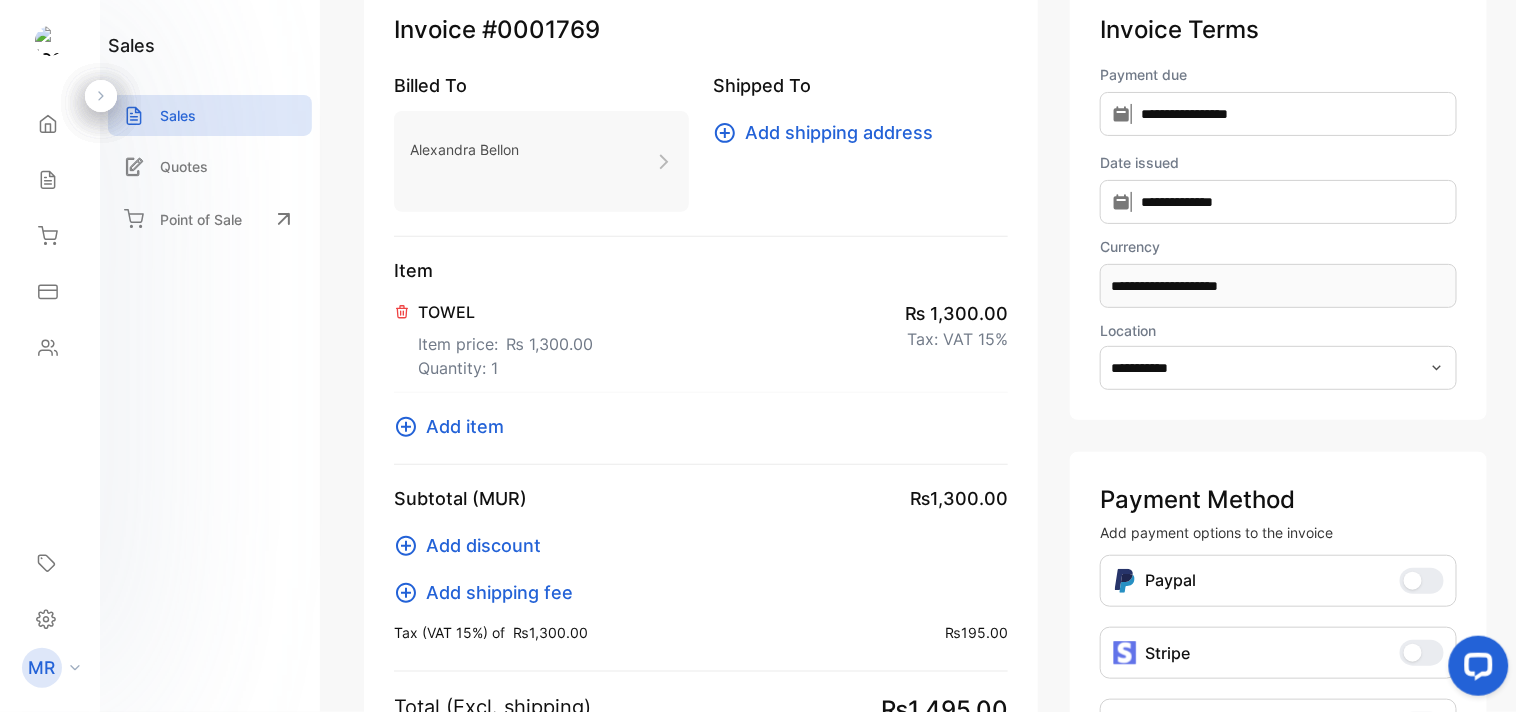 scroll, scrollTop: 0, scrollLeft: 0, axis: both 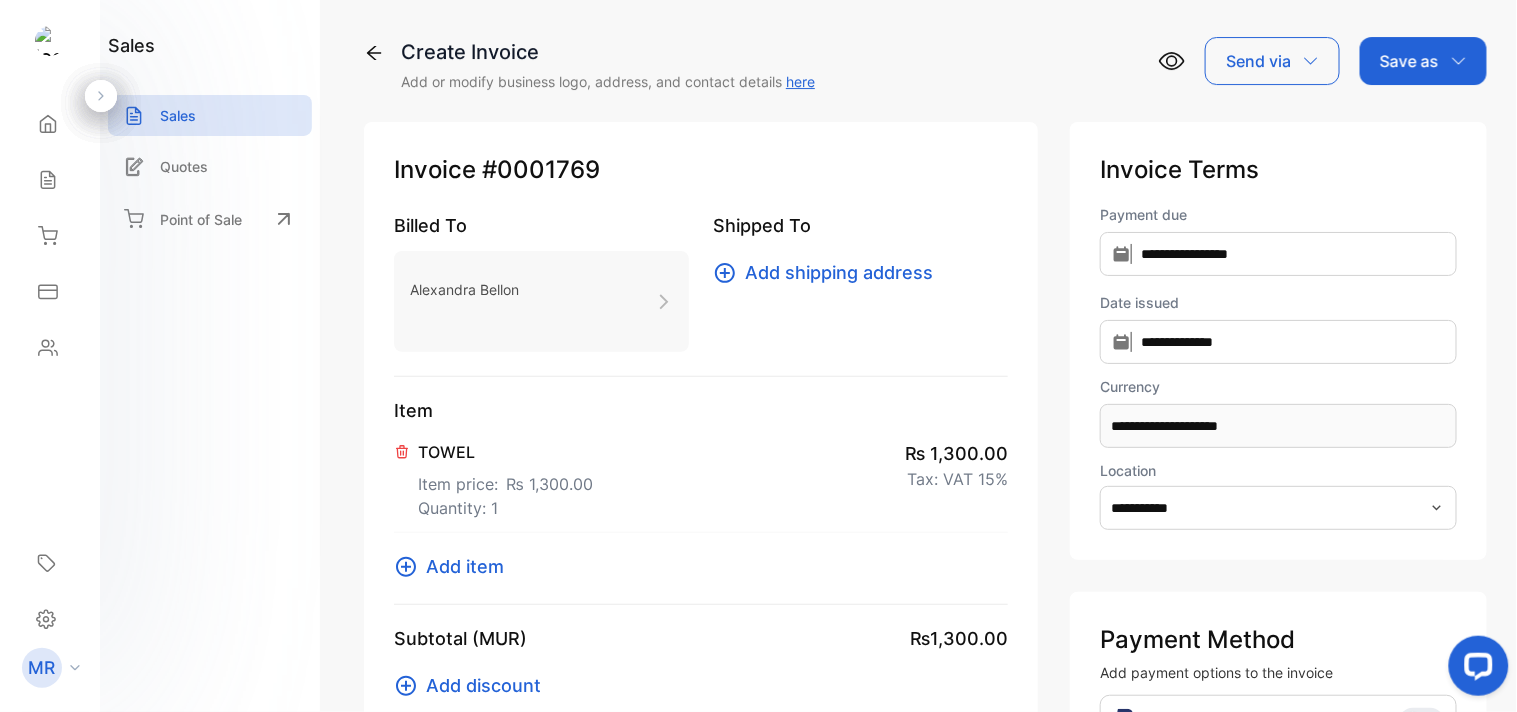 click on "Save as" at bounding box center (1409, 61) 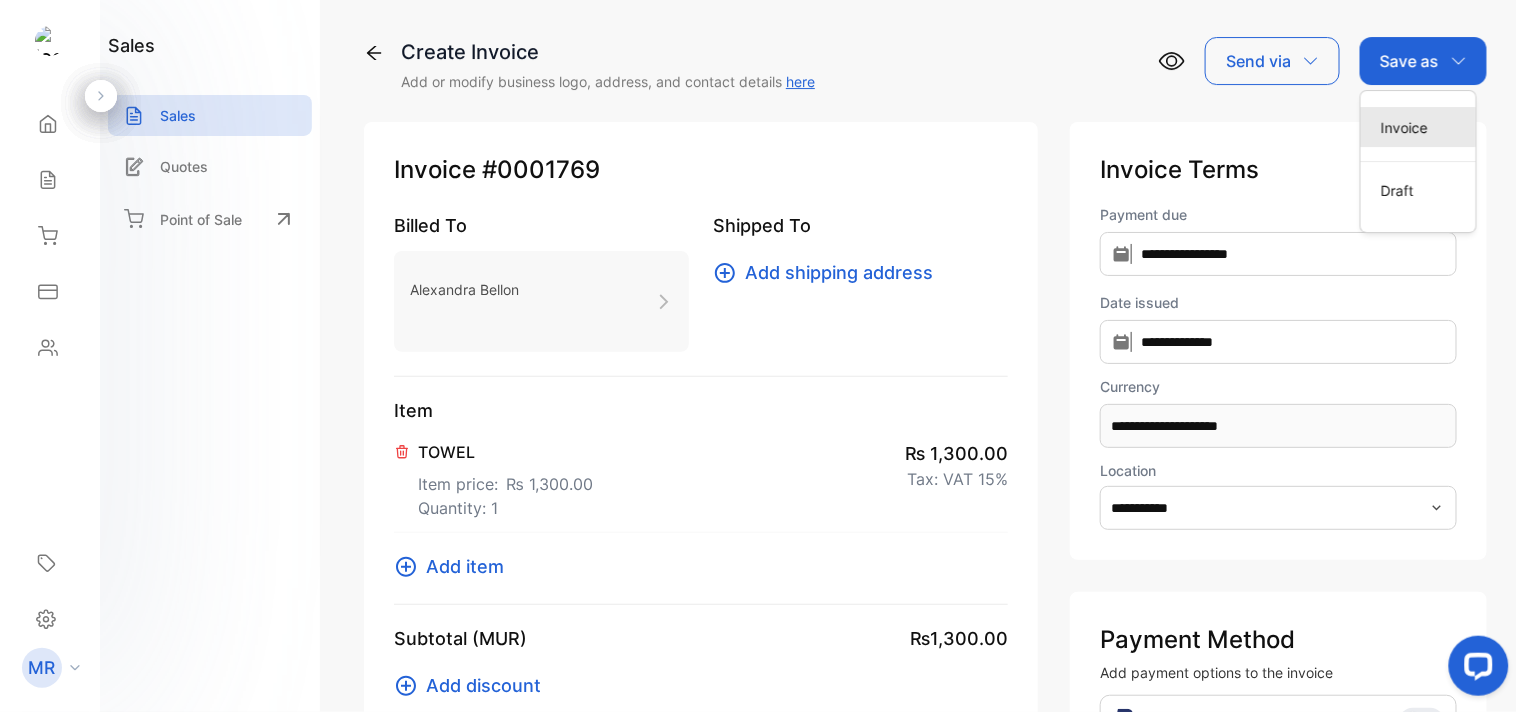 click on "Invoice" at bounding box center (1418, 127) 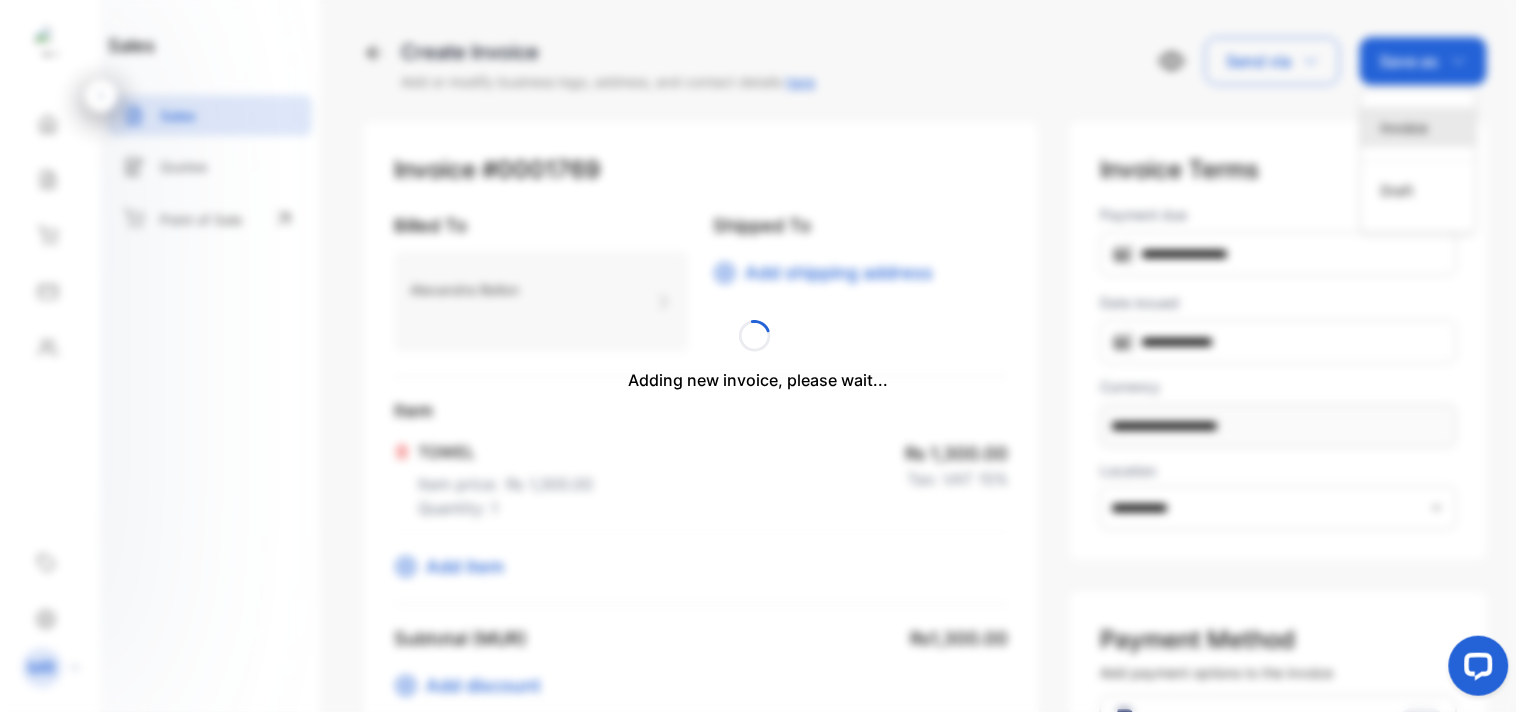 type 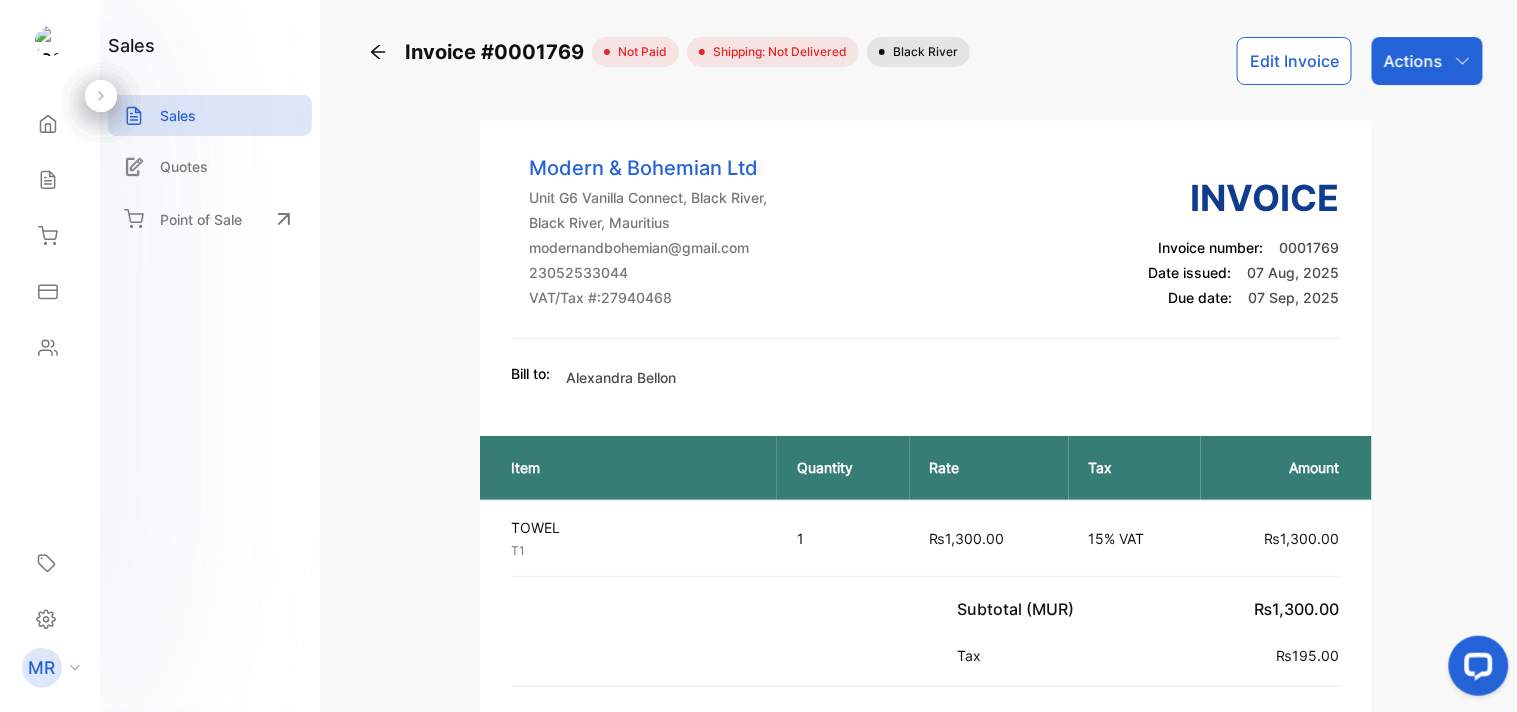 click on "Actions" at bounding box center (1427, 61) 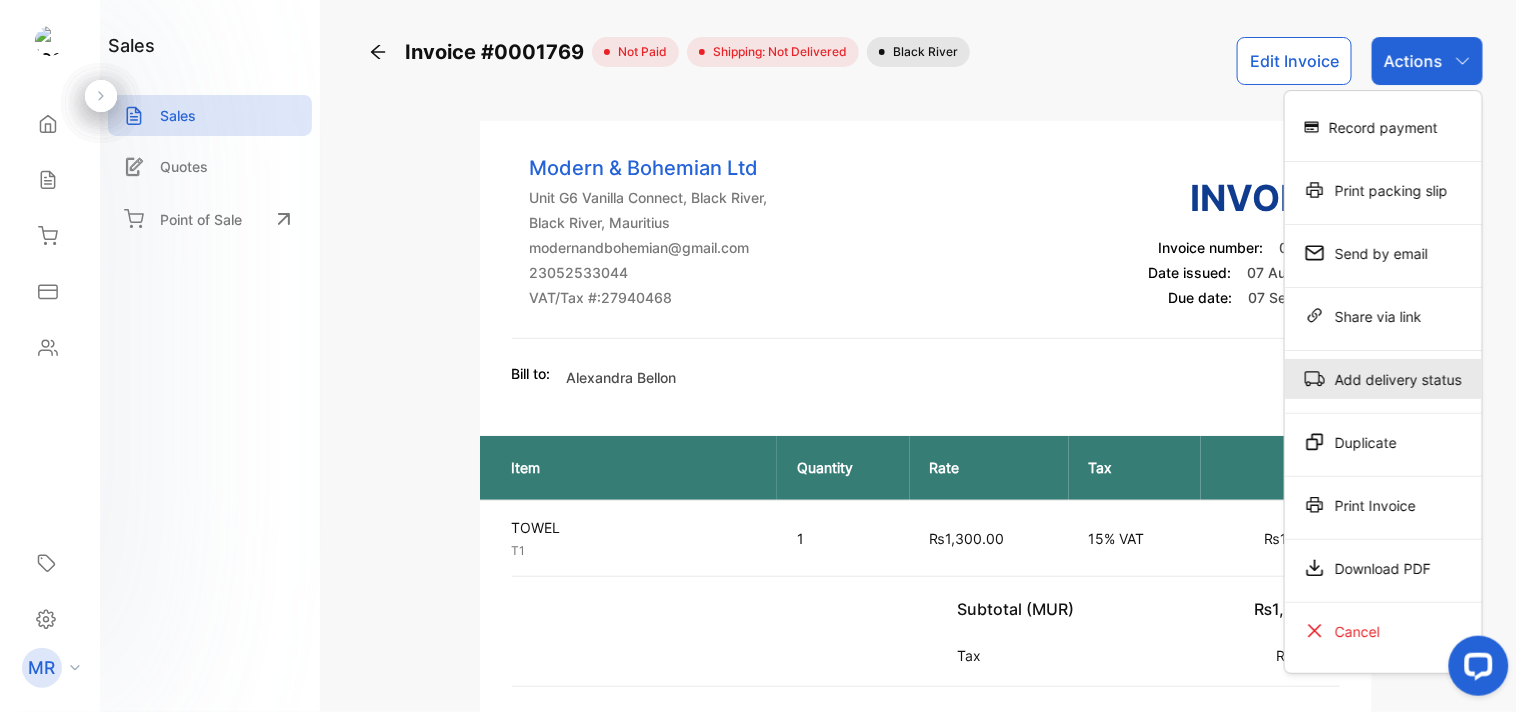 click on "Add delivery status" at bounding box center (1383, 379) 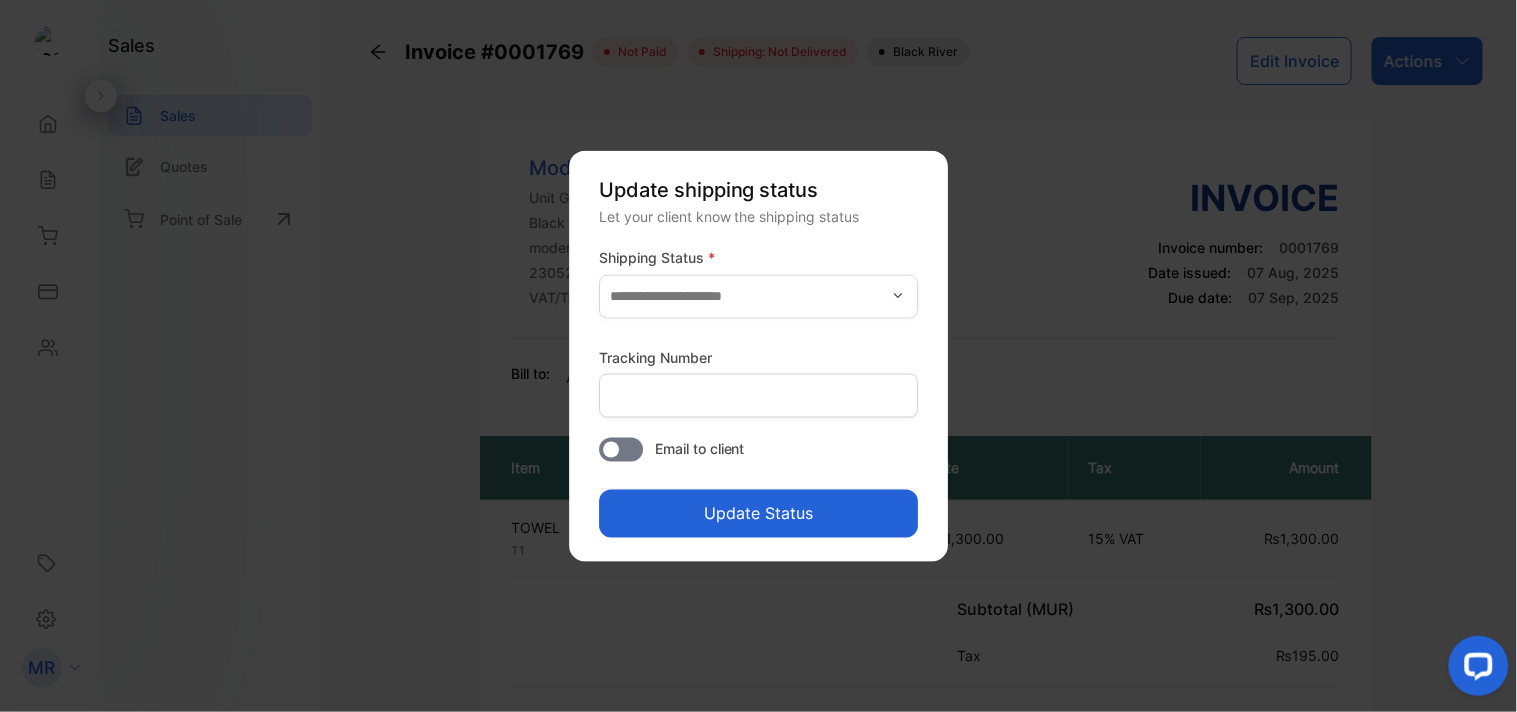 click 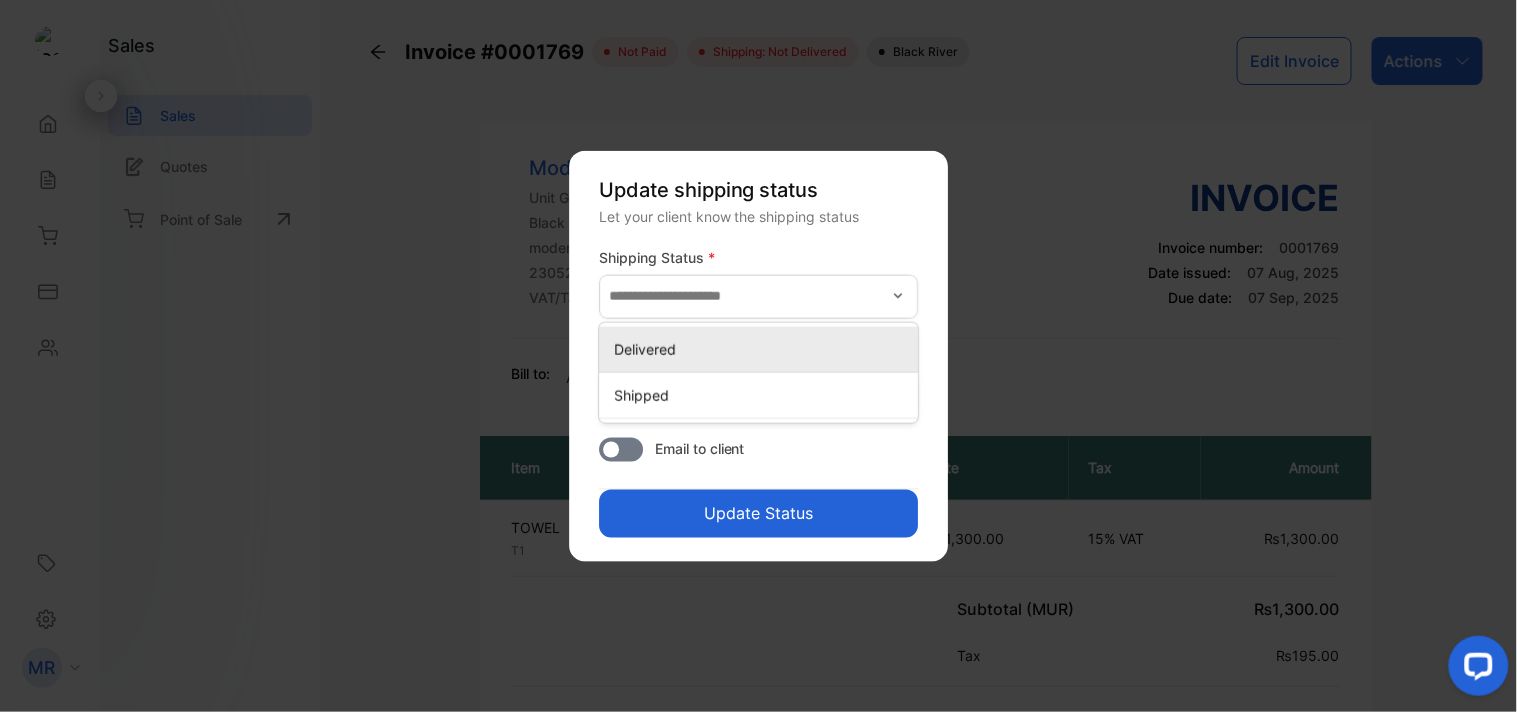 click on "Delivered" at bounding box center (762, 348) 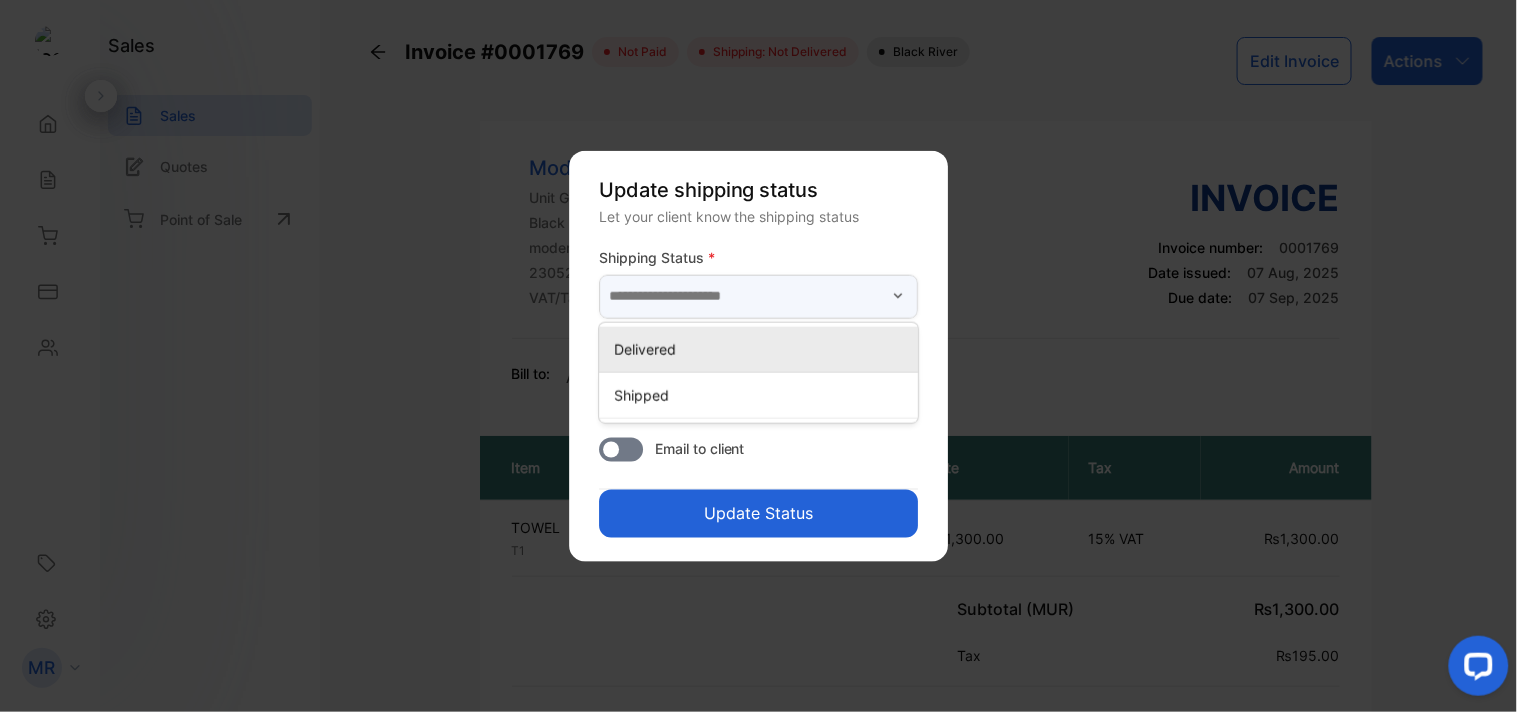 type on "*********" 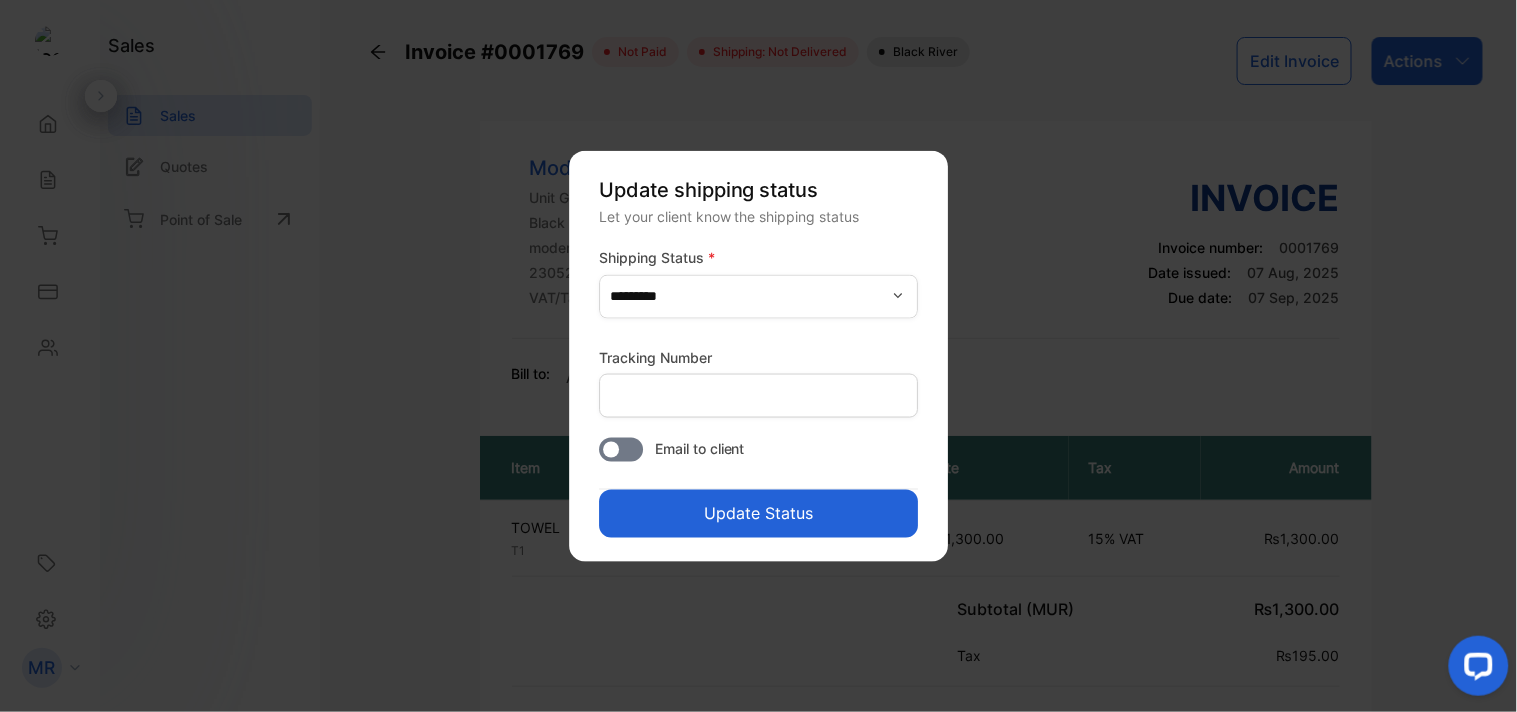 click on "Update Status" at bounding box center (758, 513) 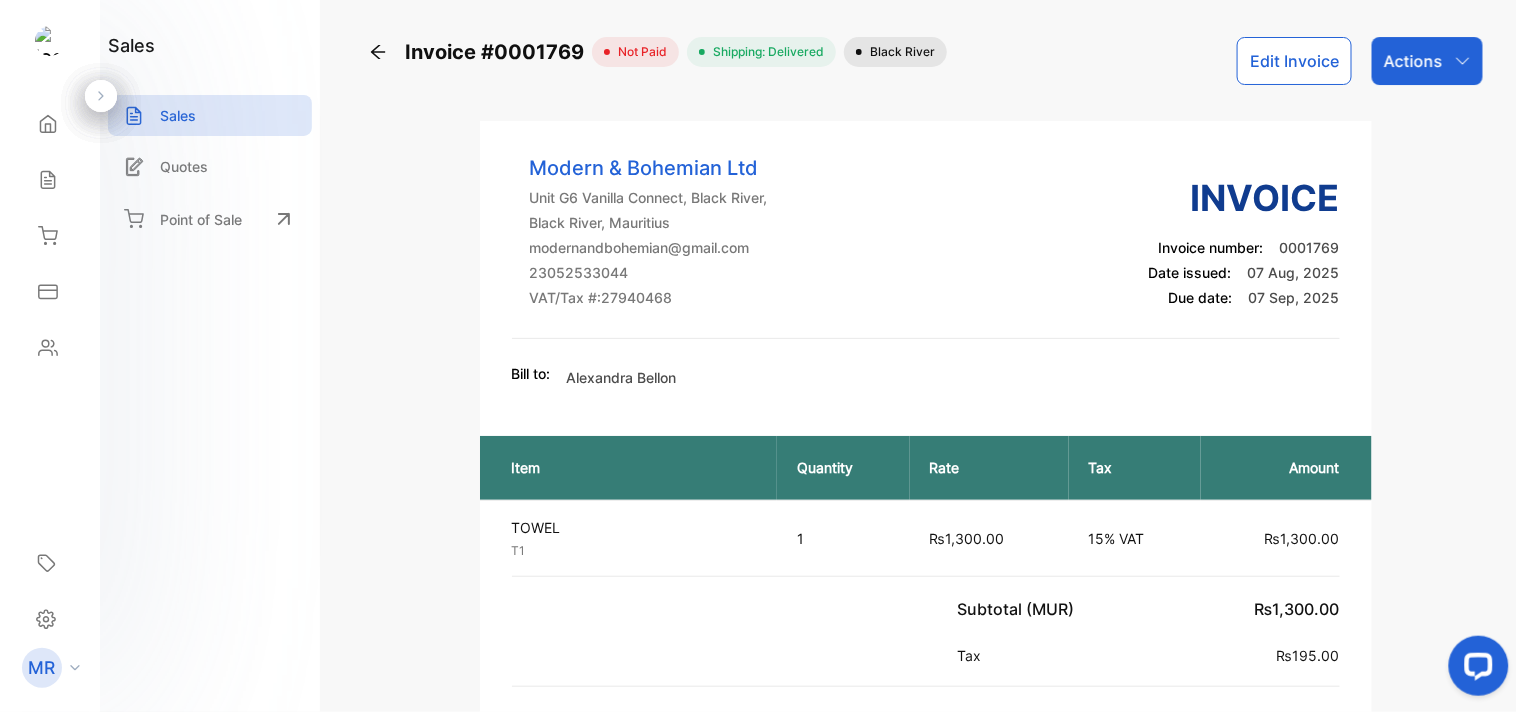 click 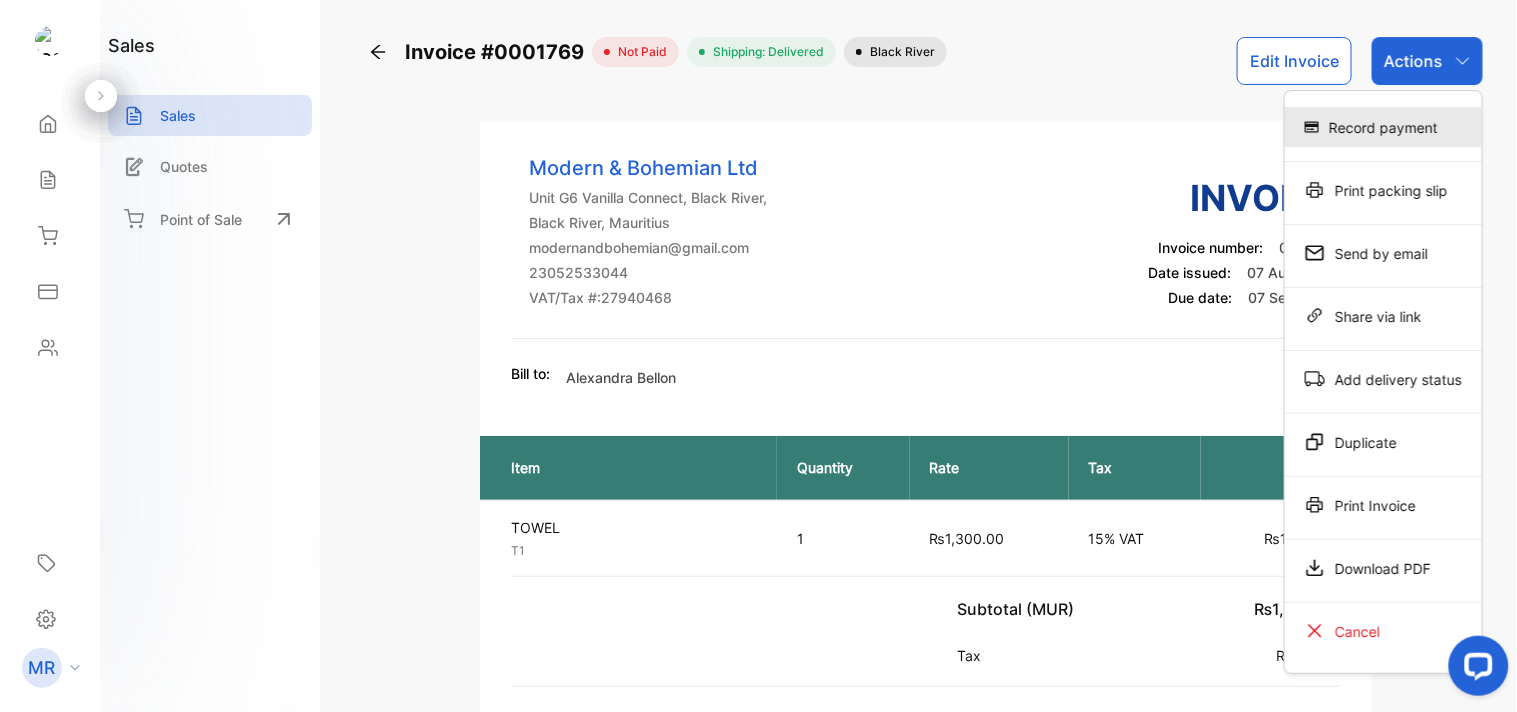 click on "Record payment" at bounding box center (1383, 127) 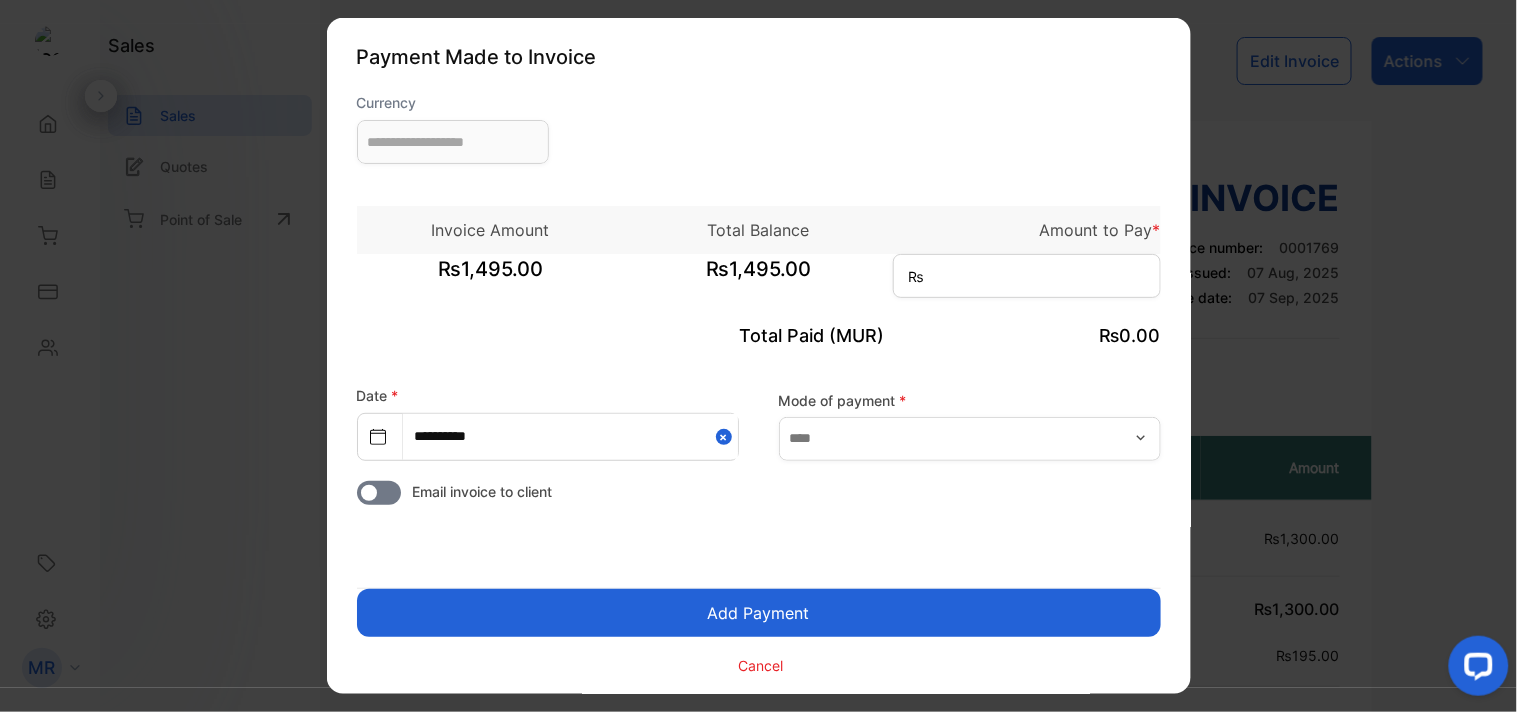type on "**********" 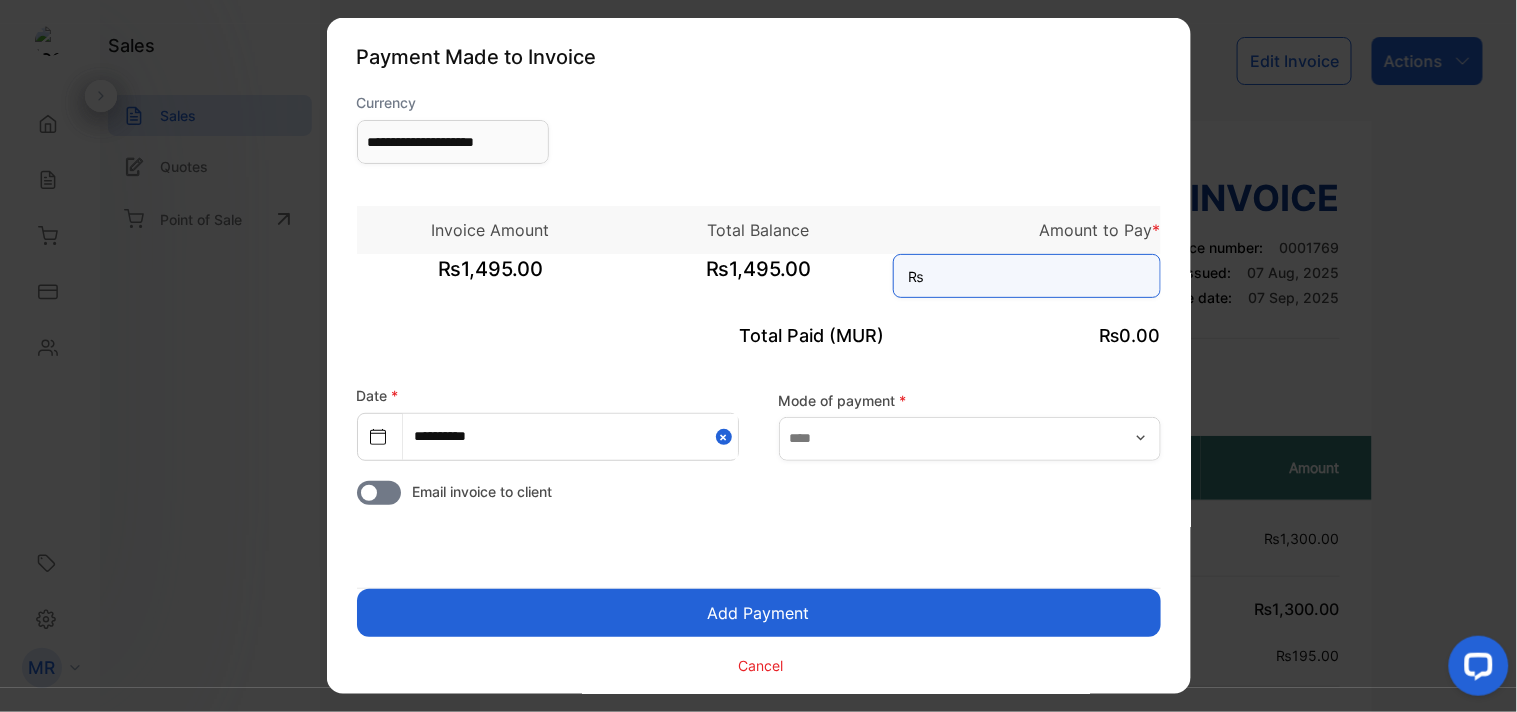 click at bounding box center (1027, 276) 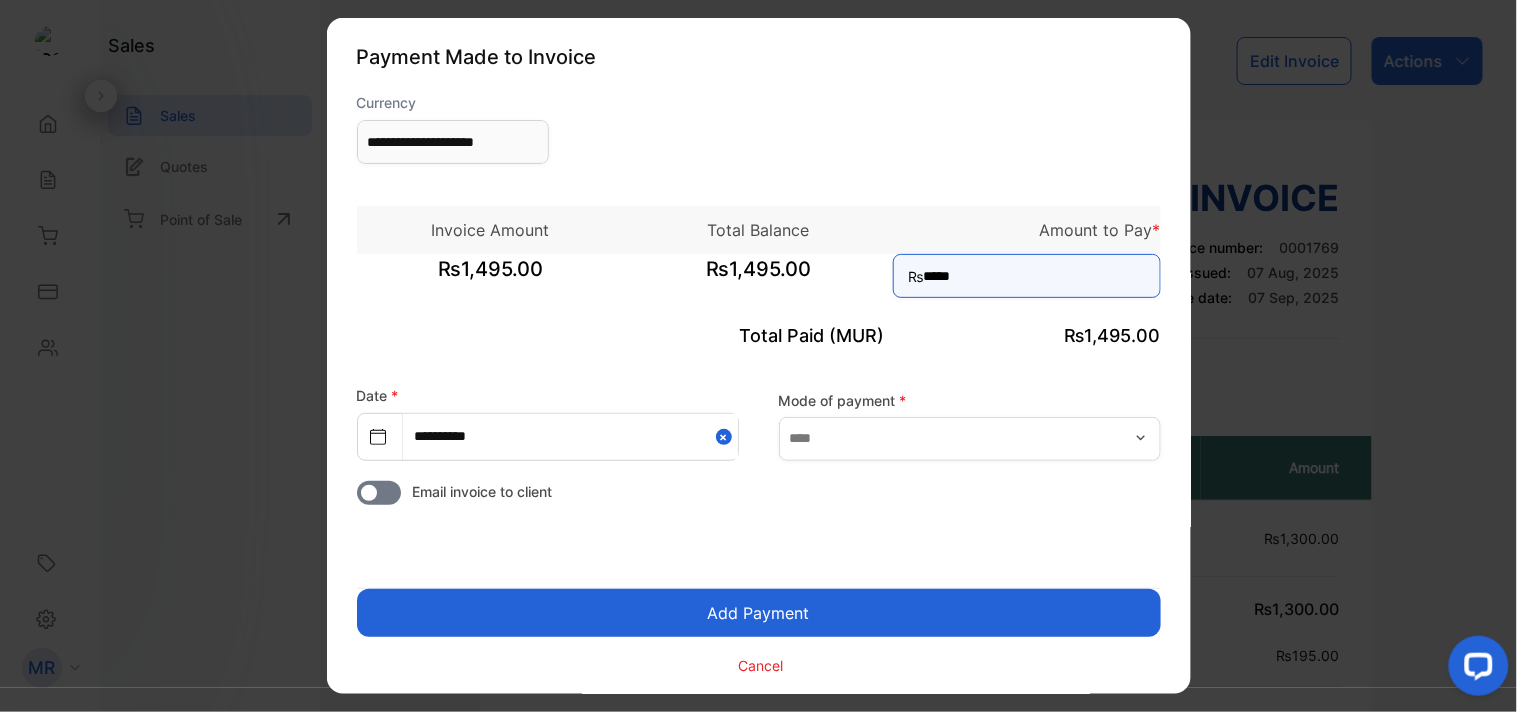 type on "*****" 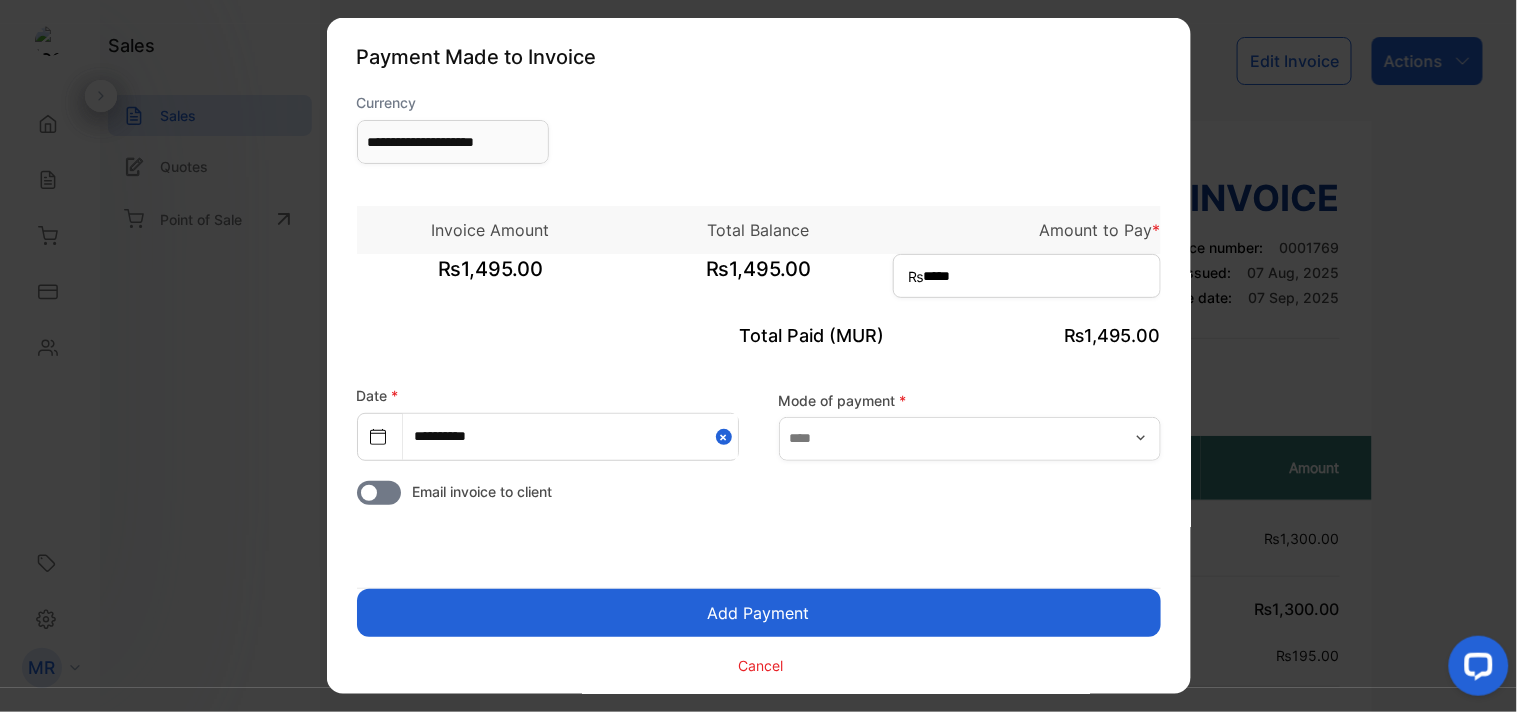 click 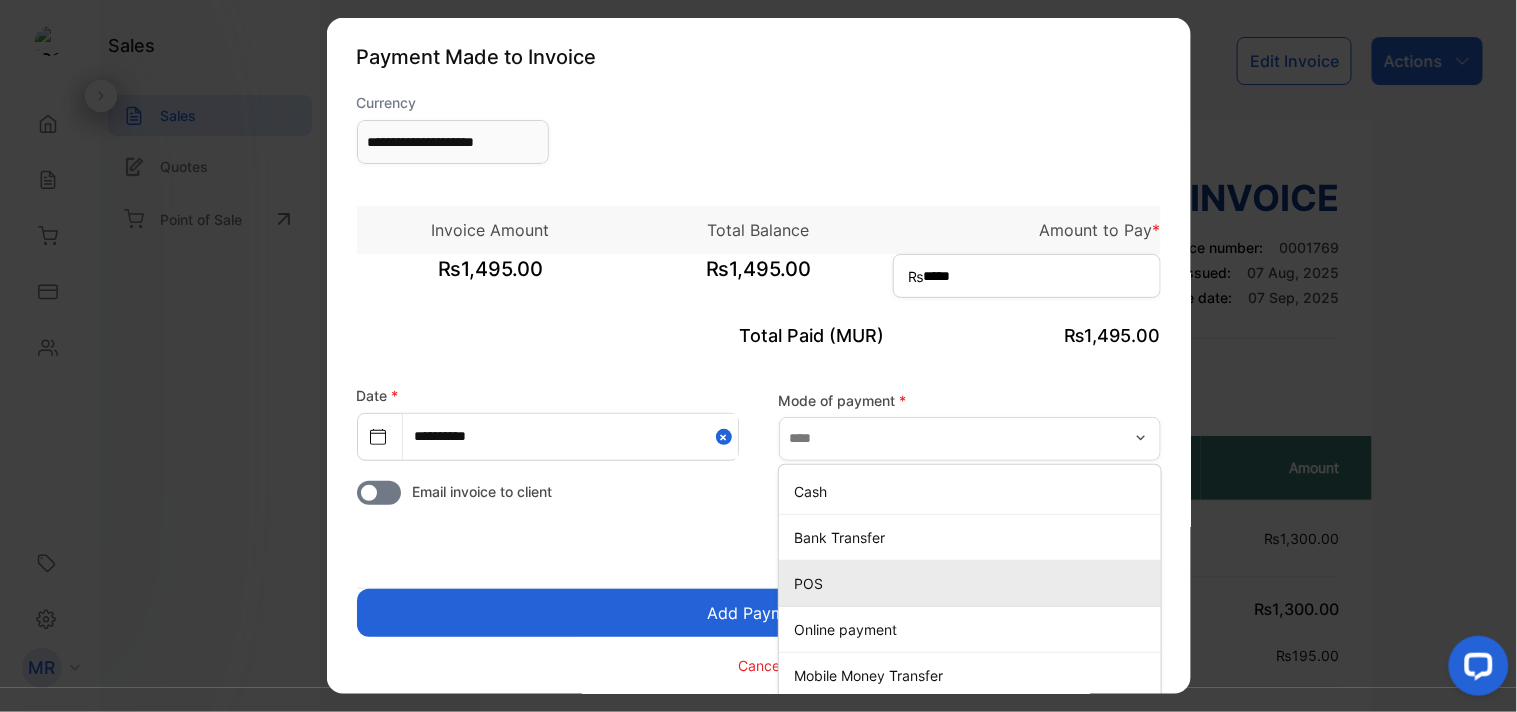 click on "POS" at bounding box center (974, 582) 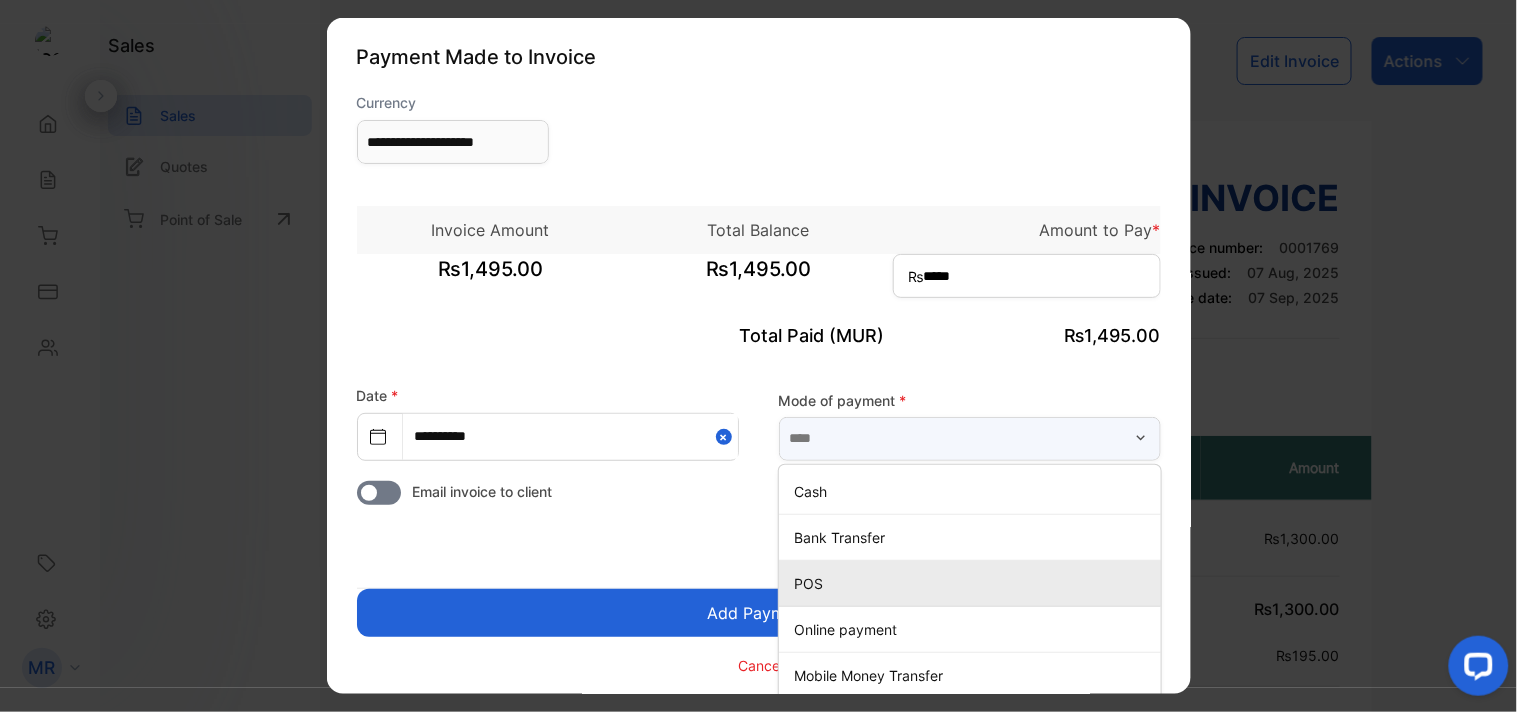type on "***" 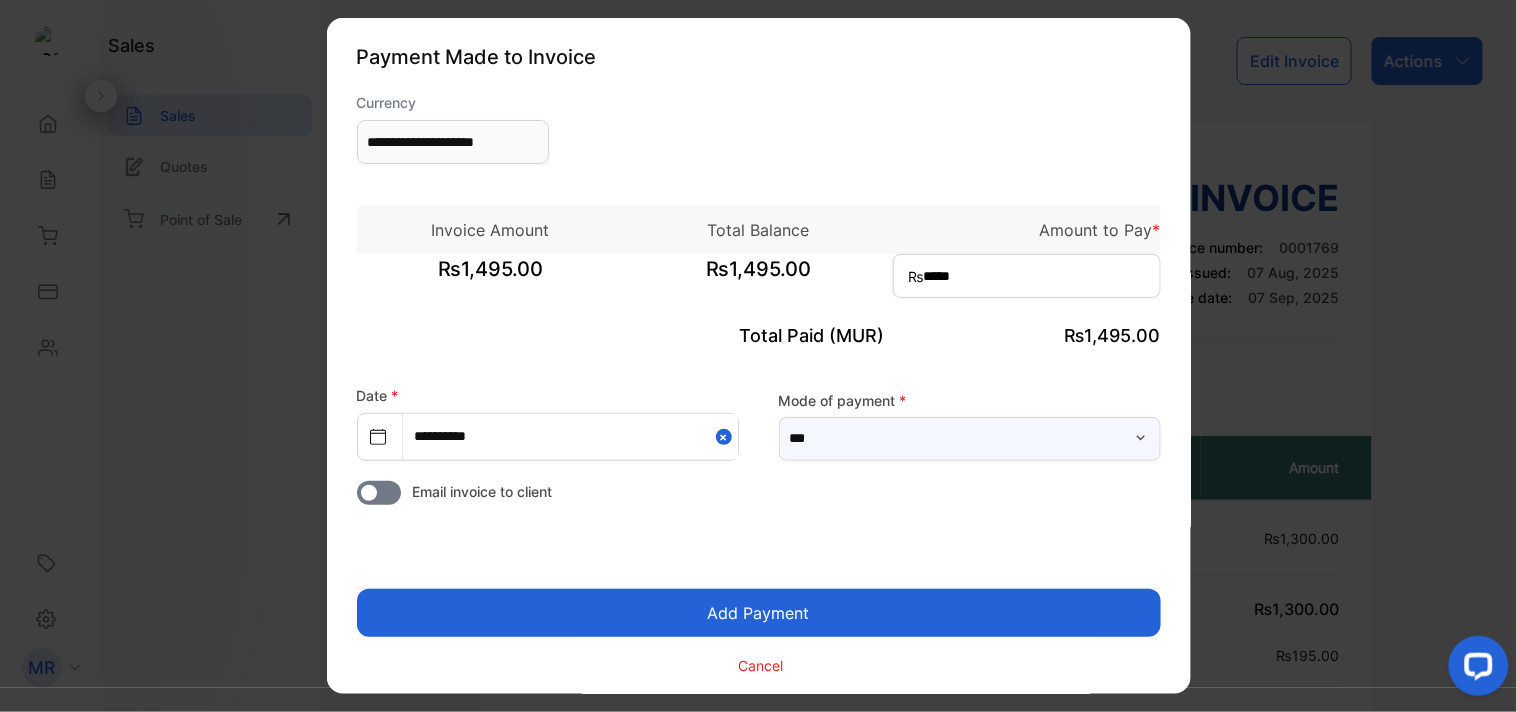 scroll, scrollTop: 6, scrollLeft: 0, axis: vertical 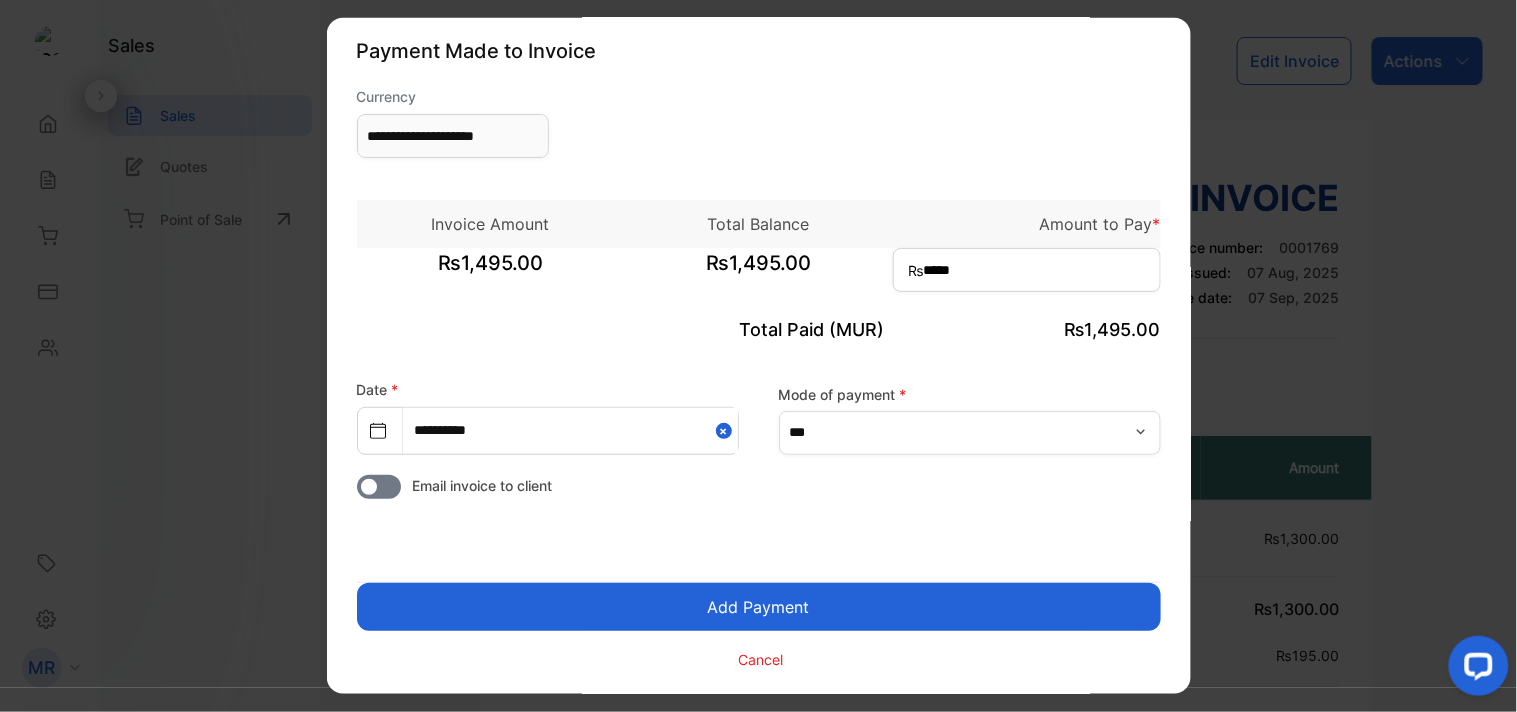 click on "Add Payment" at bounding box center [759, 607] 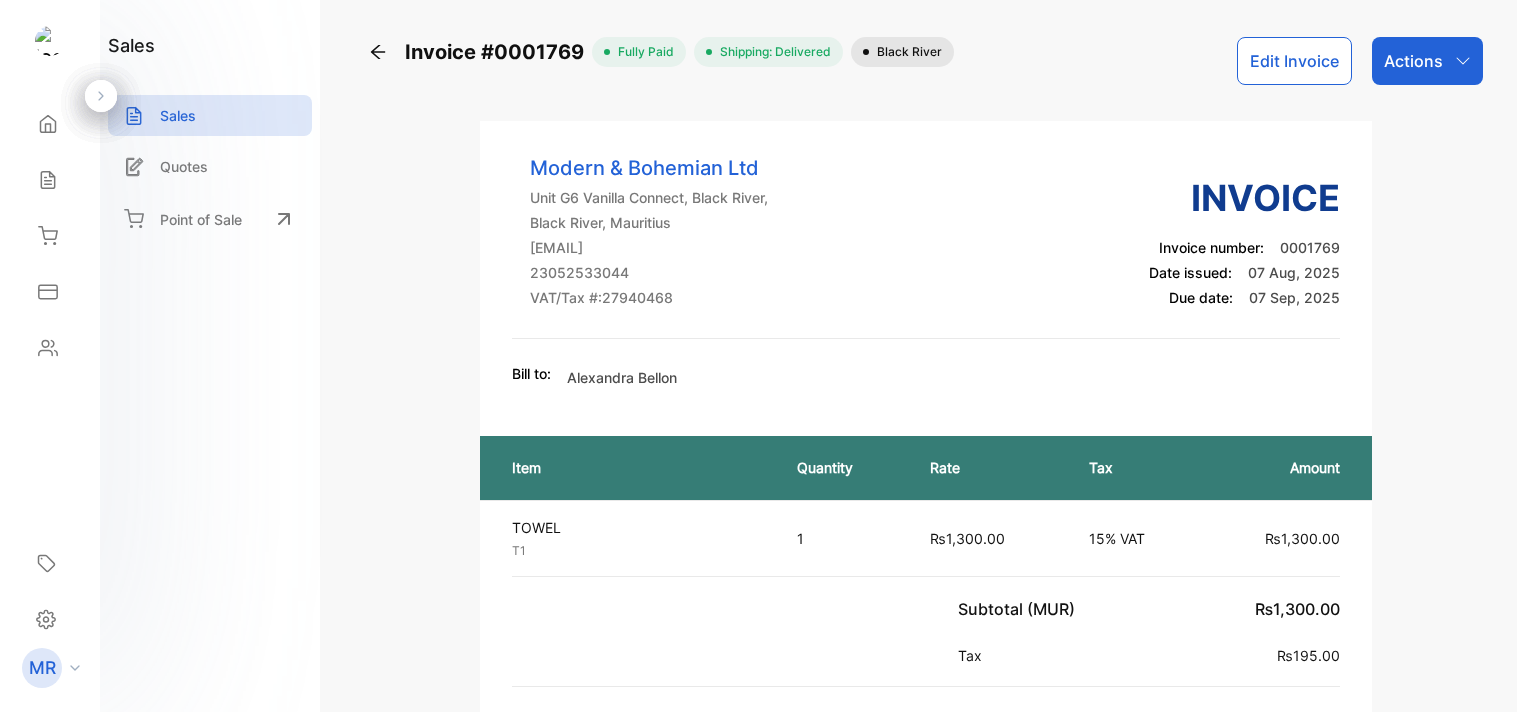 scroll, scrollTop: 0, scrollLeft: 0, axis: both 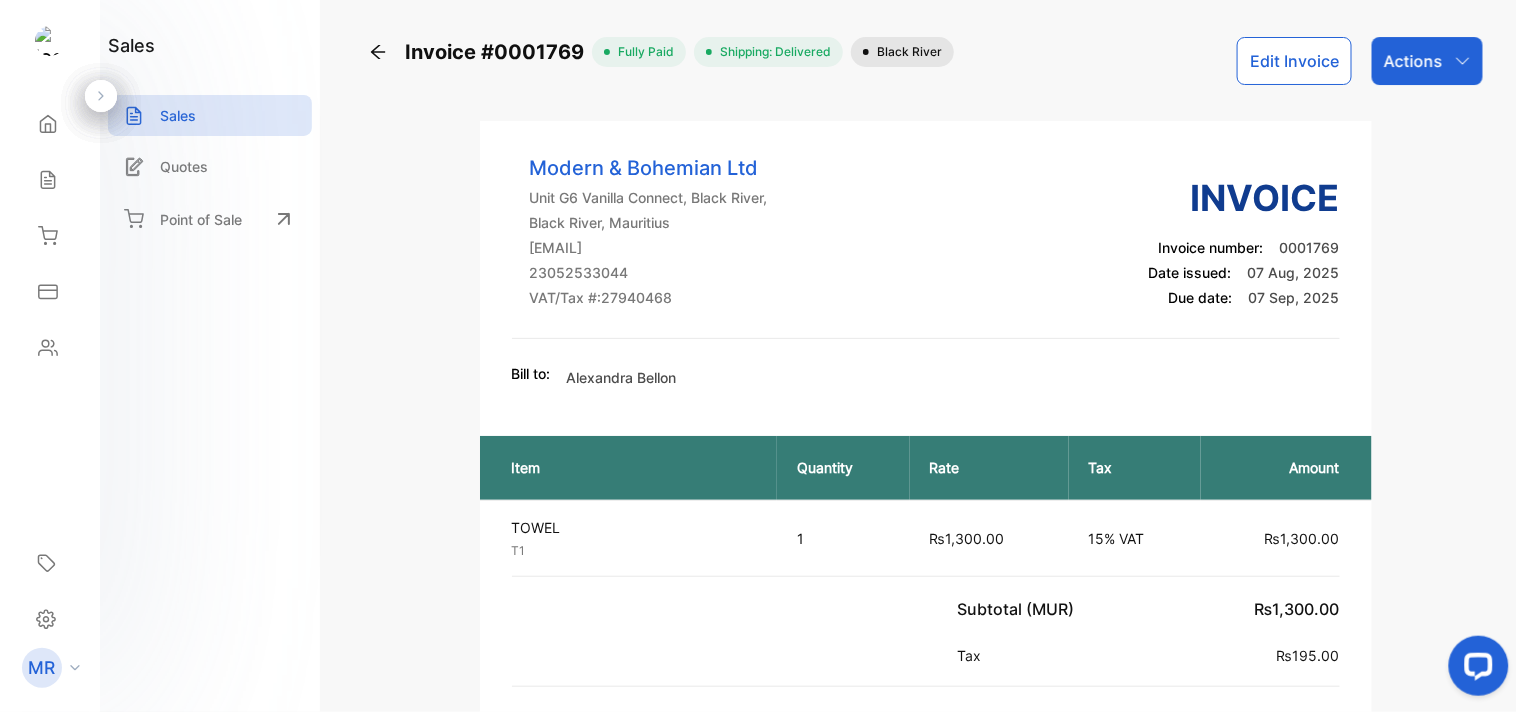 click on "Actions" at bounding box center (1413, 61) 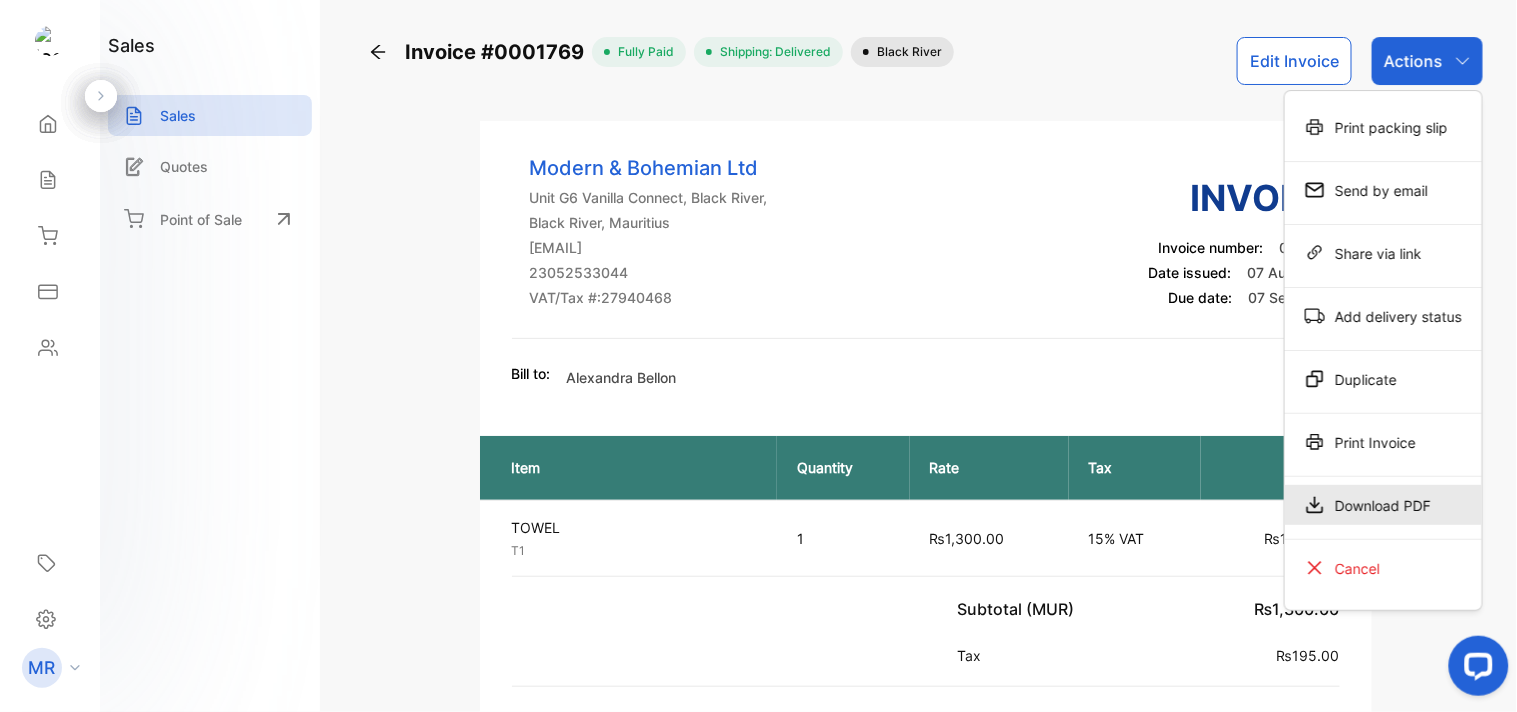 click on "Download PDF" at bounding box center [1383, 505] 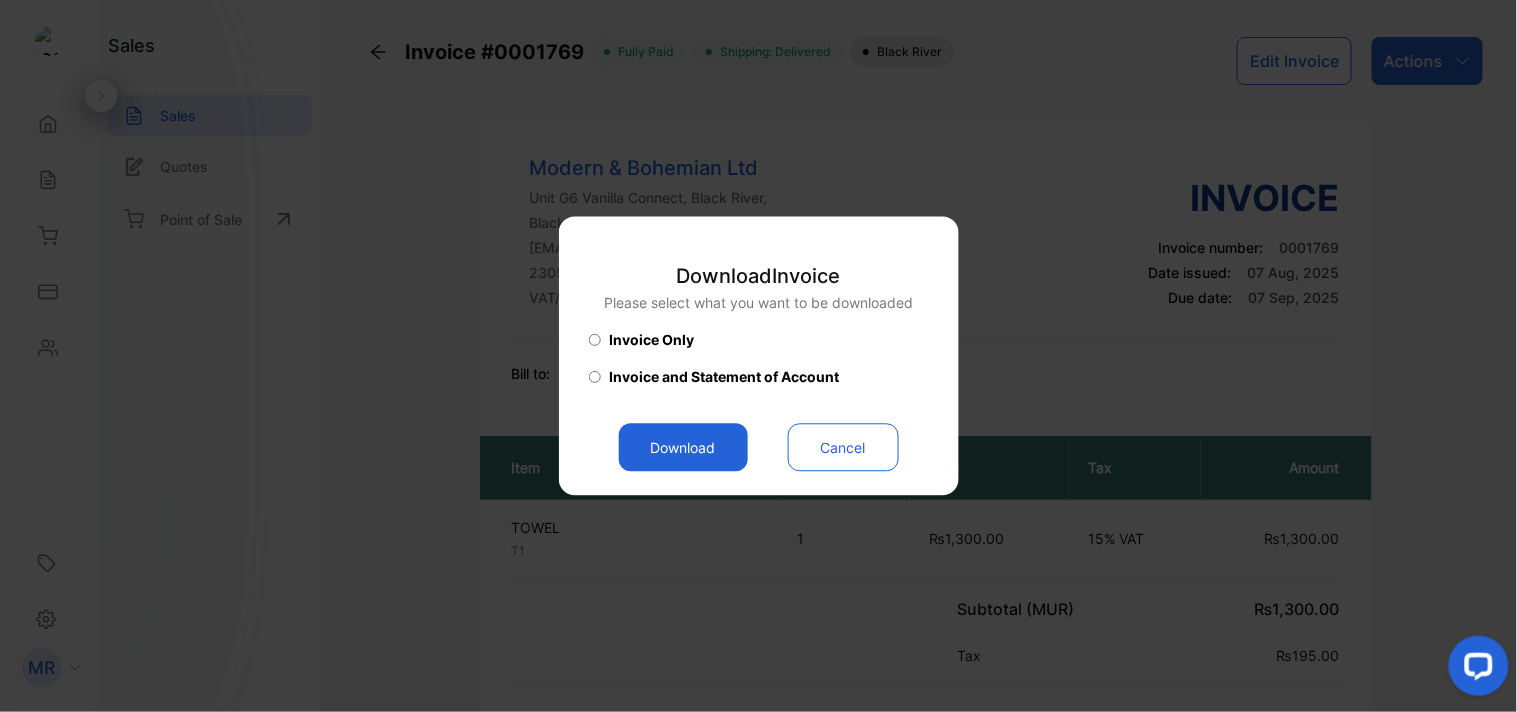 click on "Download" at bounding box center (683, 448) 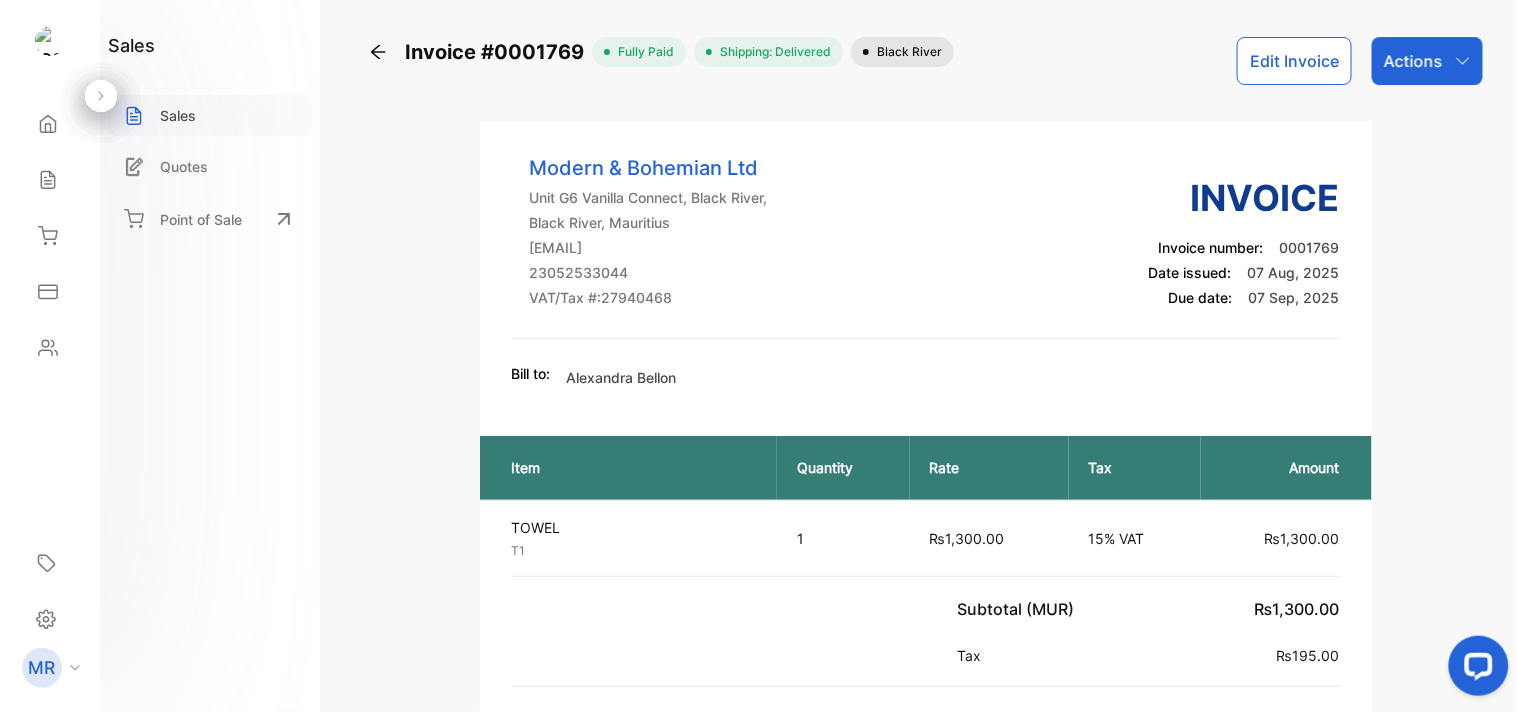 click on "Sales" at bounding box center [178, 115] 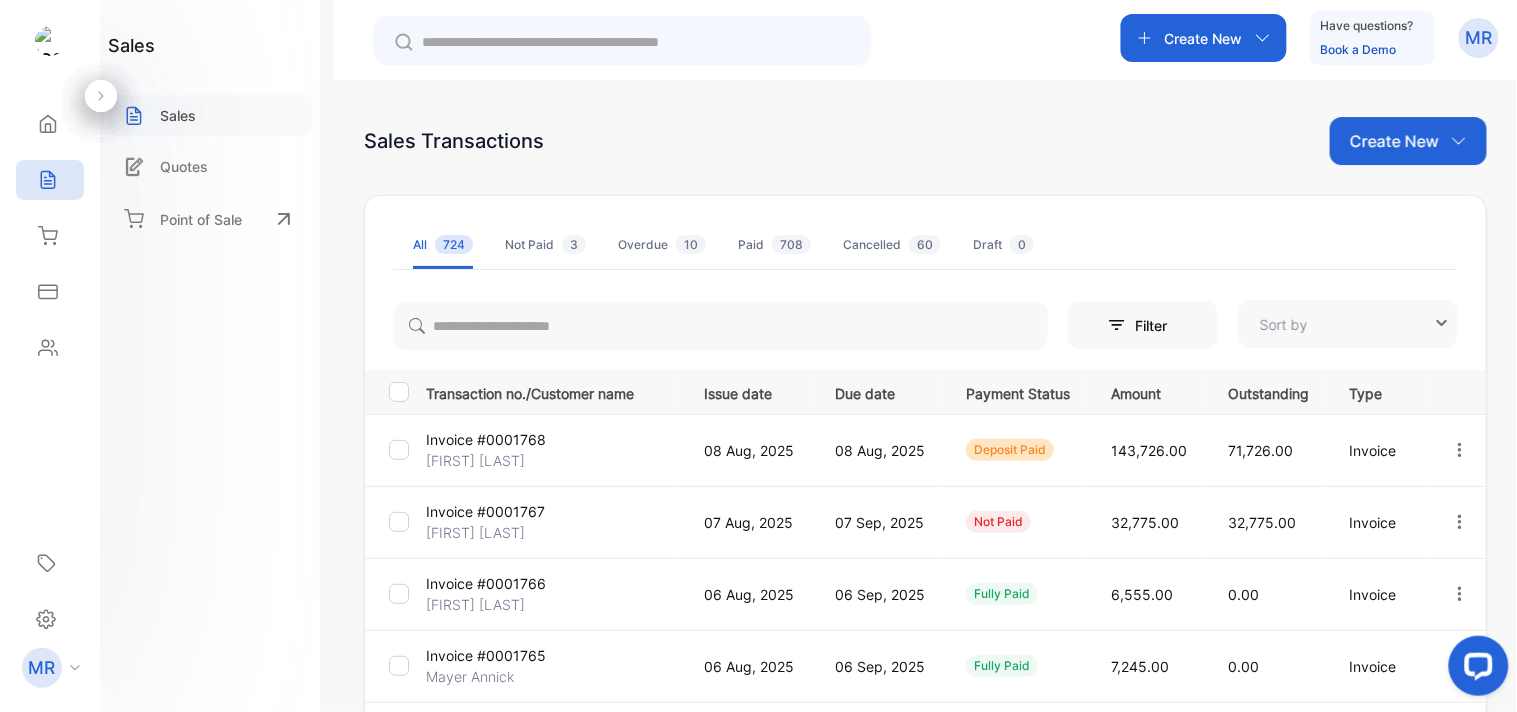 type on "**********" 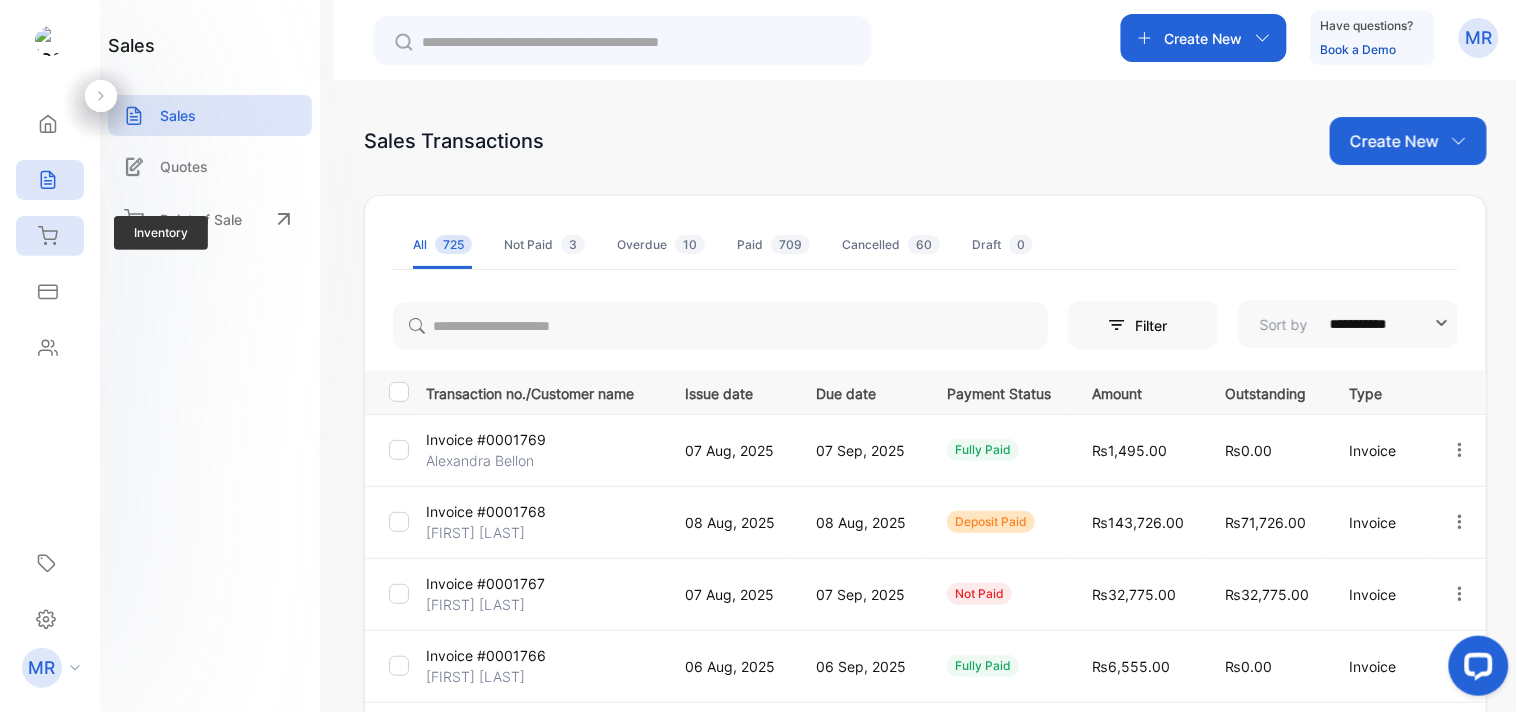 click 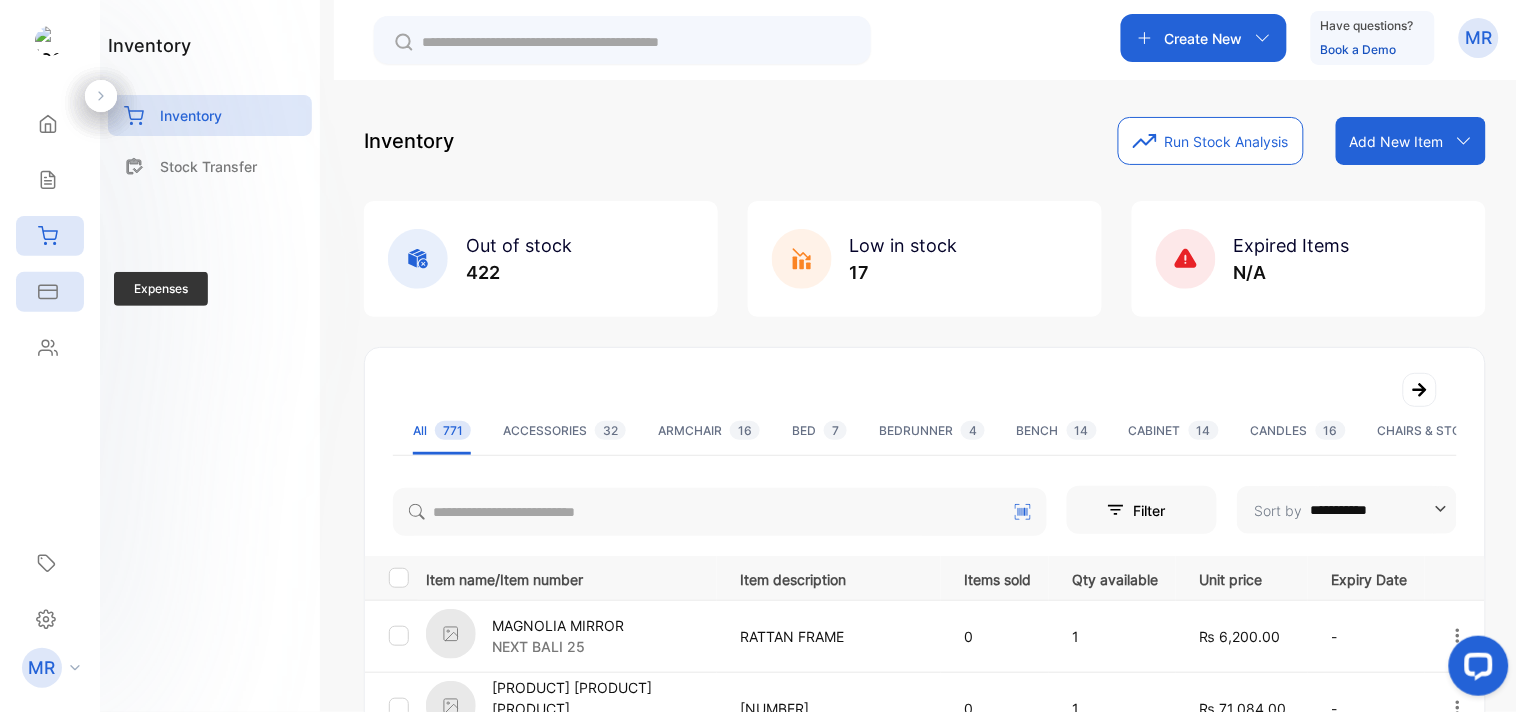 click 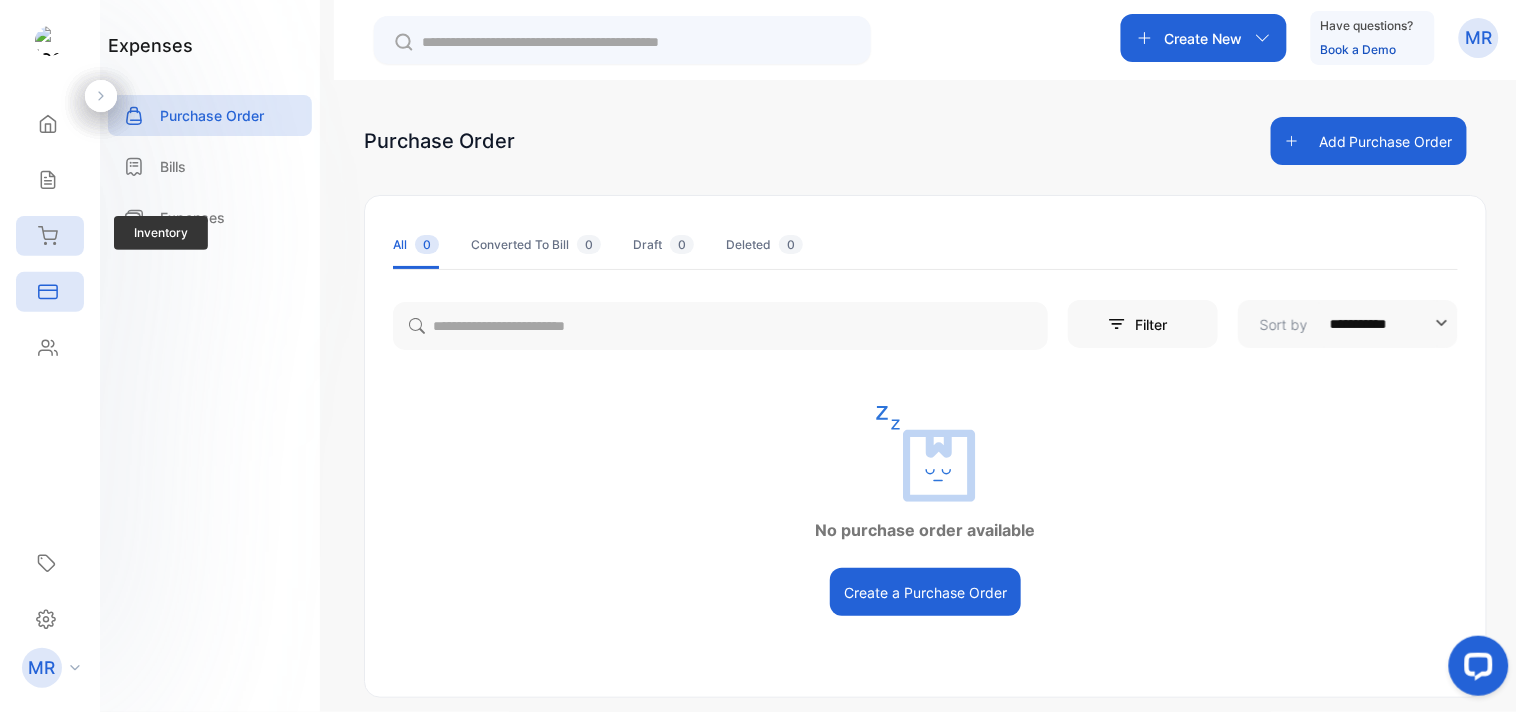 click 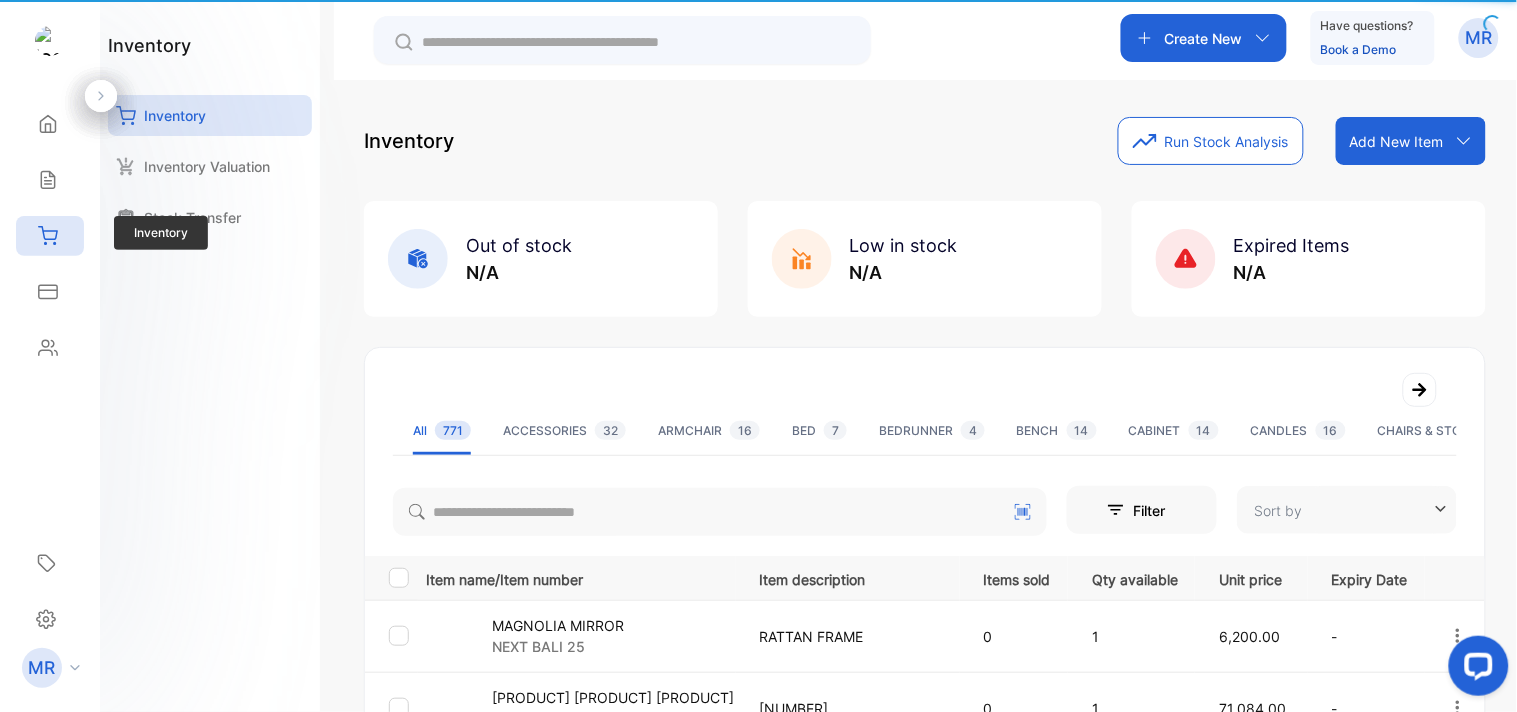 click 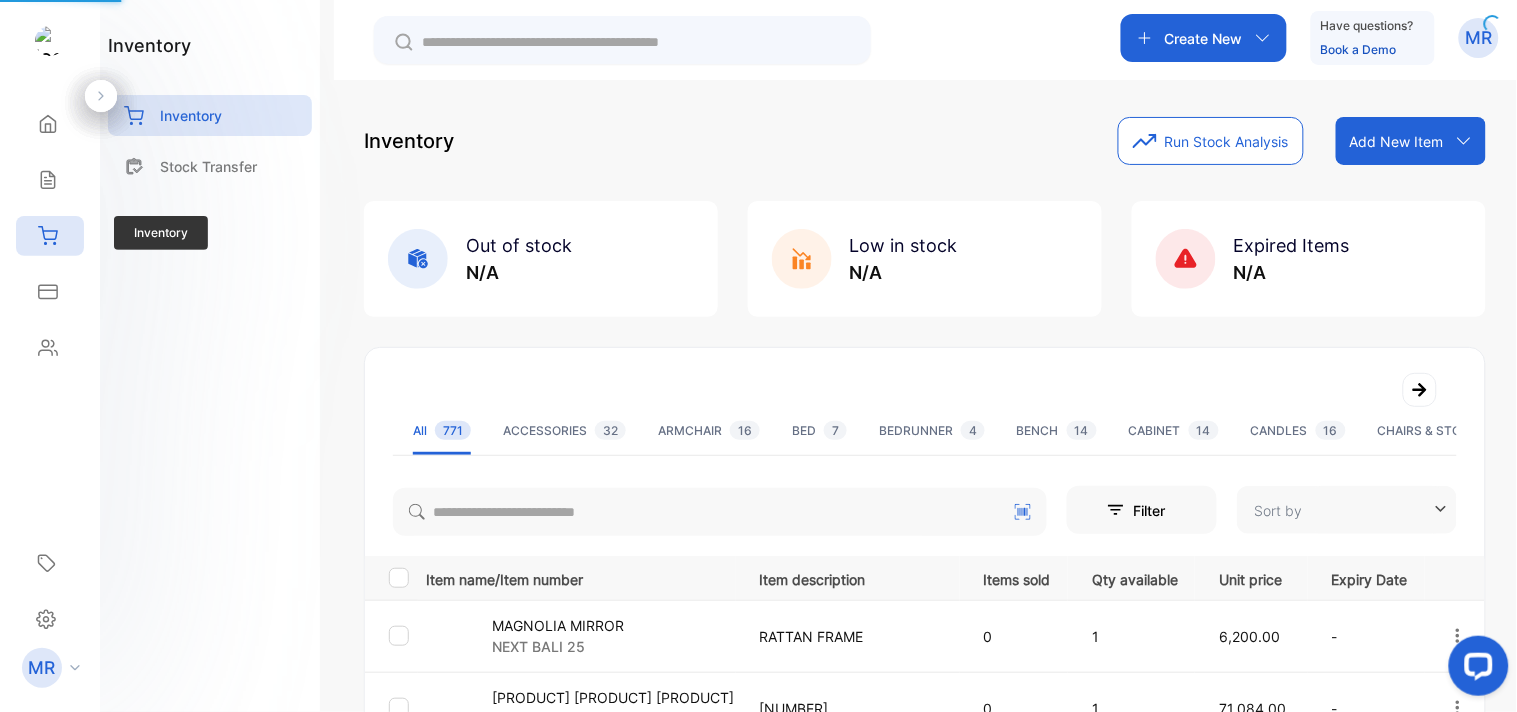 type on "**********" 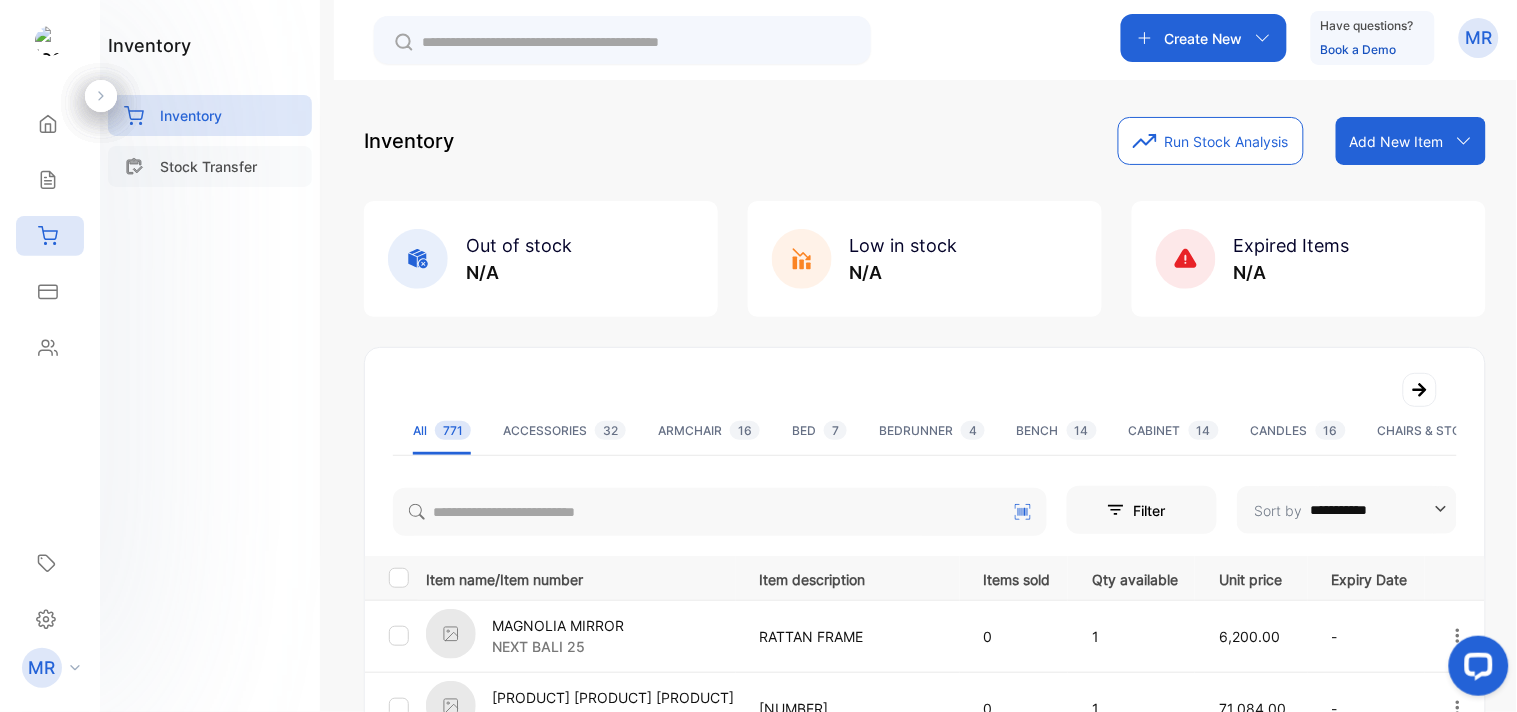 click on "Stock Transfer" at bounding box center (210, 166) 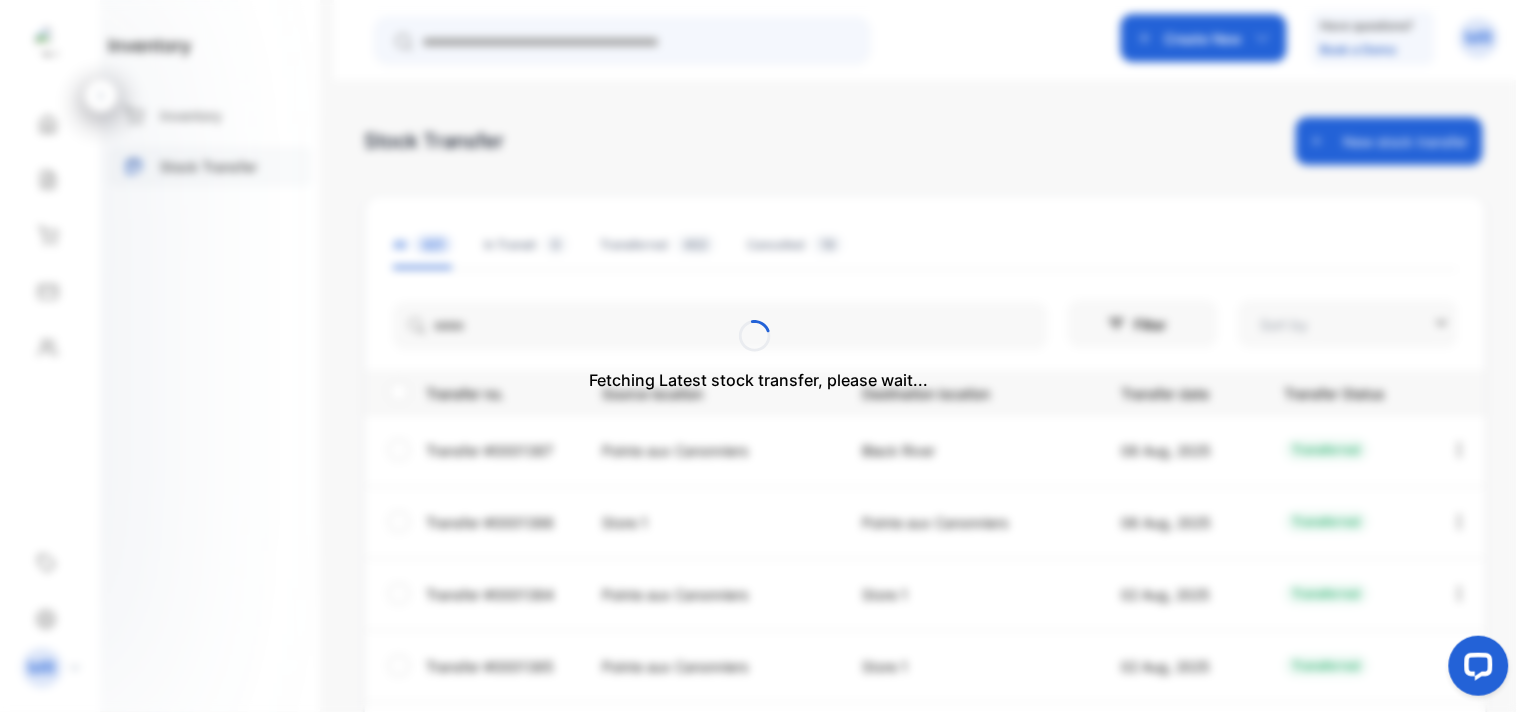 type on "**********" 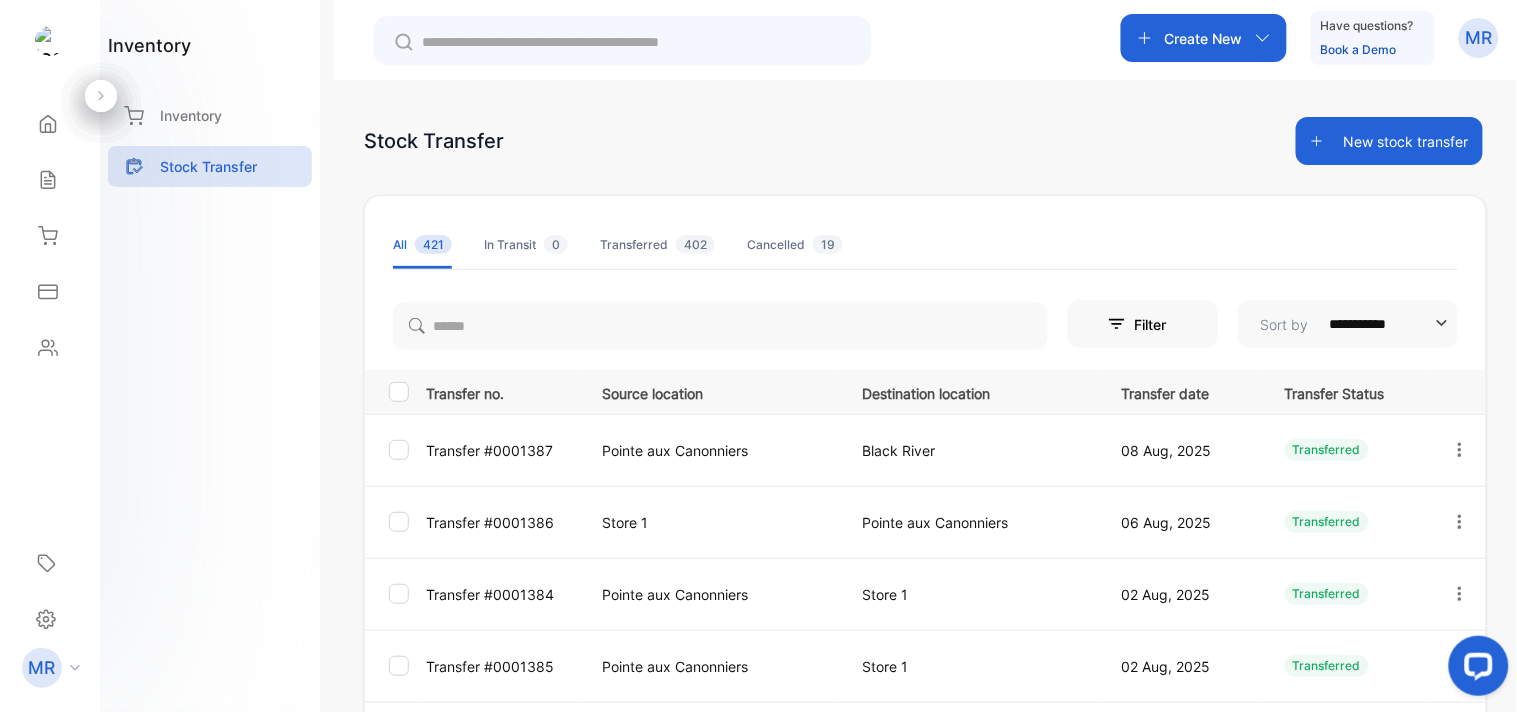 click 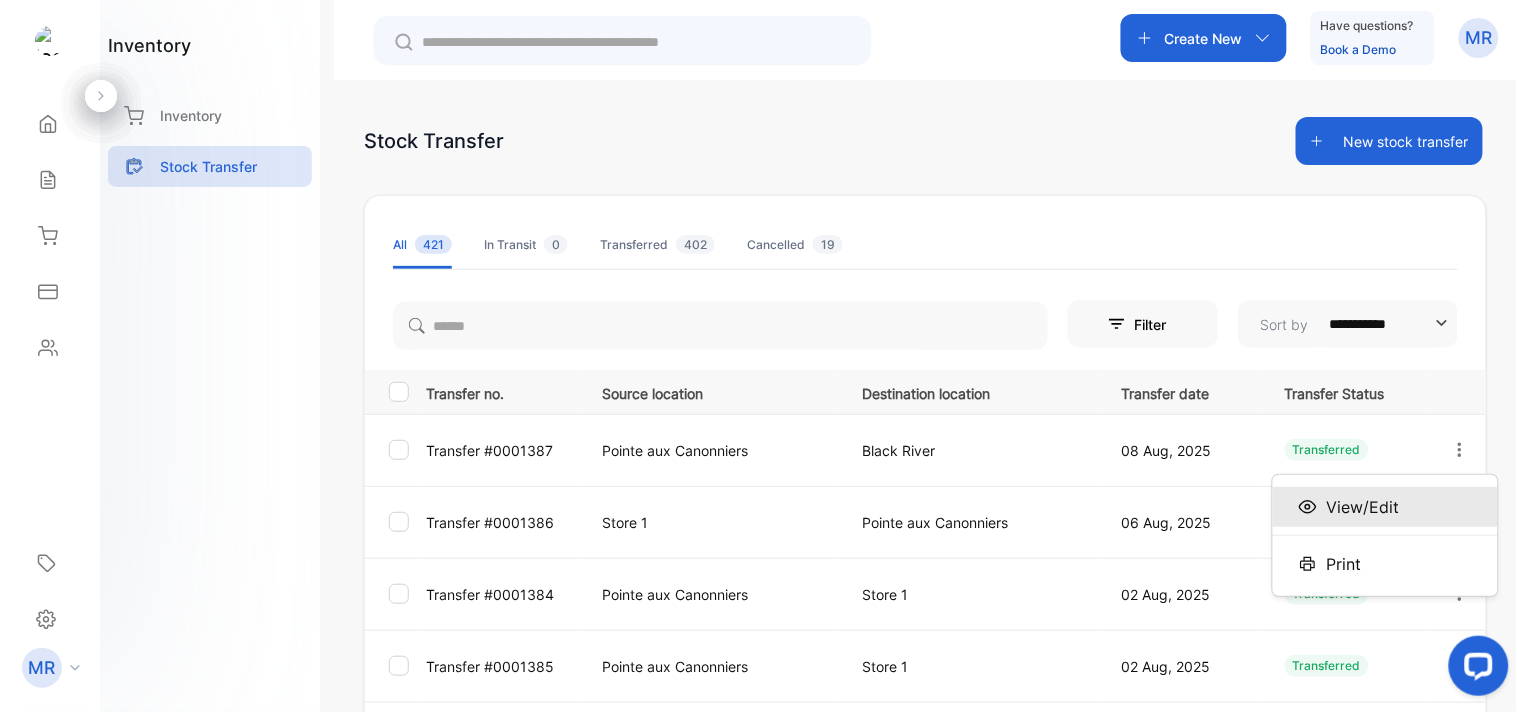 click on "View/Edit" at bounding box center (1385, 507) 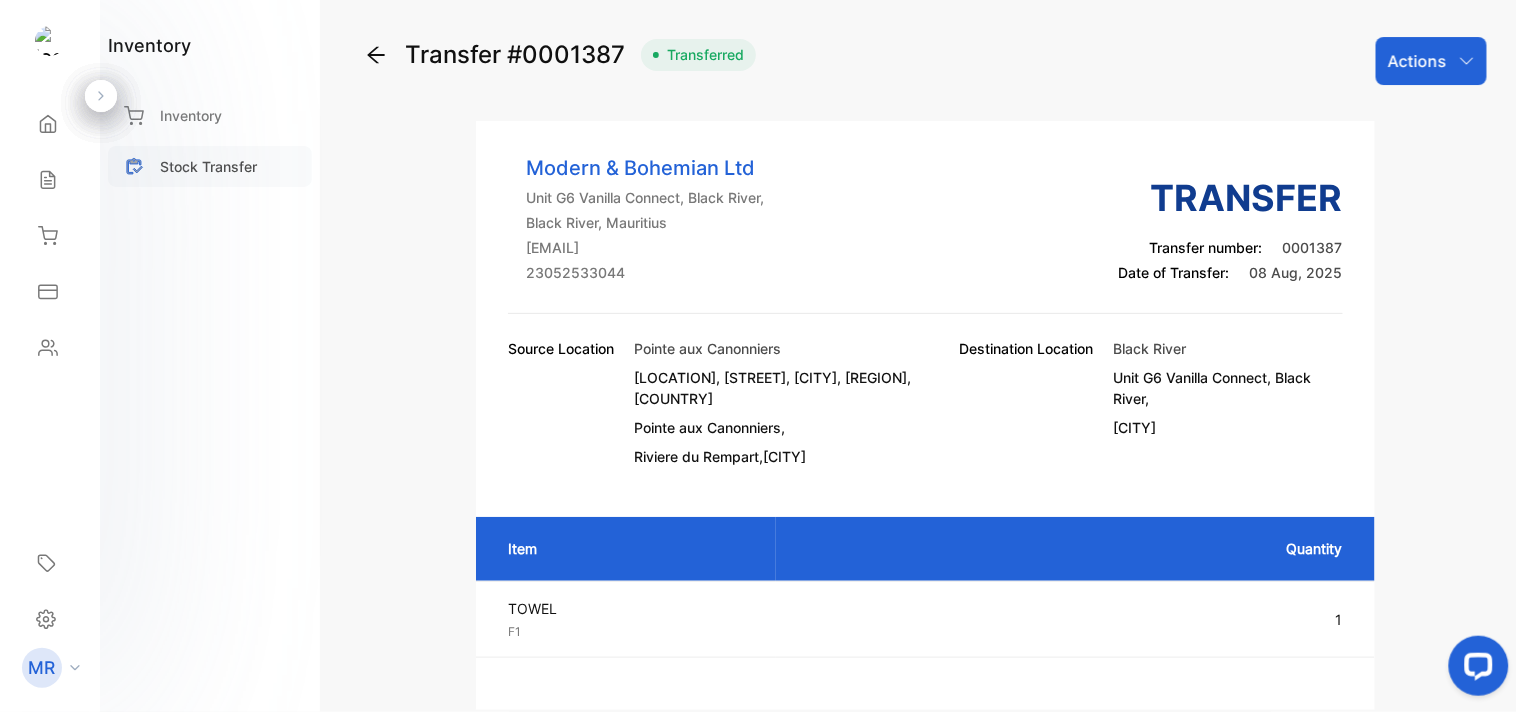 click on "Stock Transfer" at bounding box center [208, 166] 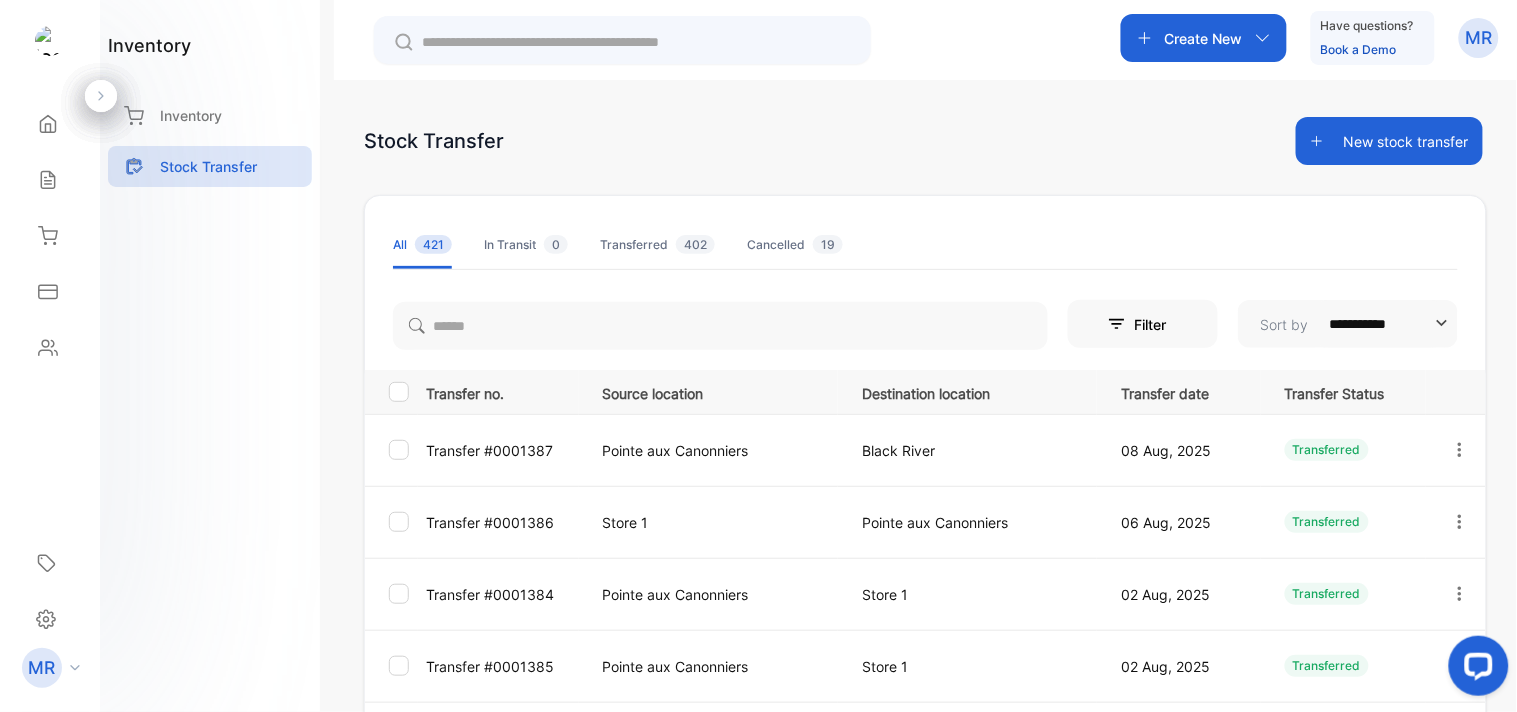 click on "New stock transfer" at bounding box center (1389, 141) 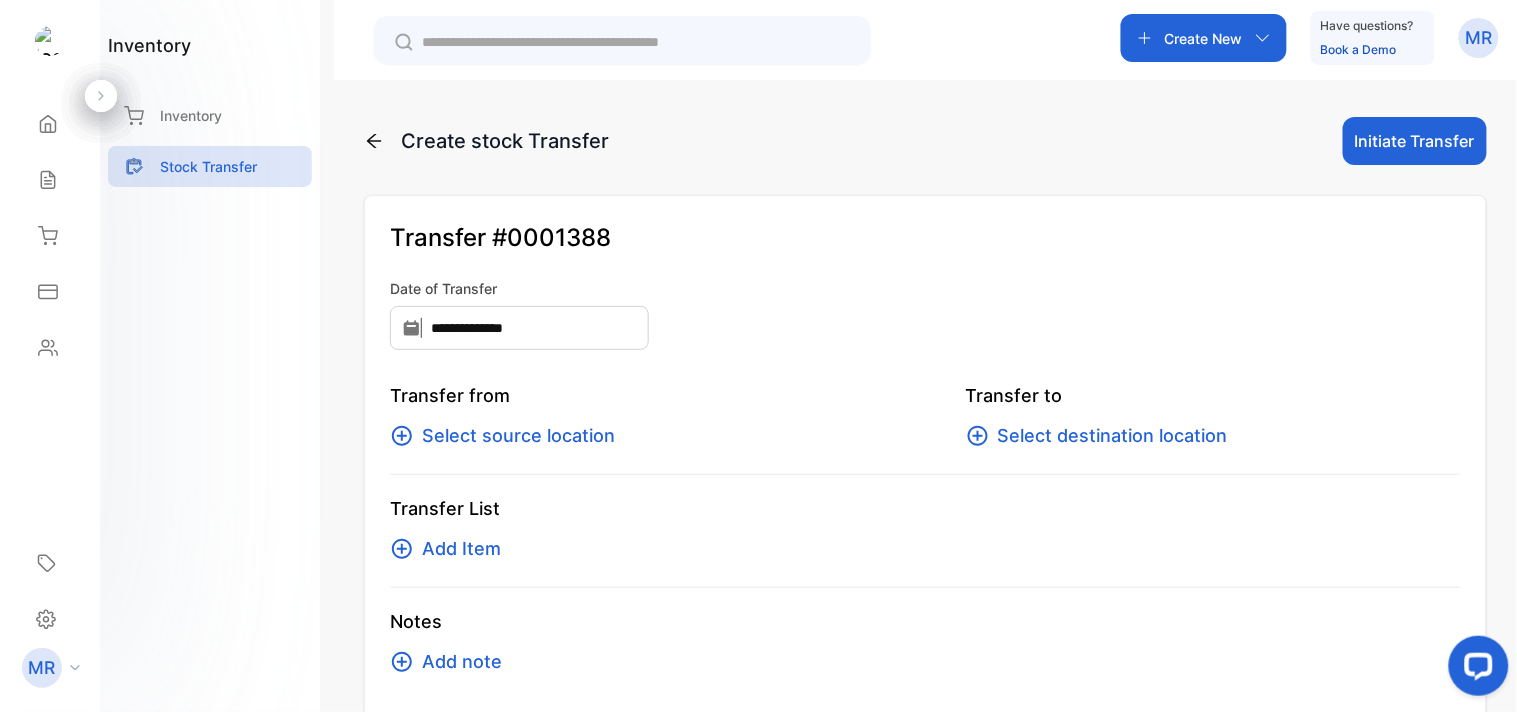 click on "Select source location" at bounding box center (518, 436) 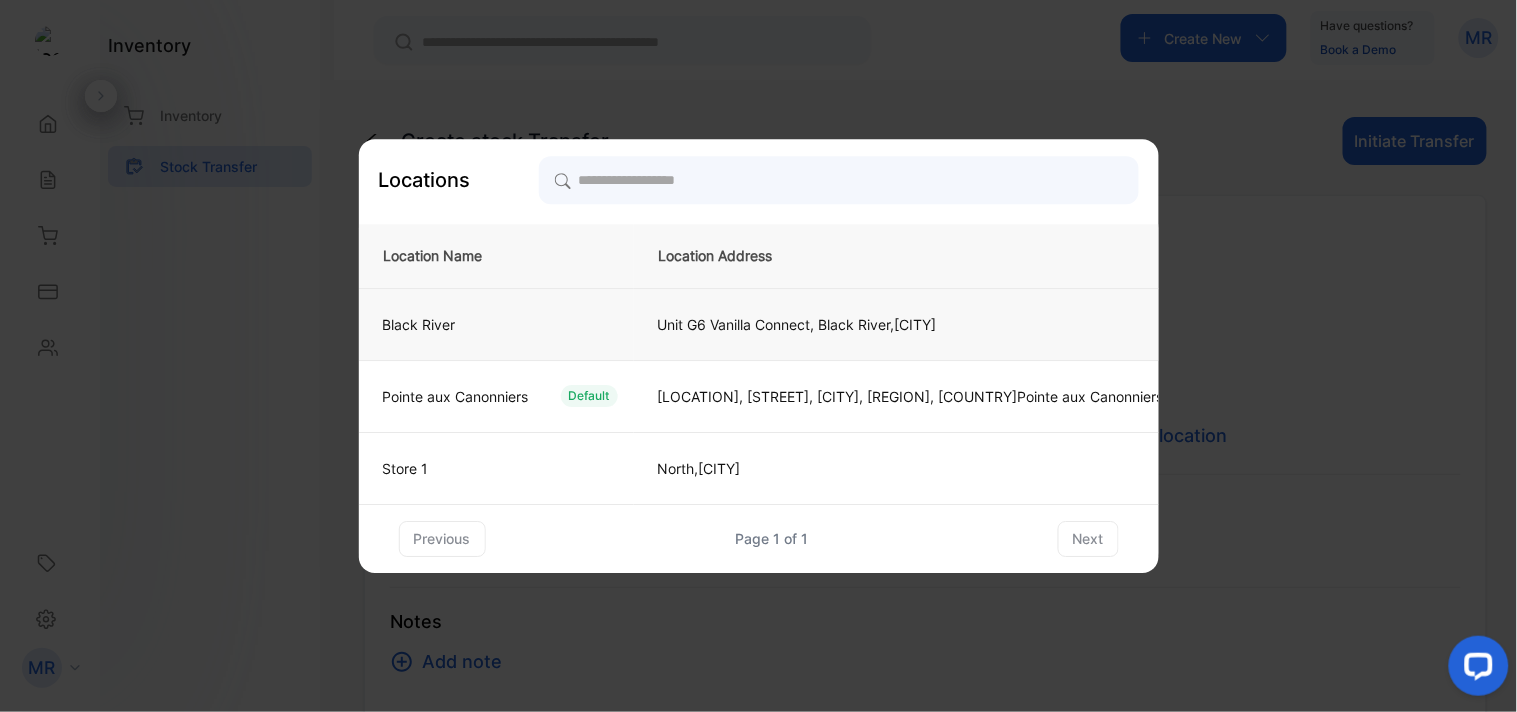 click on "Black River" at bounding box center [492, 324] 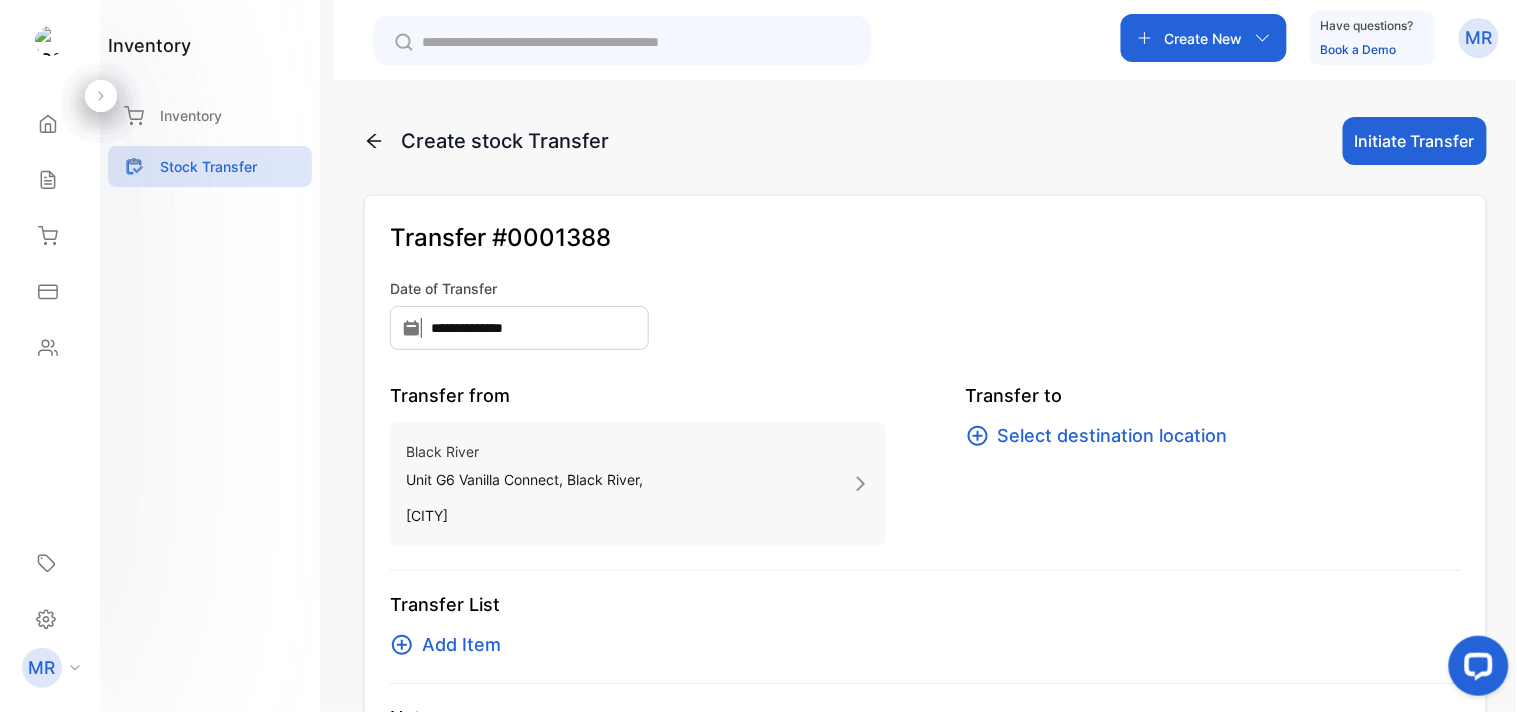 click on "Select destination location" at bounding box center (1113, 436) 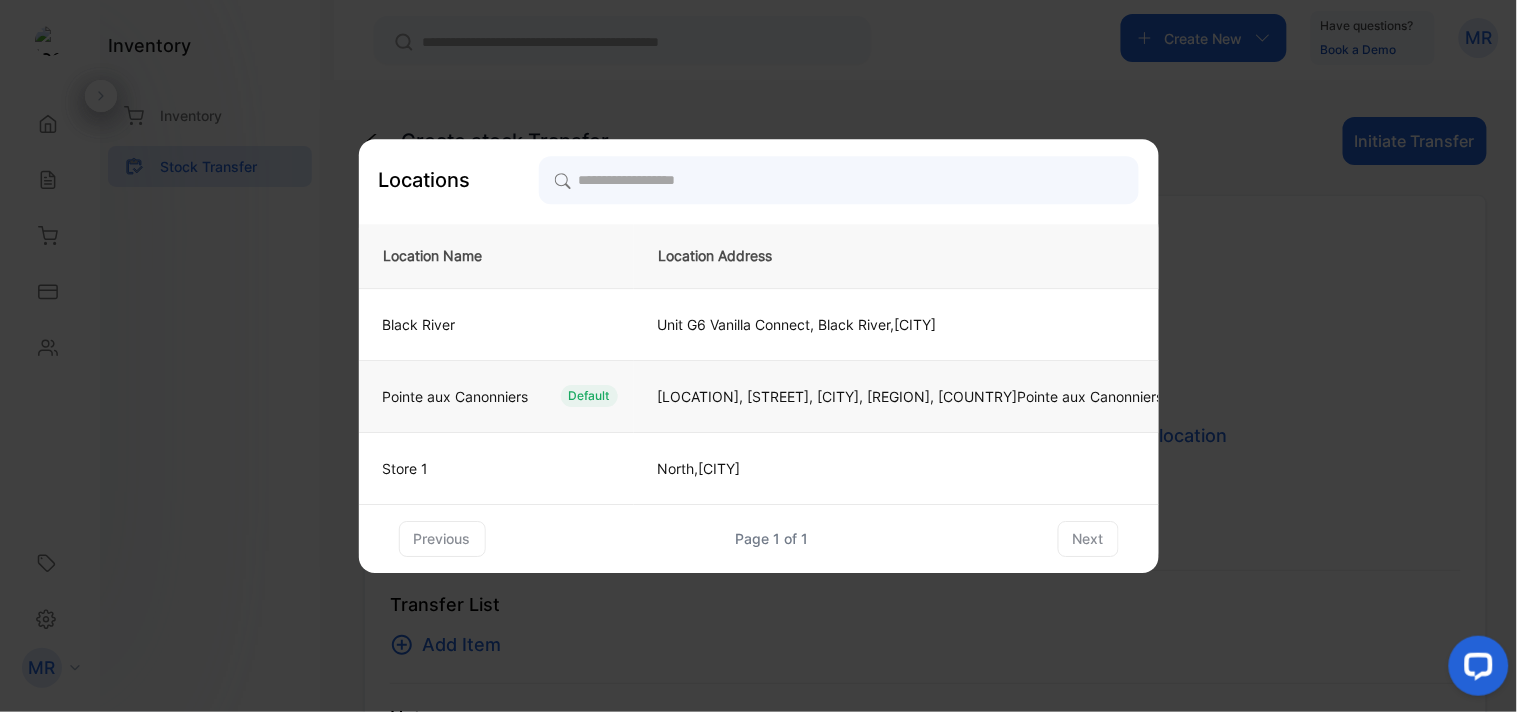click on "Pointe aux Canonniers Default" at bounding box center (492, 396) 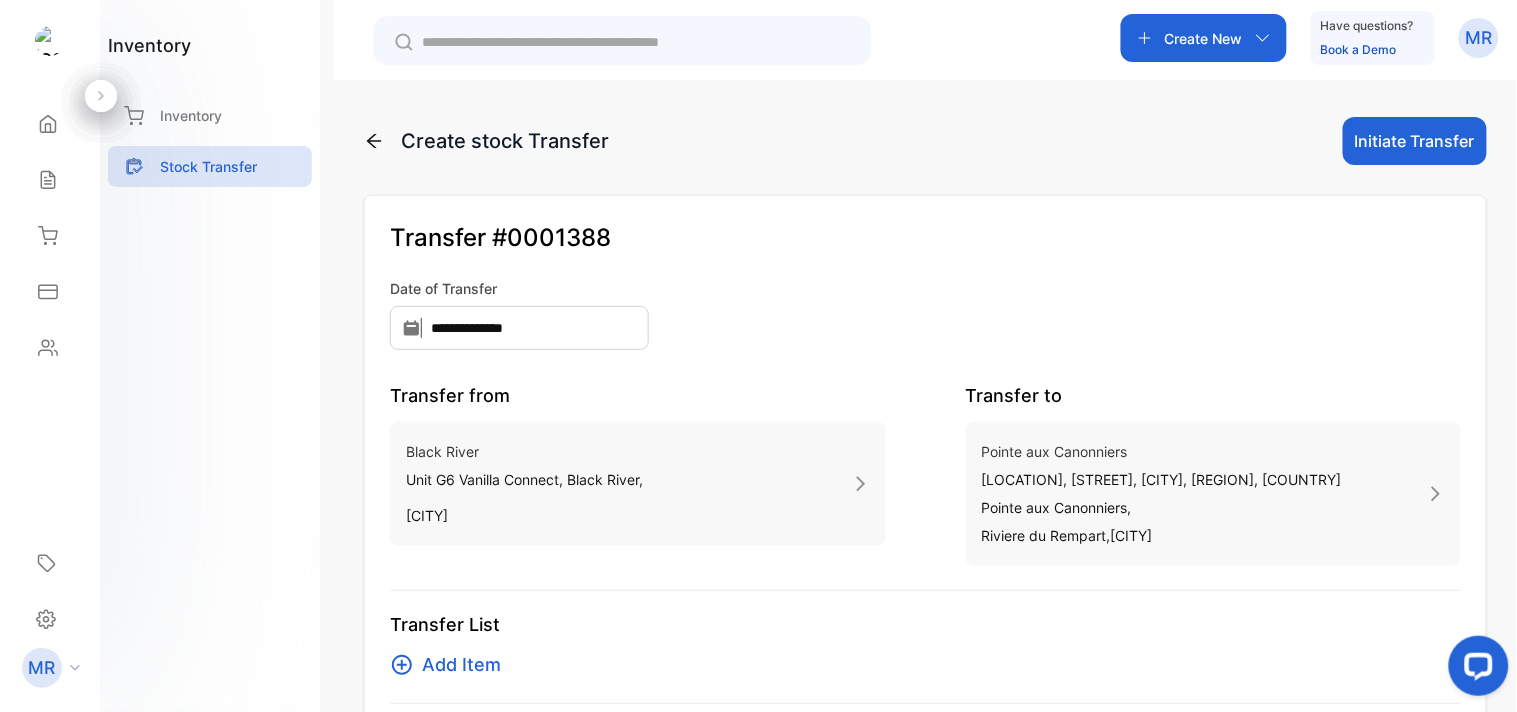 scroll, scrollTop: 140, scrollLeft: 0, axis: vertical 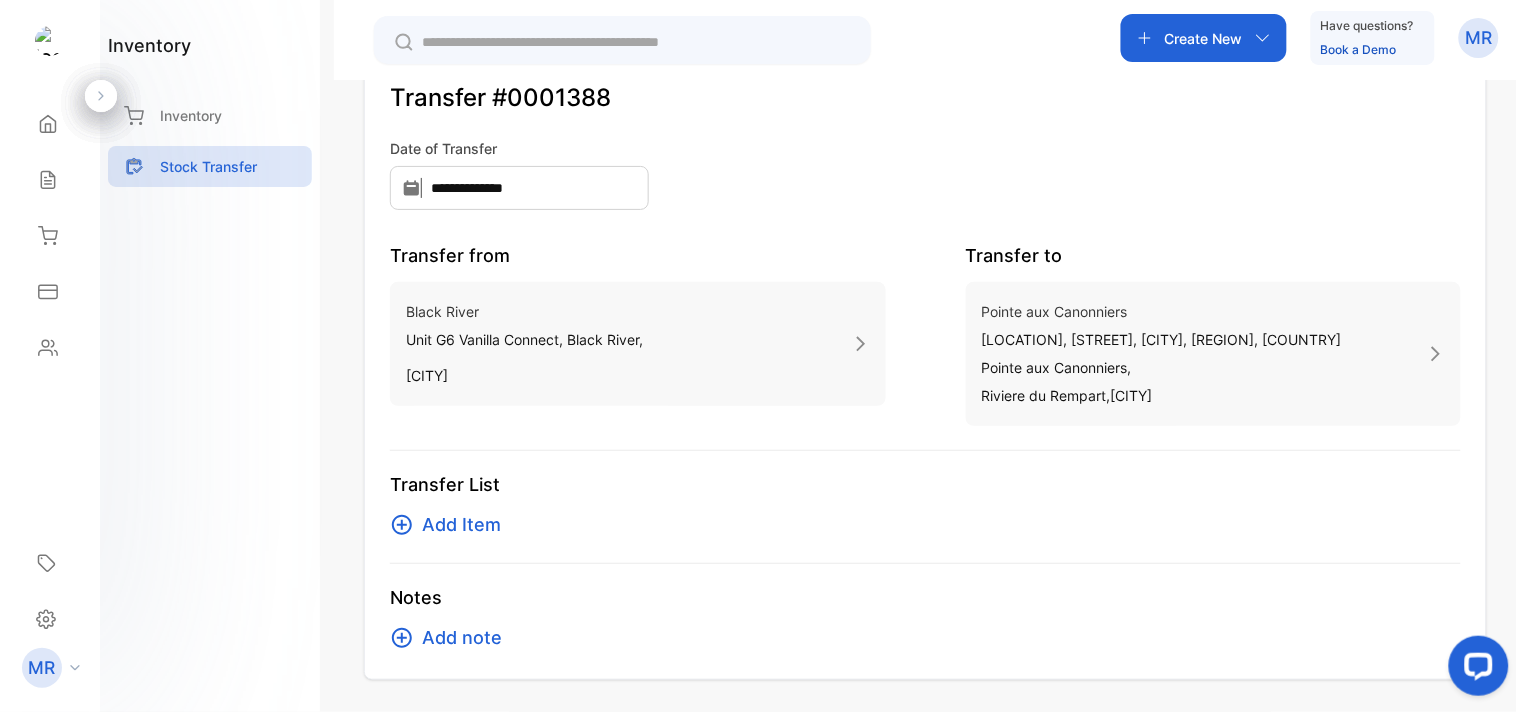 click on "Add Item" at bounding box center [461, 525] 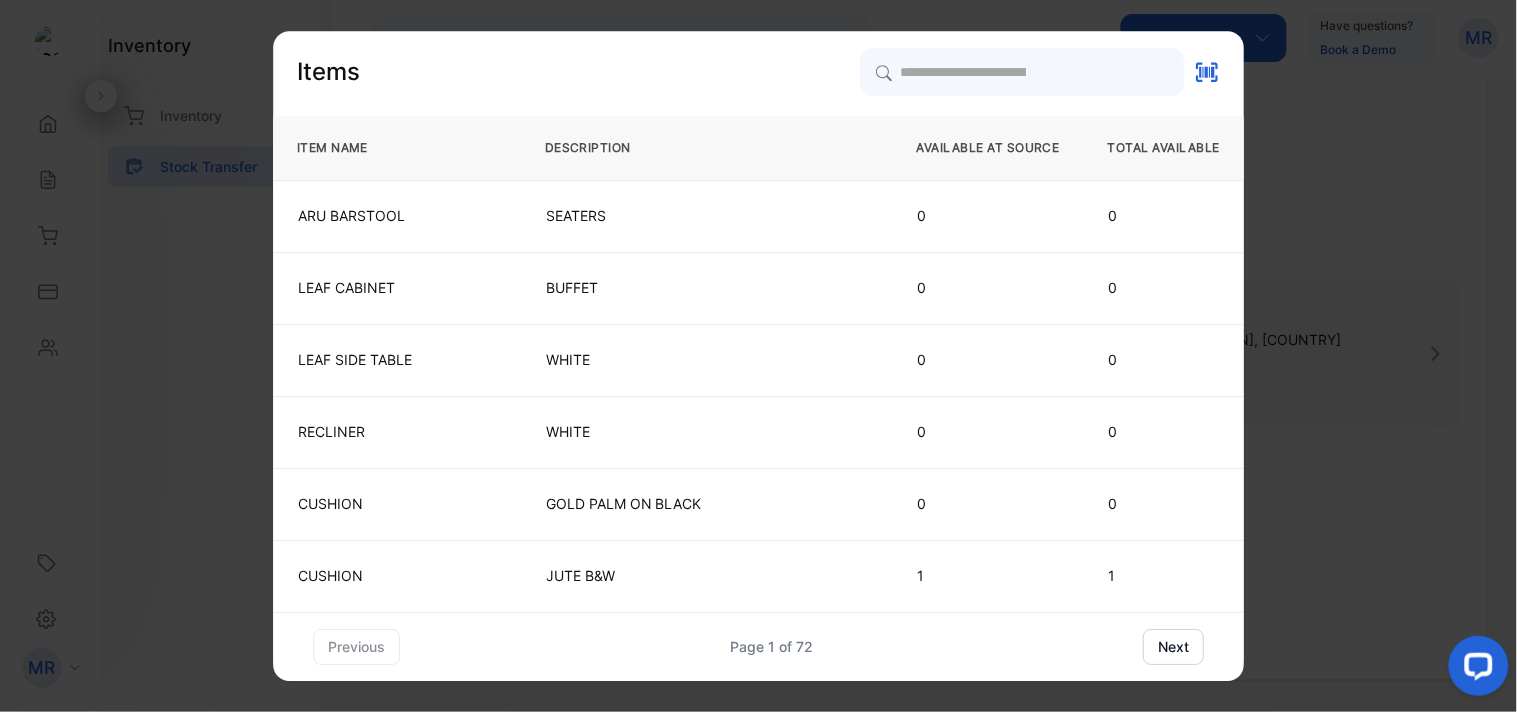 click on "BUFFET" at bounding box center [707, 288] 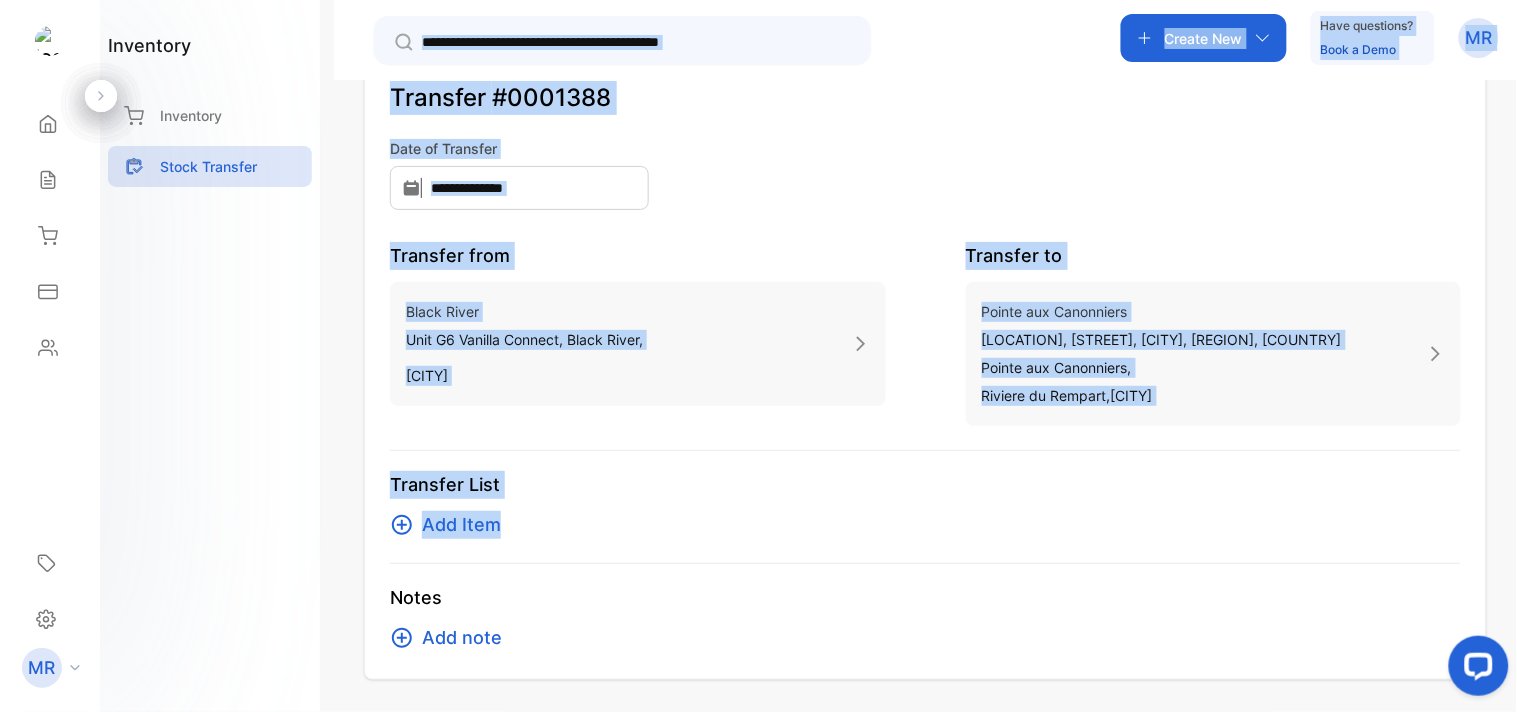 drag, startPoint x: 263, startPoint y: 348, endPoint x: 565, endPoint y: 532, distance: 353.63824 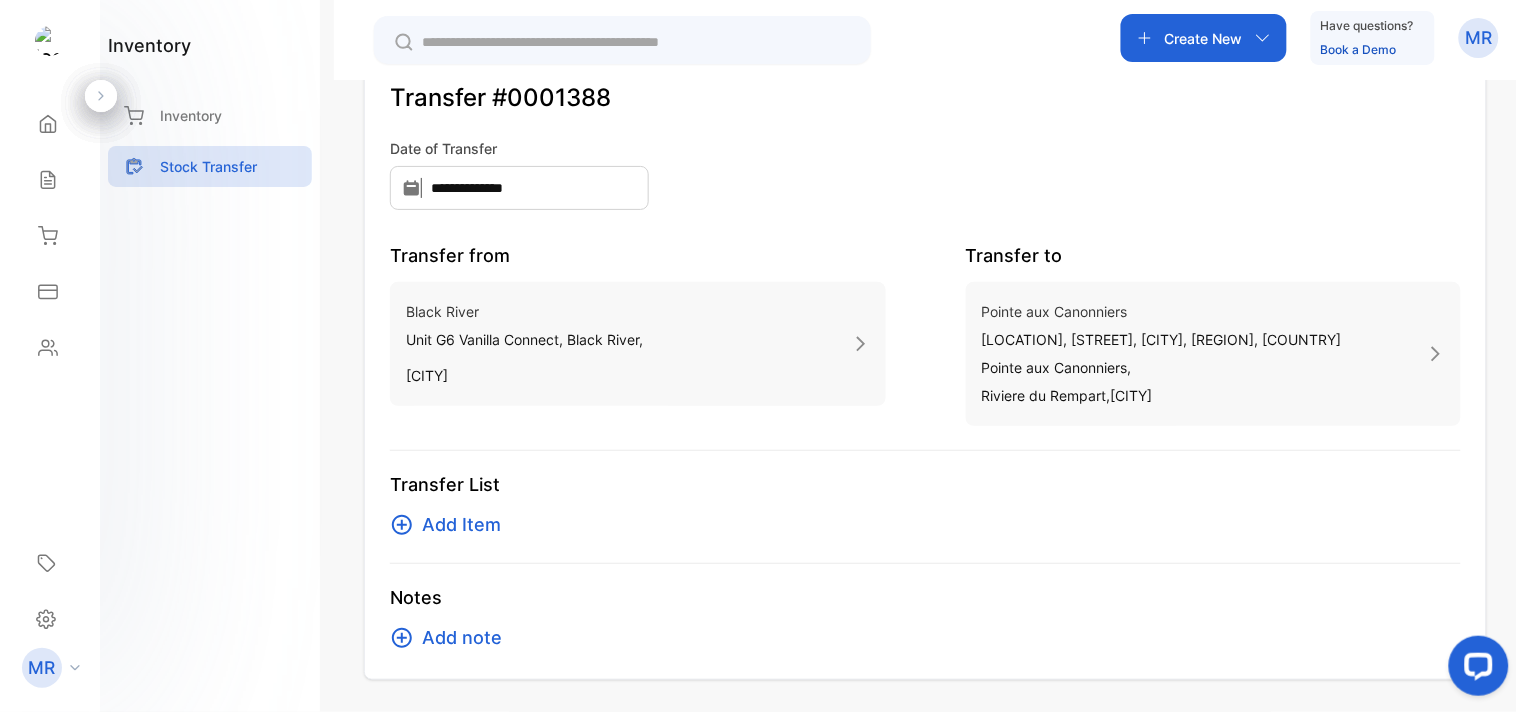 click on "Add Item" at bounding box center [461, 525] 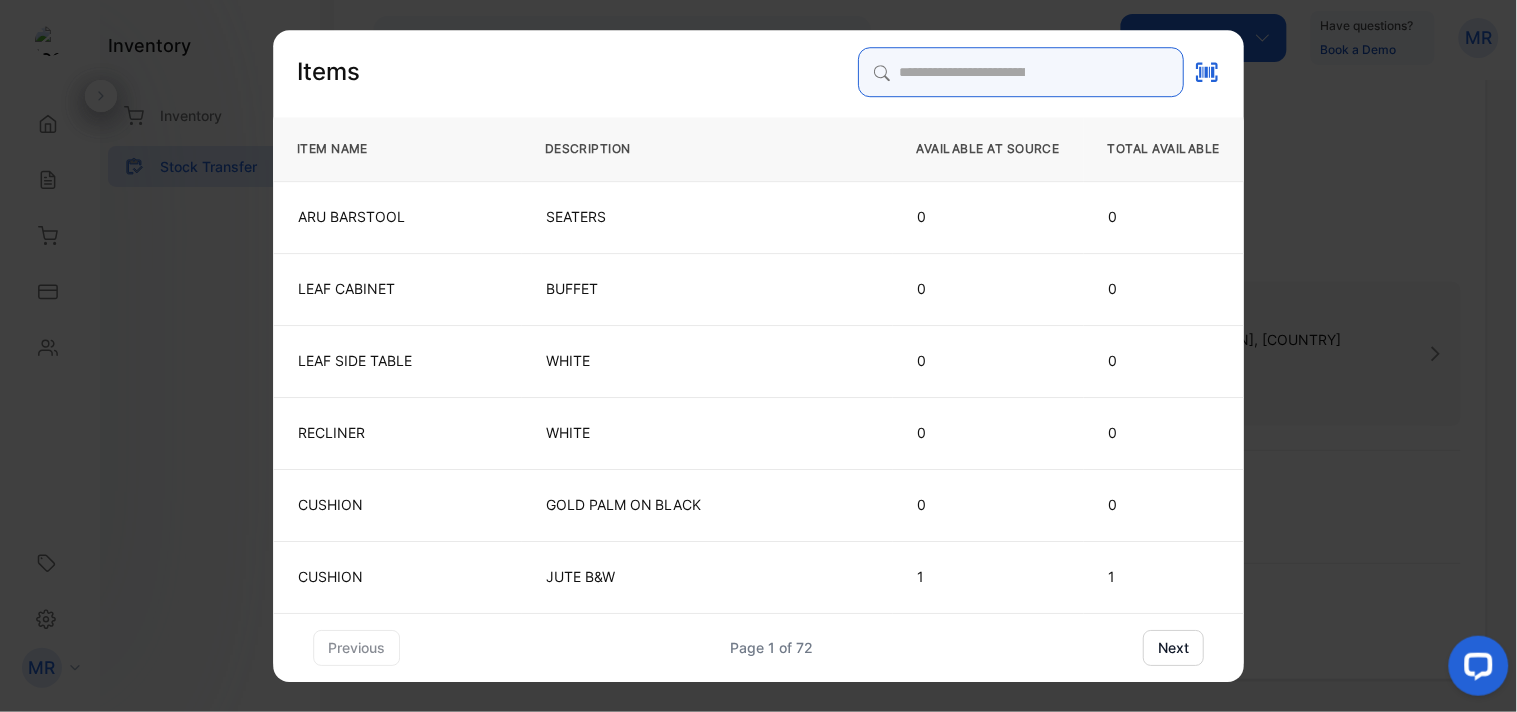 click at bounding box center (1021, 72) 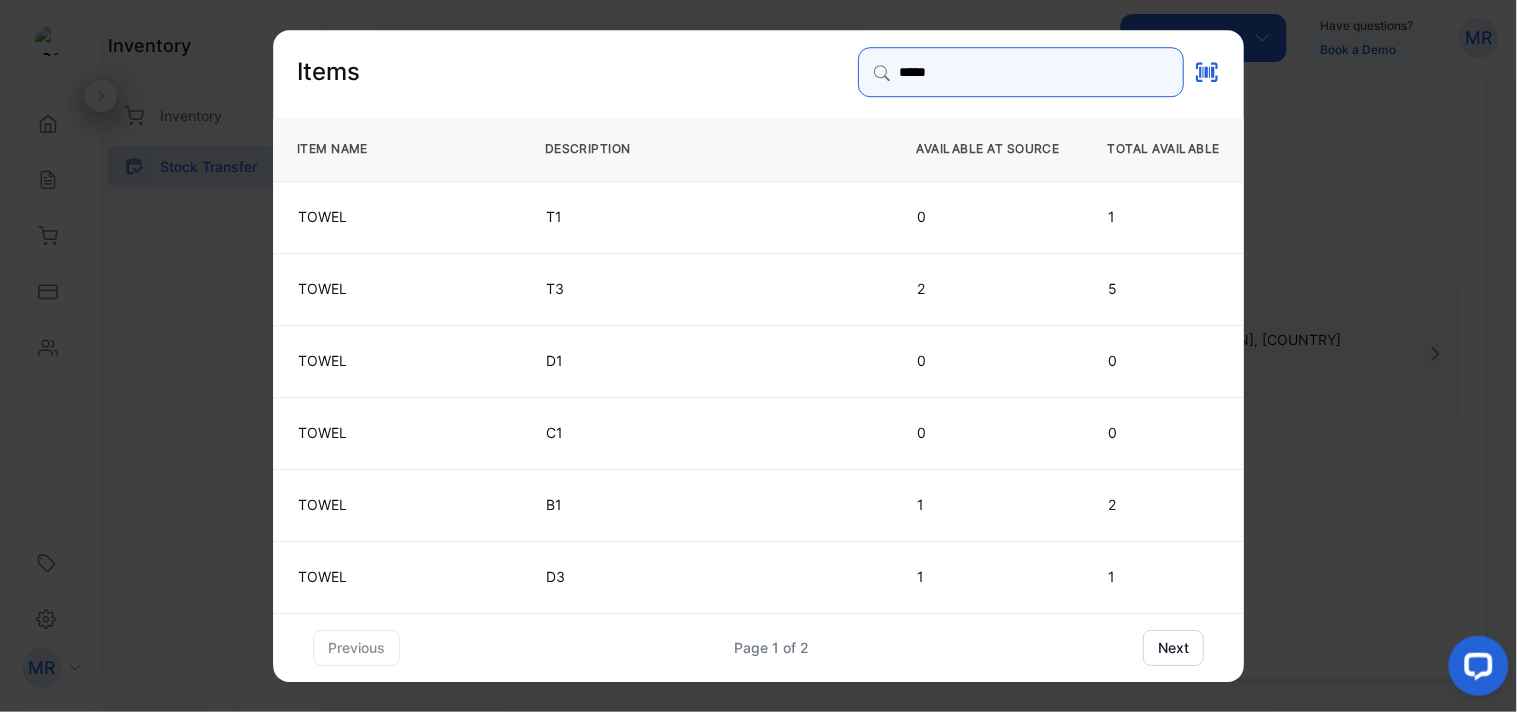 type on "*****" 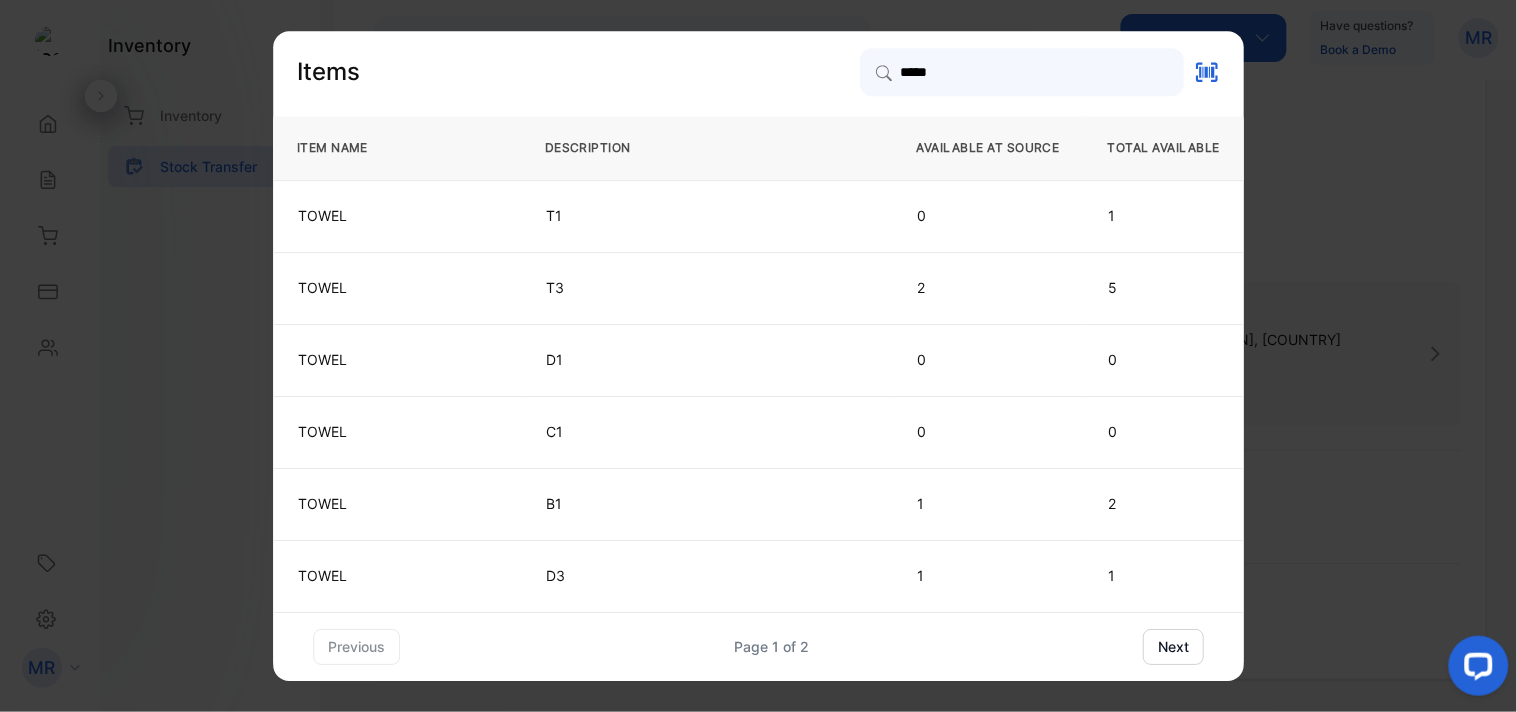 click on "next" at bounding box center (1173, 647) 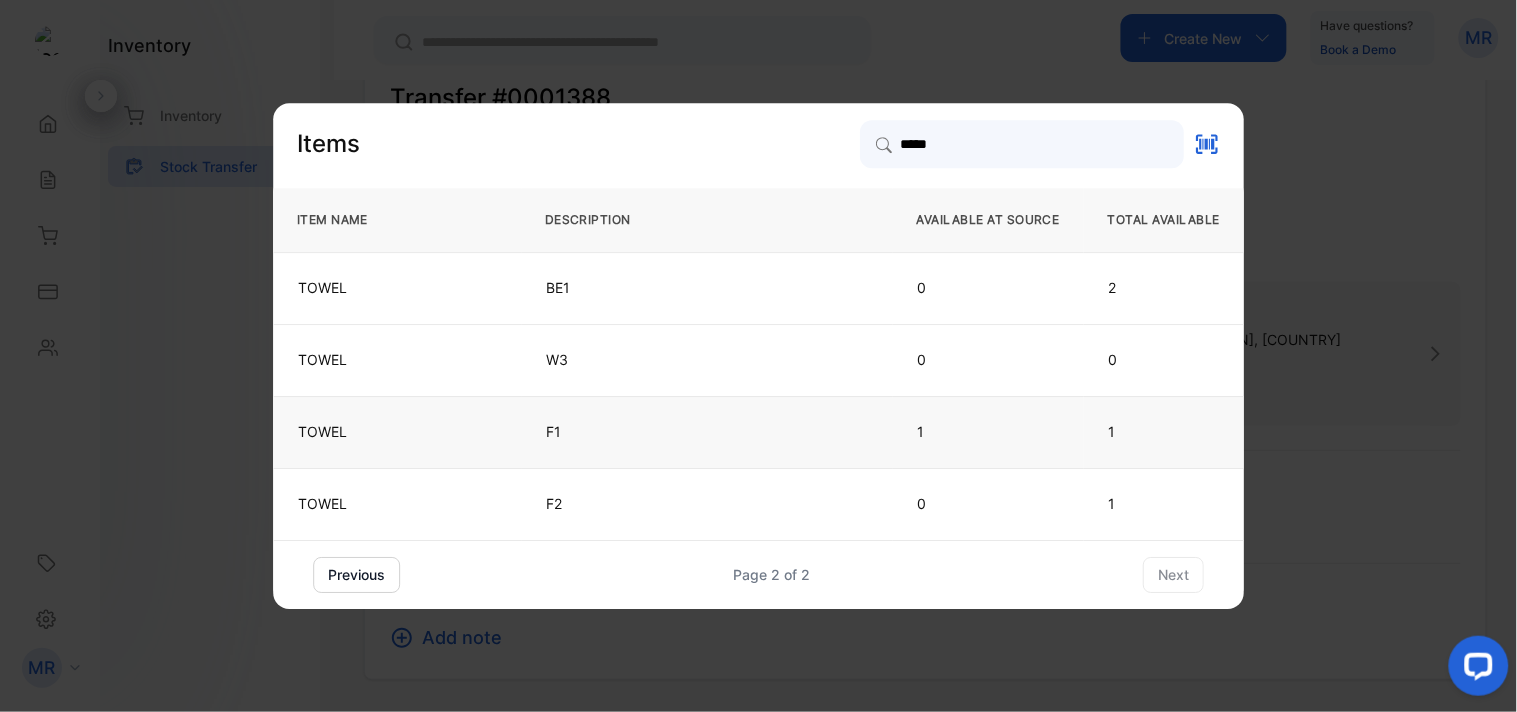 click on "F1" at bounding box center [707, 432] 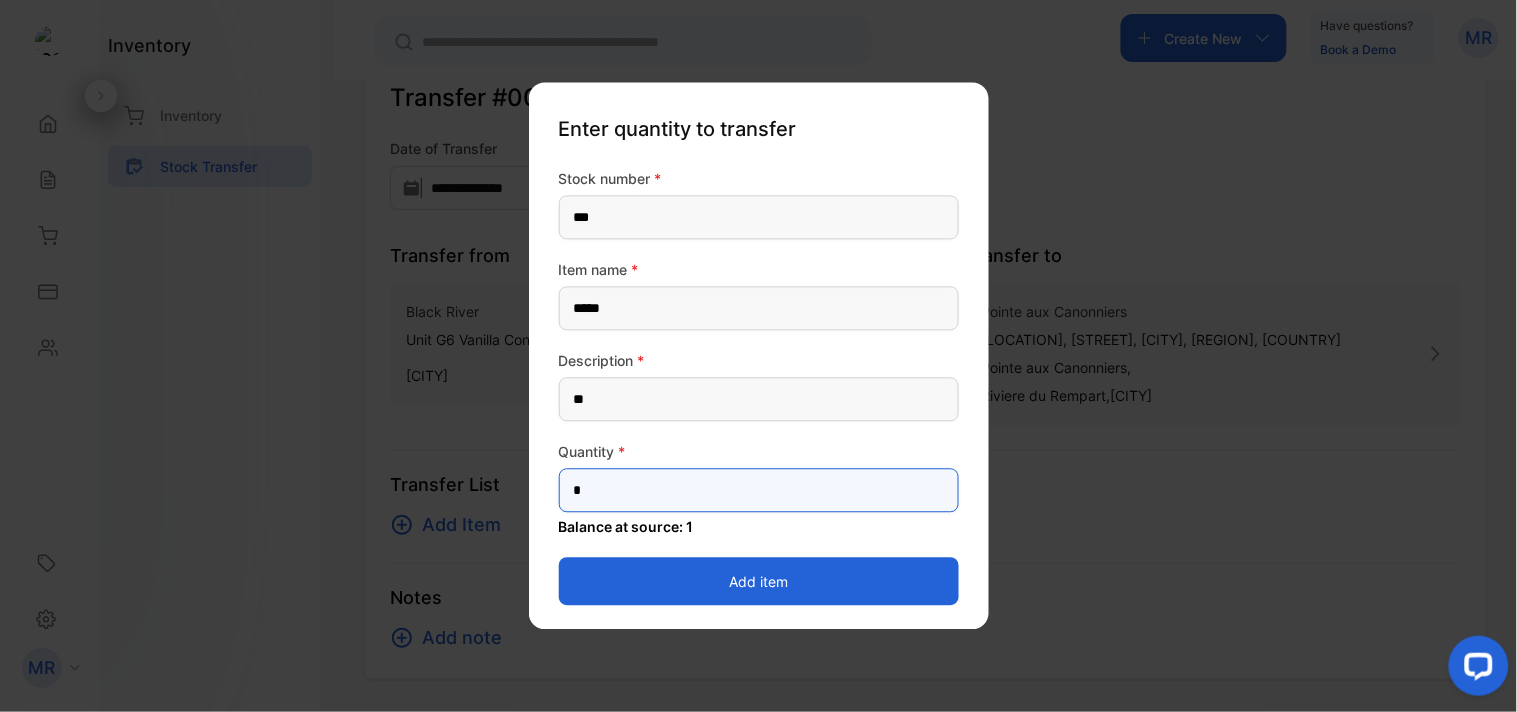 click on "*" at bounding box center (759, 491) 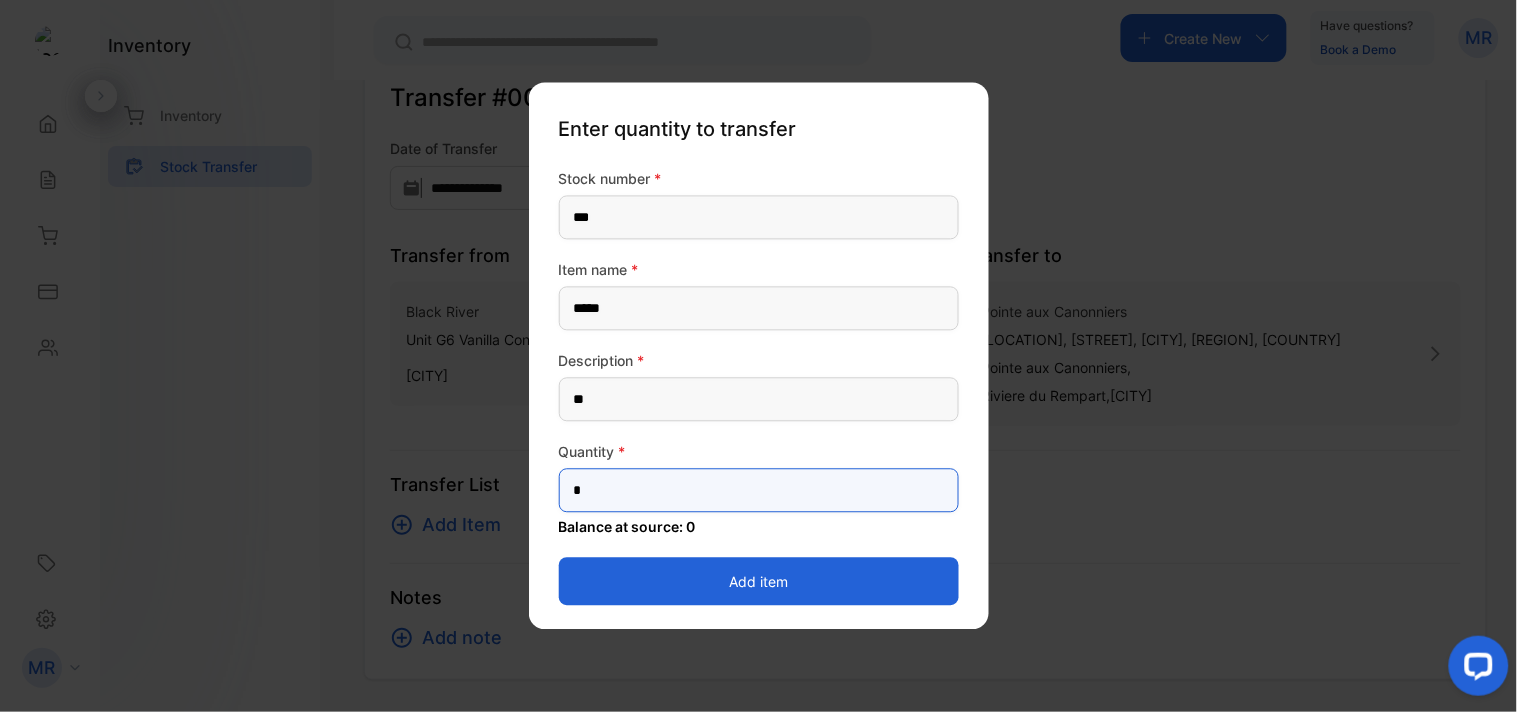 type on "*" 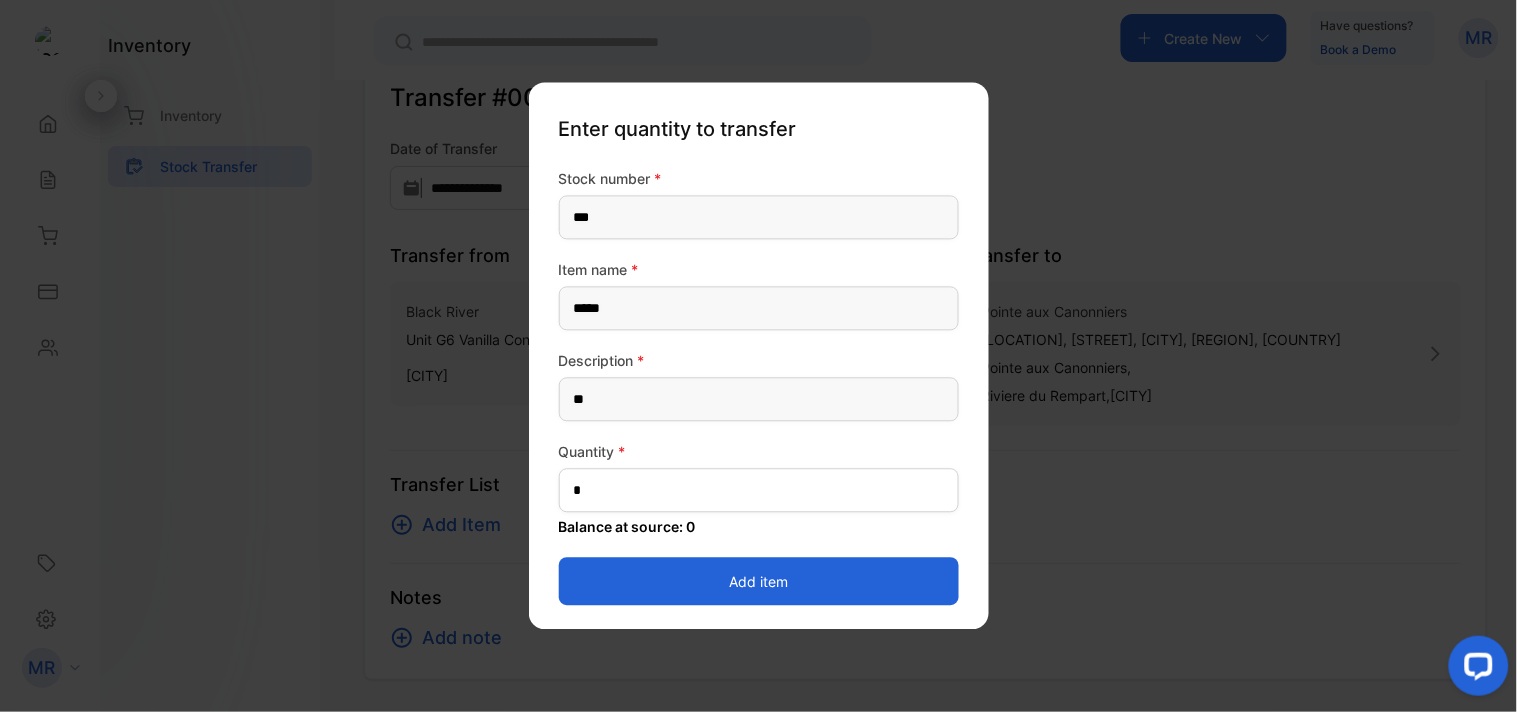 click on "Add item" at bounding box center (759, 582) 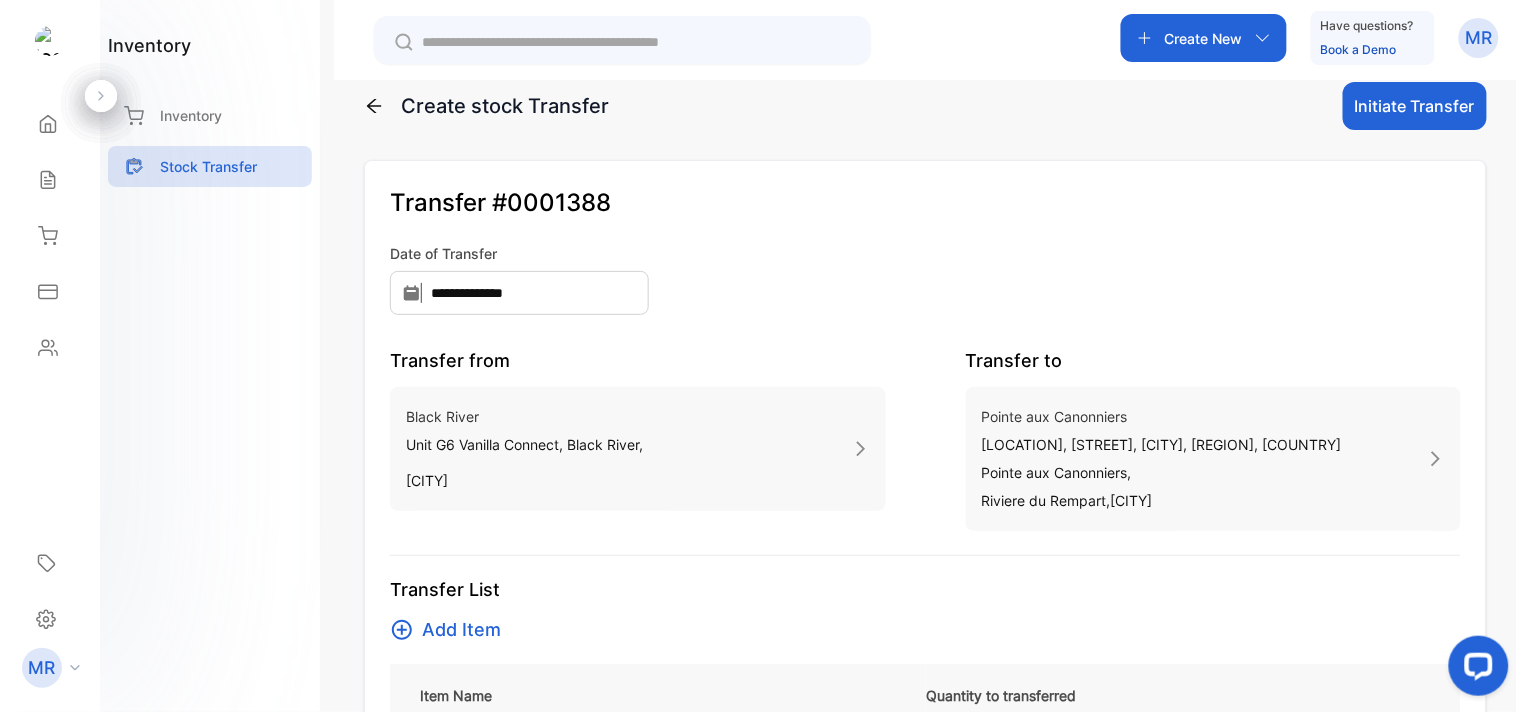 scroll, scrollTop: 0, scrollLeft: 0, axis: both 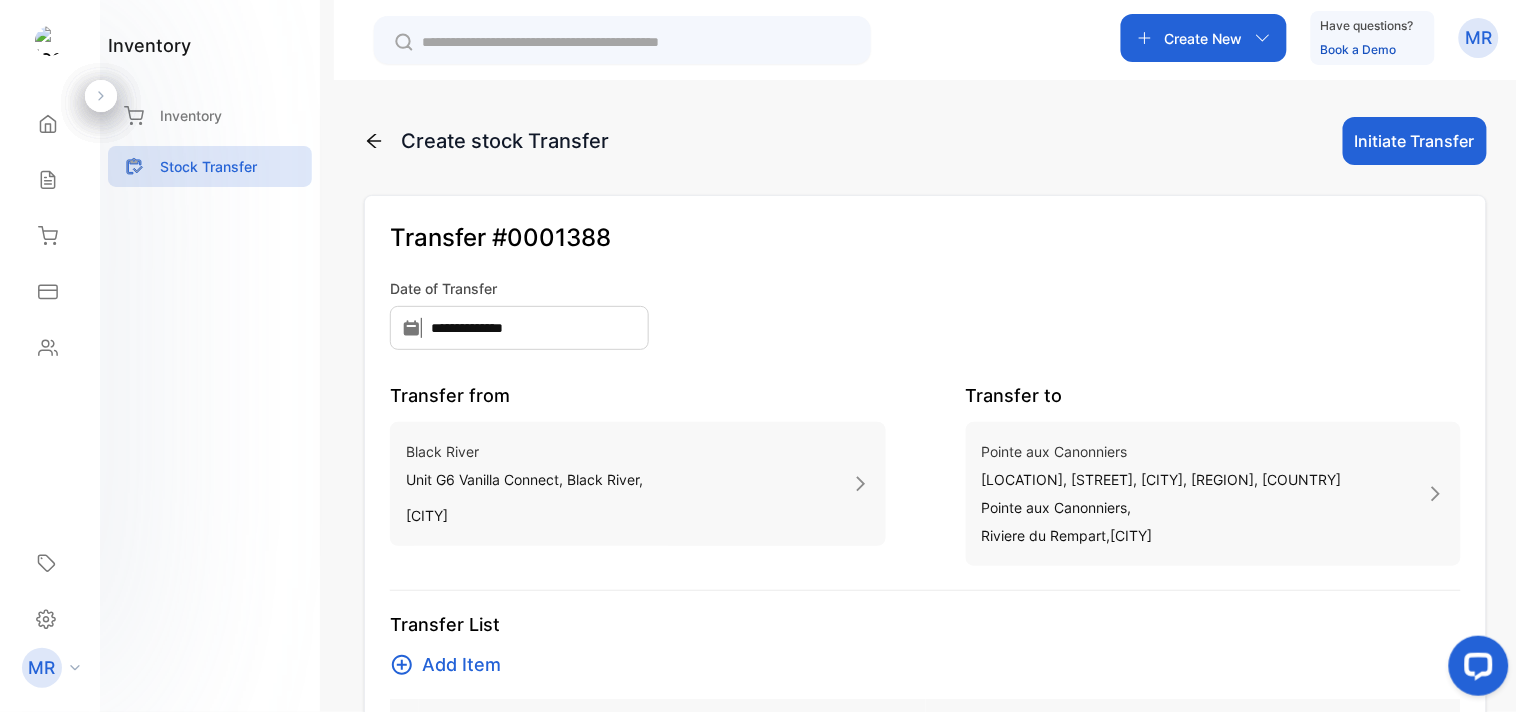 click on "Initiate Transfer" at bounding box center [1415, 141] 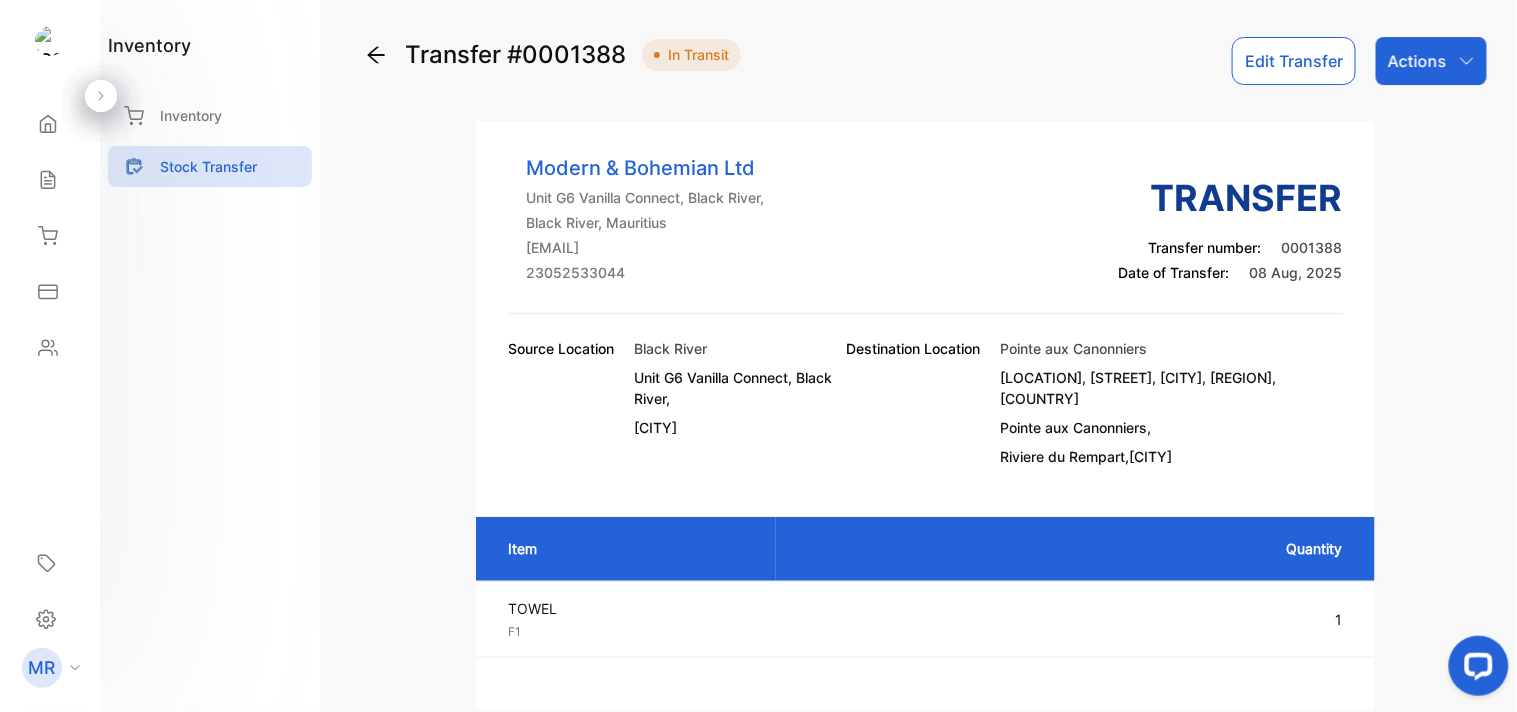 click on "Actions" at bounding box center (1417, 61) 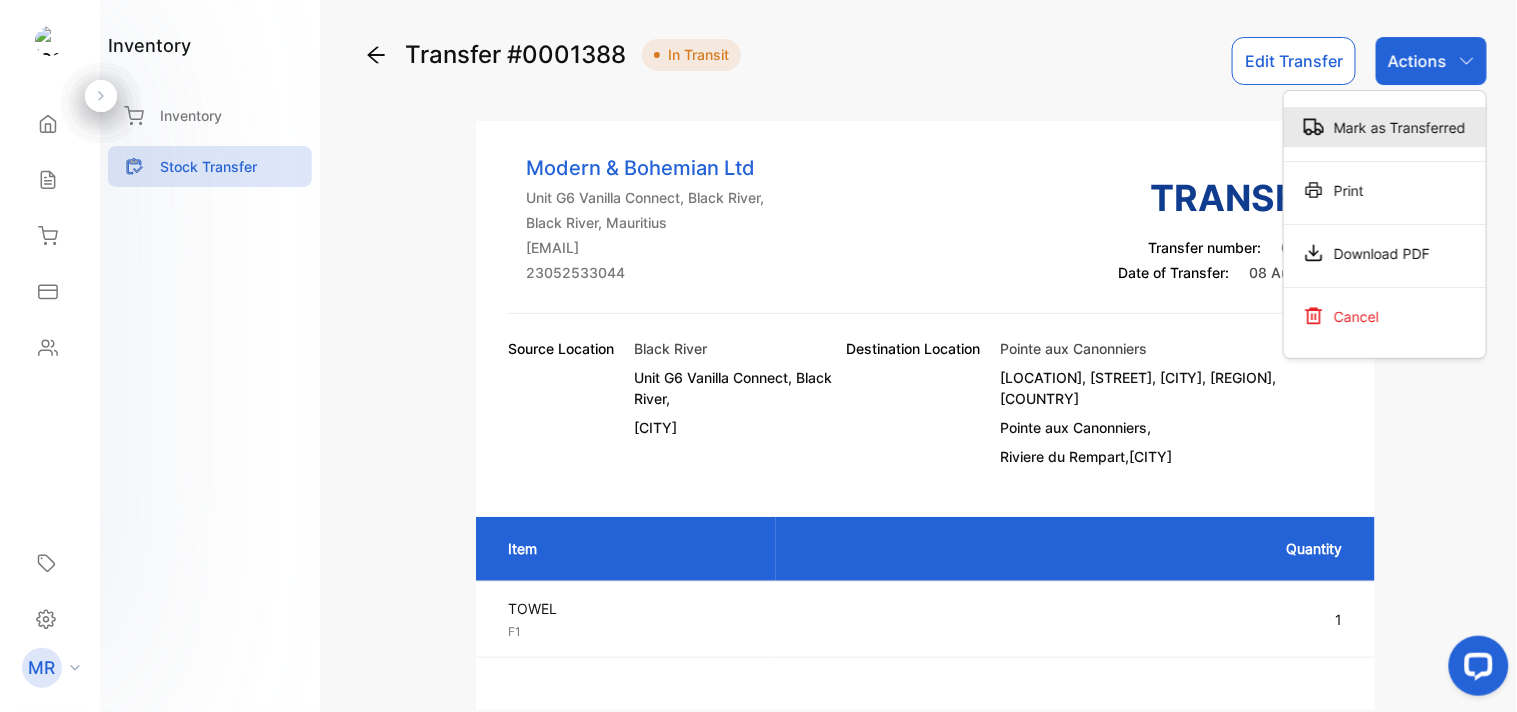 click on "Mark as Transferred" at bounding box center [1385, 127] 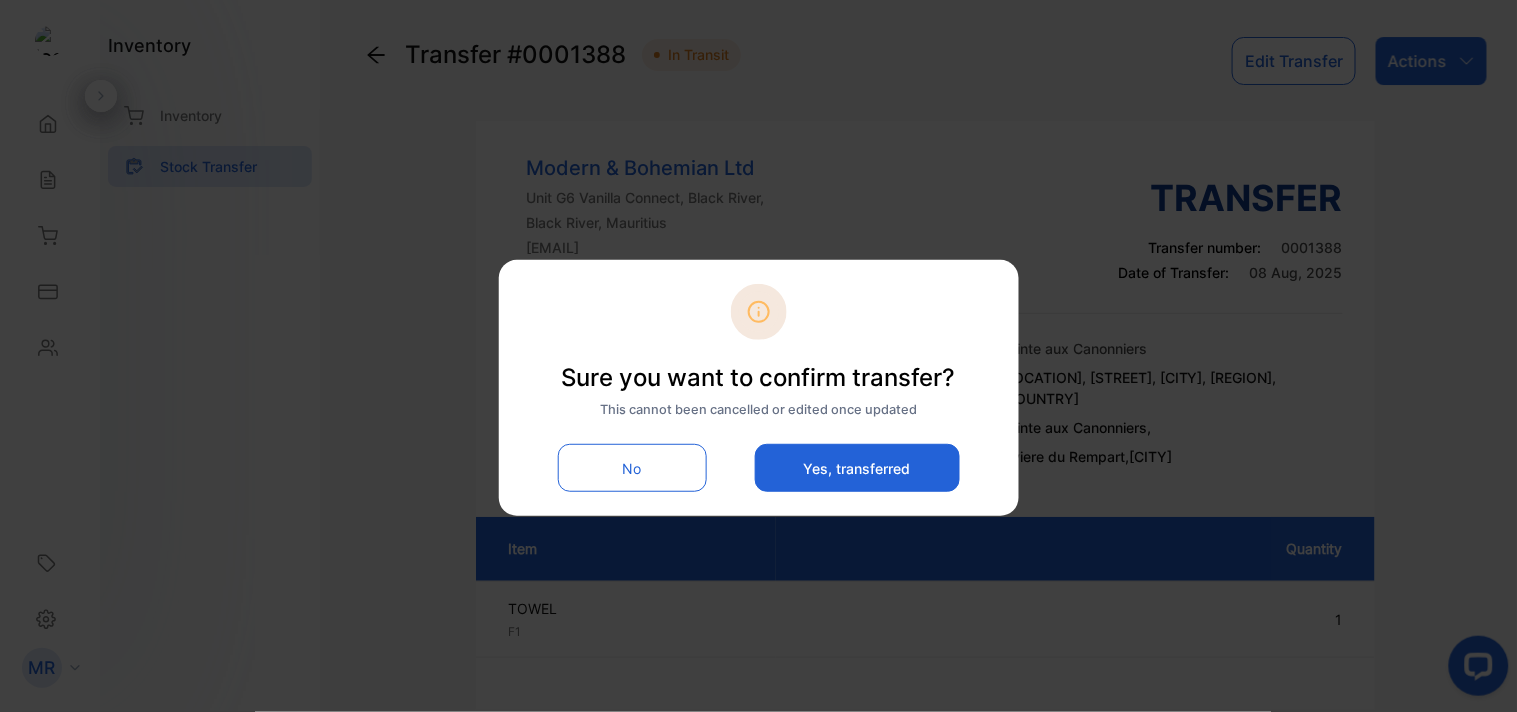 click on "Yes, transferred" at bounding box center (857, 468) 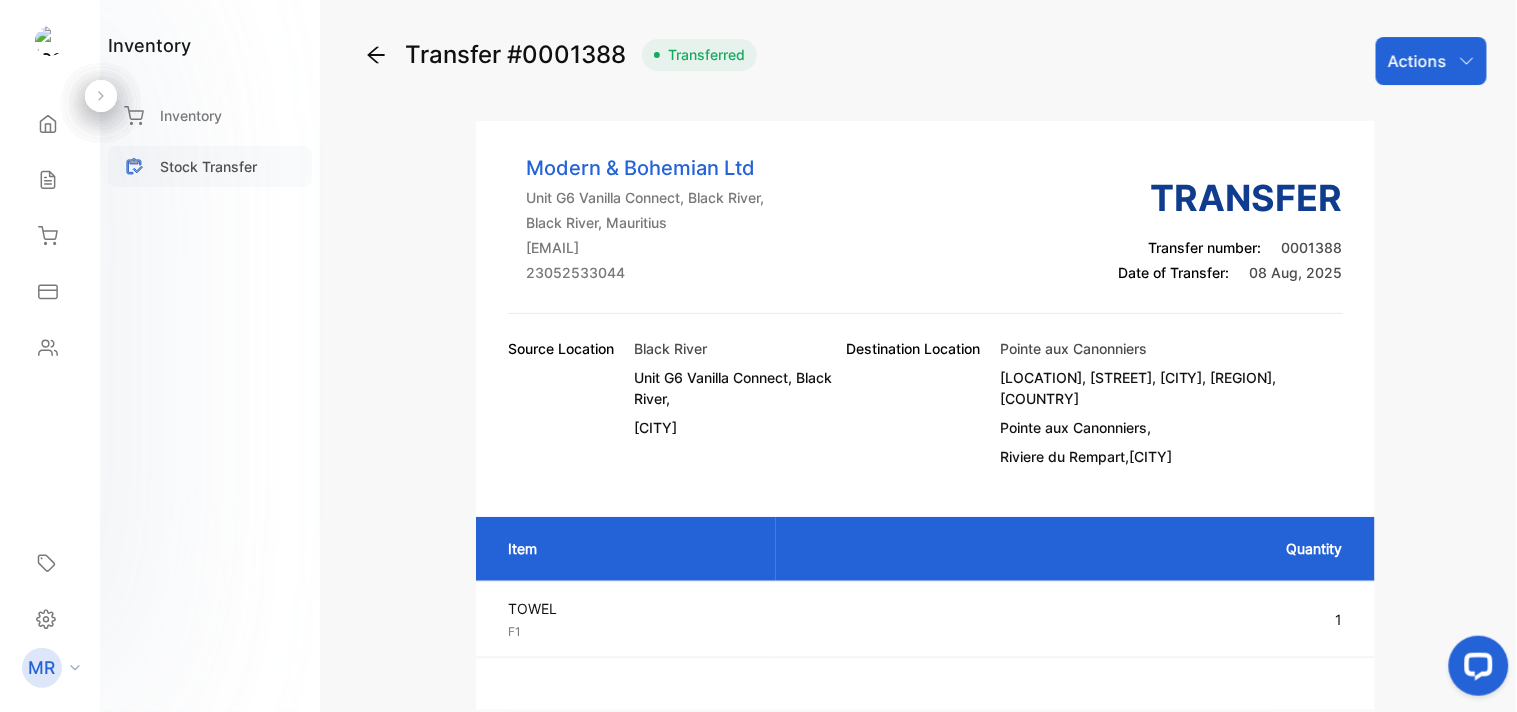 click on "Stock Transfer" at bounding box center (208, 166) 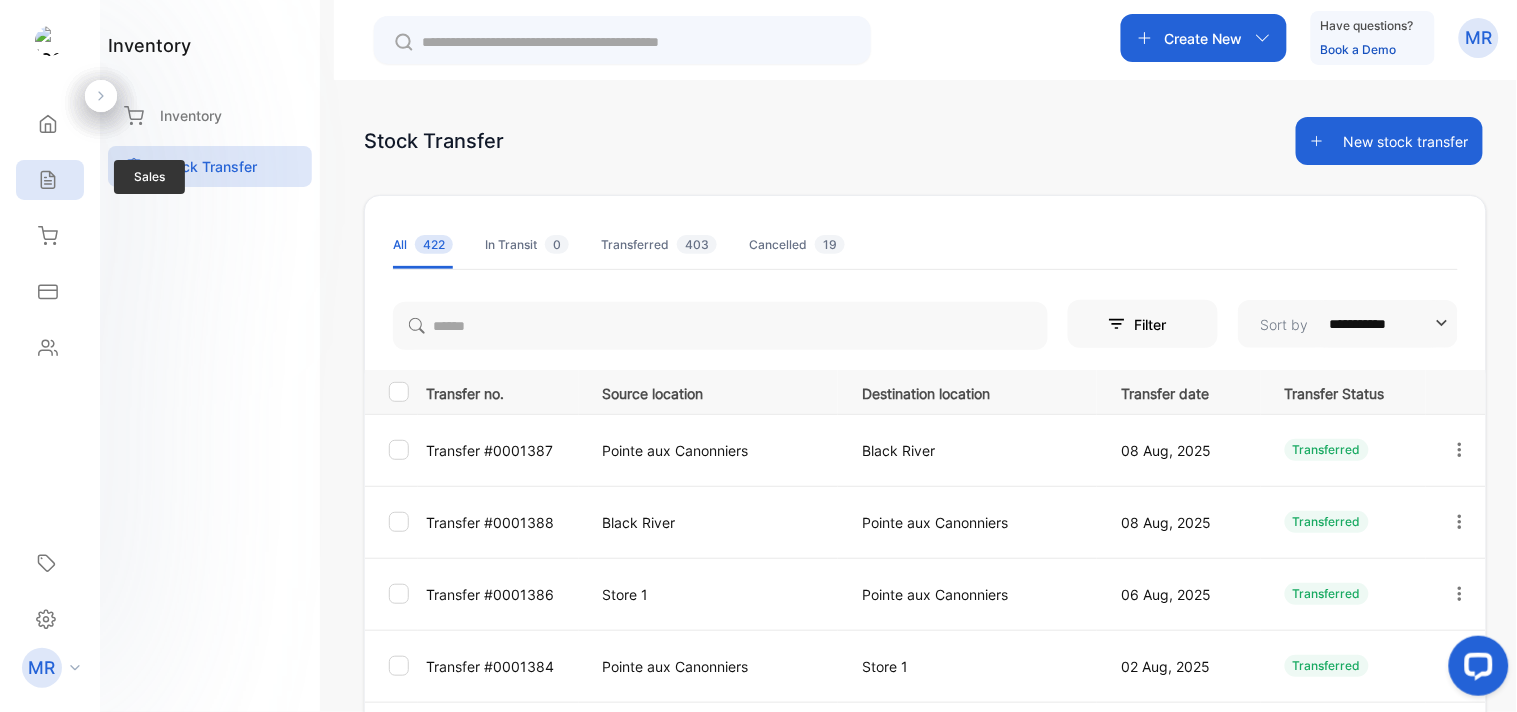 click 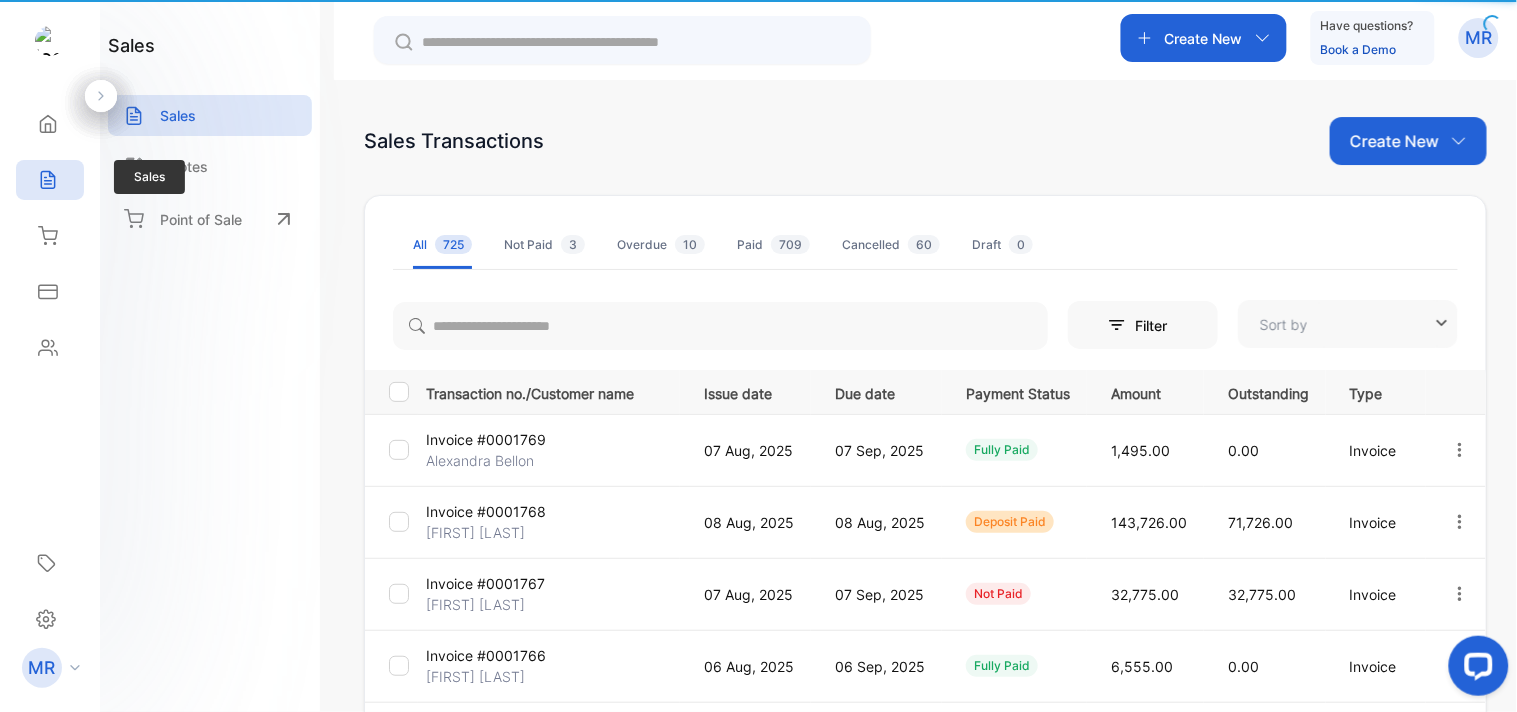 type on "**********" 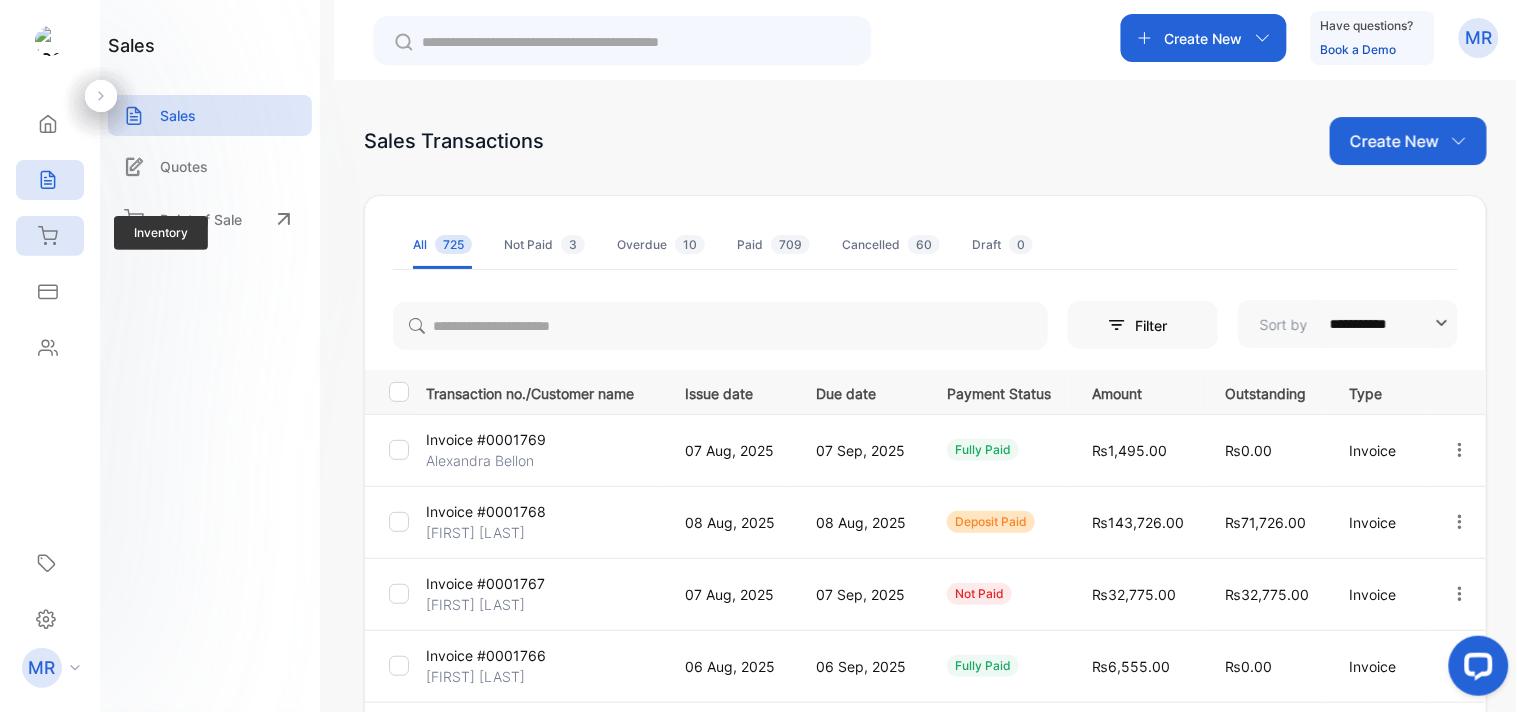 click 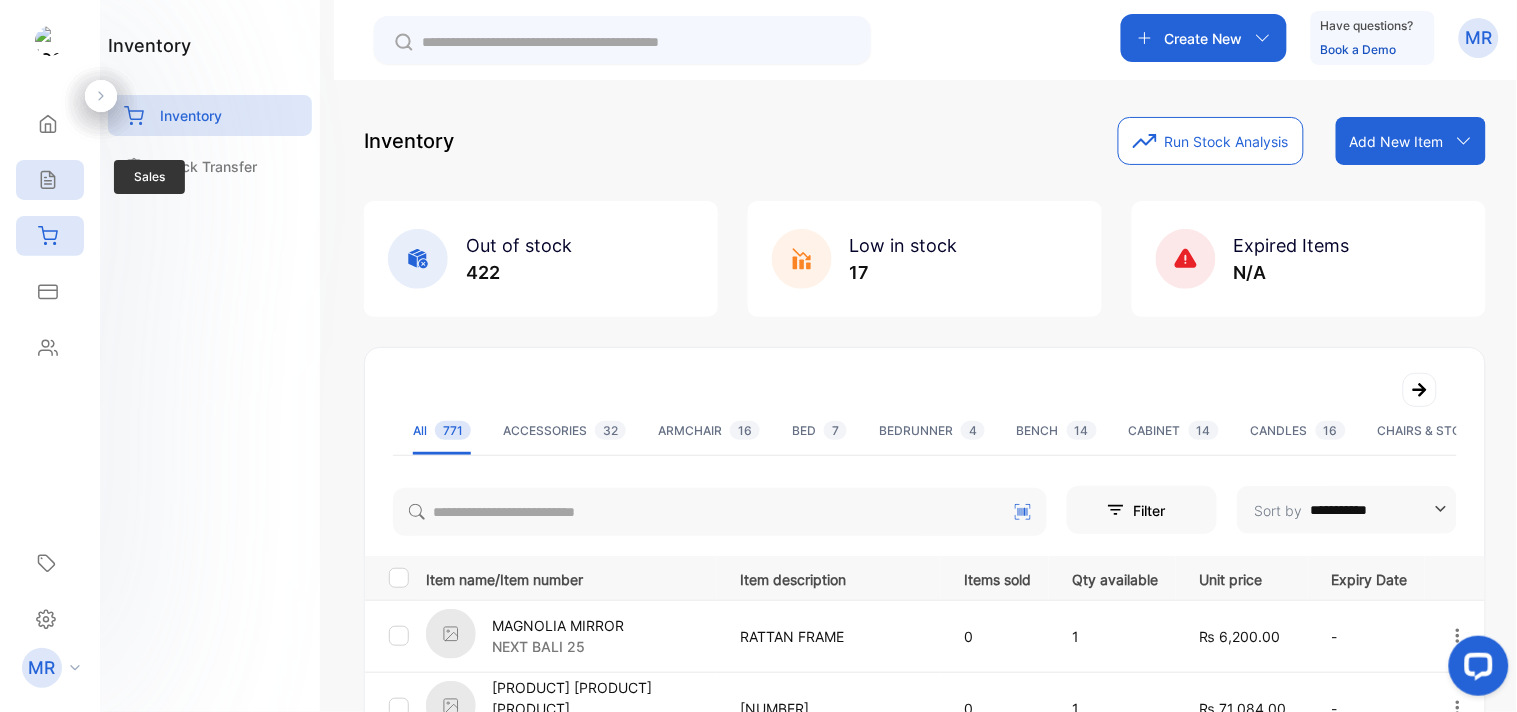 click 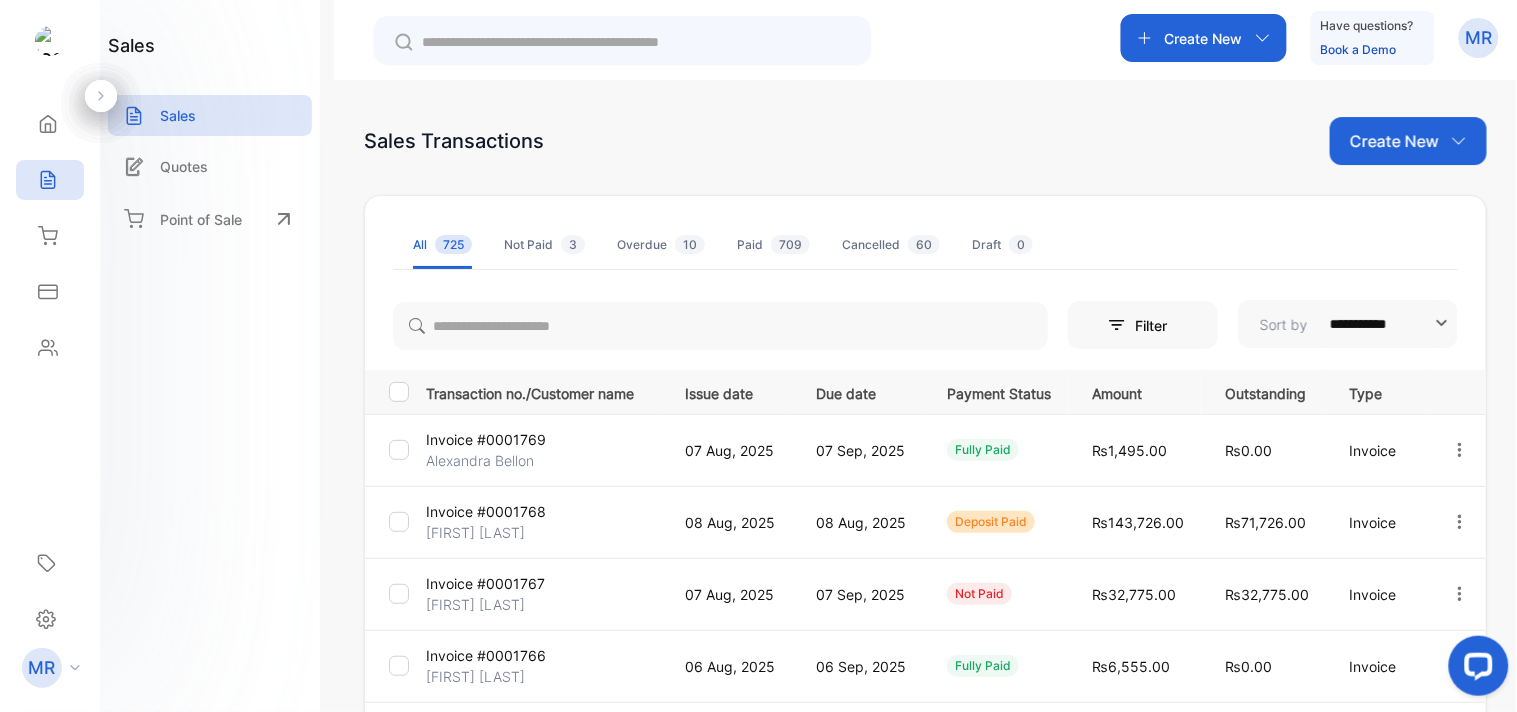 click 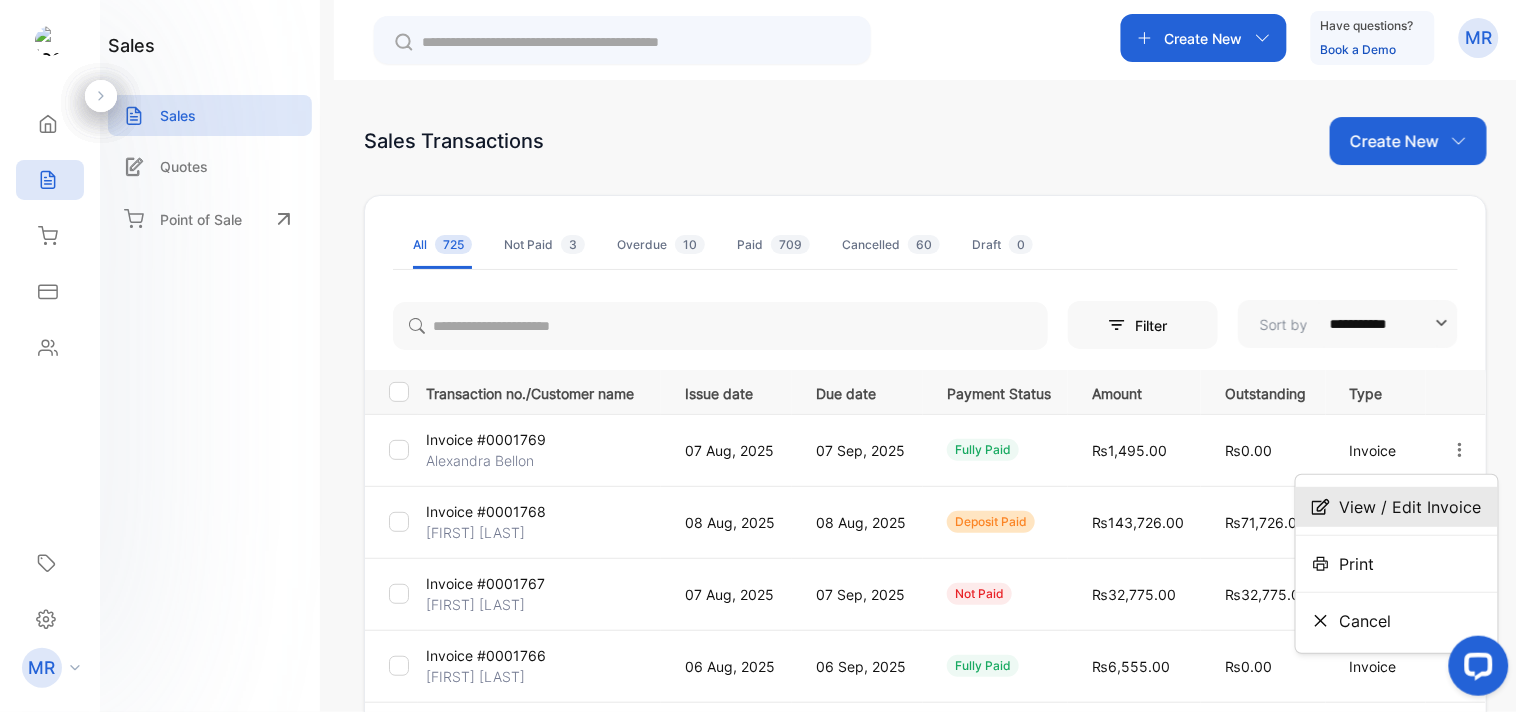click on "View / Edit Invoice" at bounding box center (1411, 507) 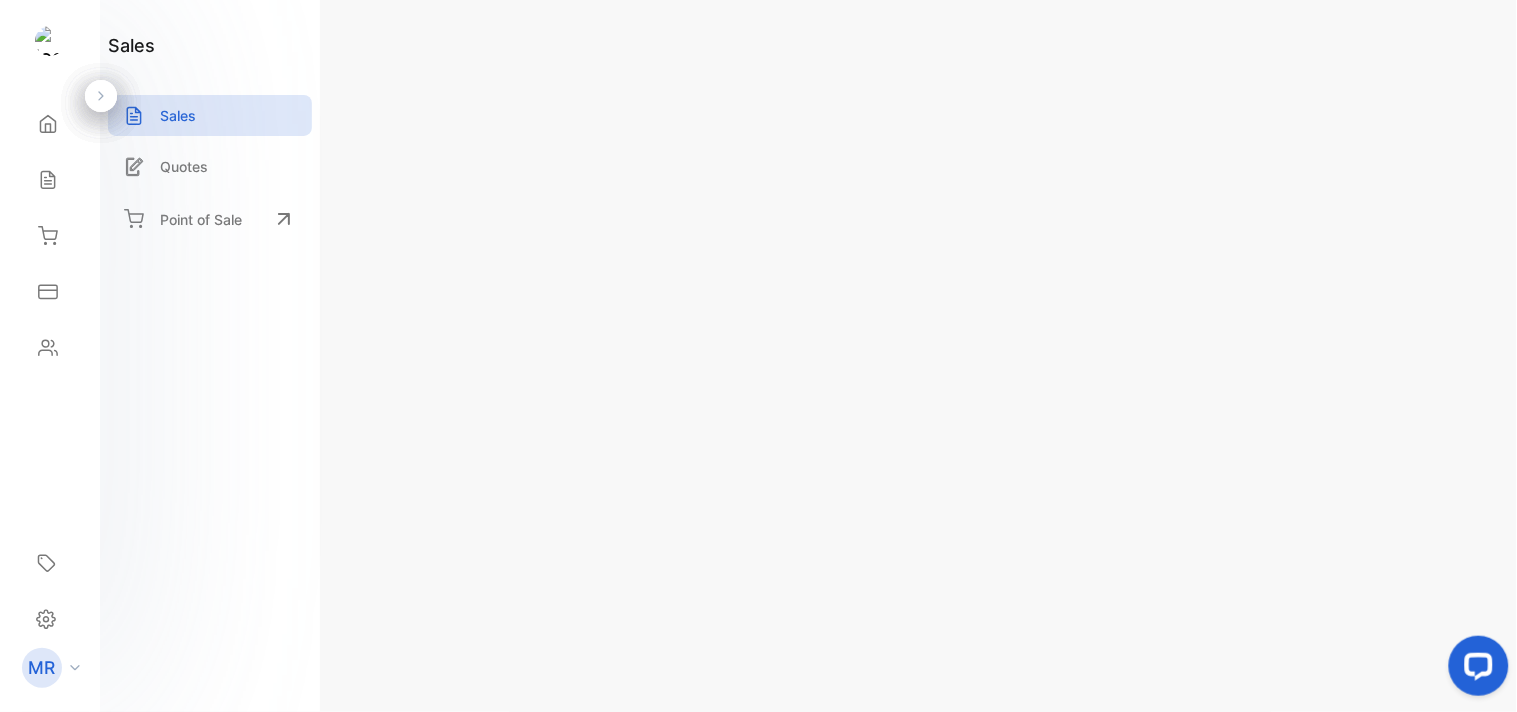 scroll, scrollTop: 0, scrollLeft: 0, axis: both 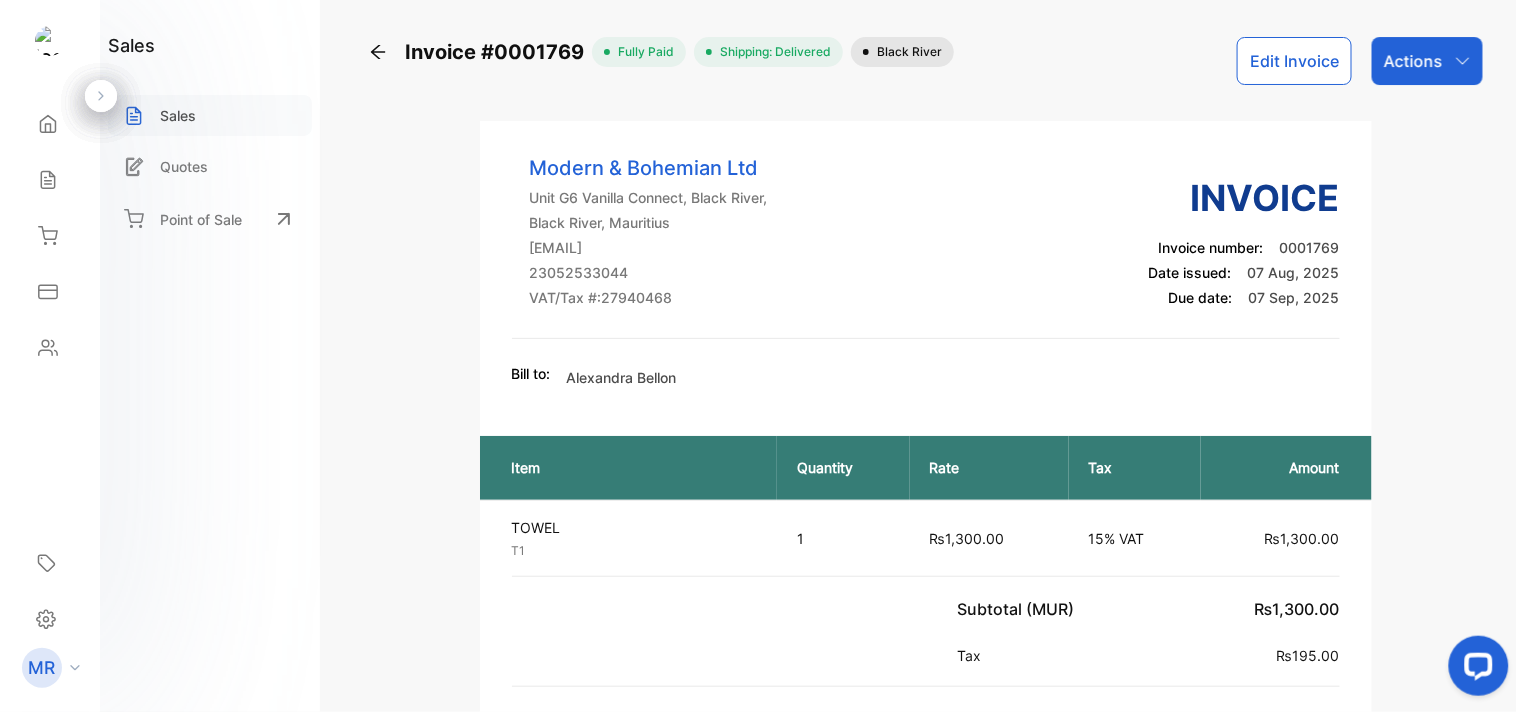 click on "Sales" at bounding box center (178, 115) 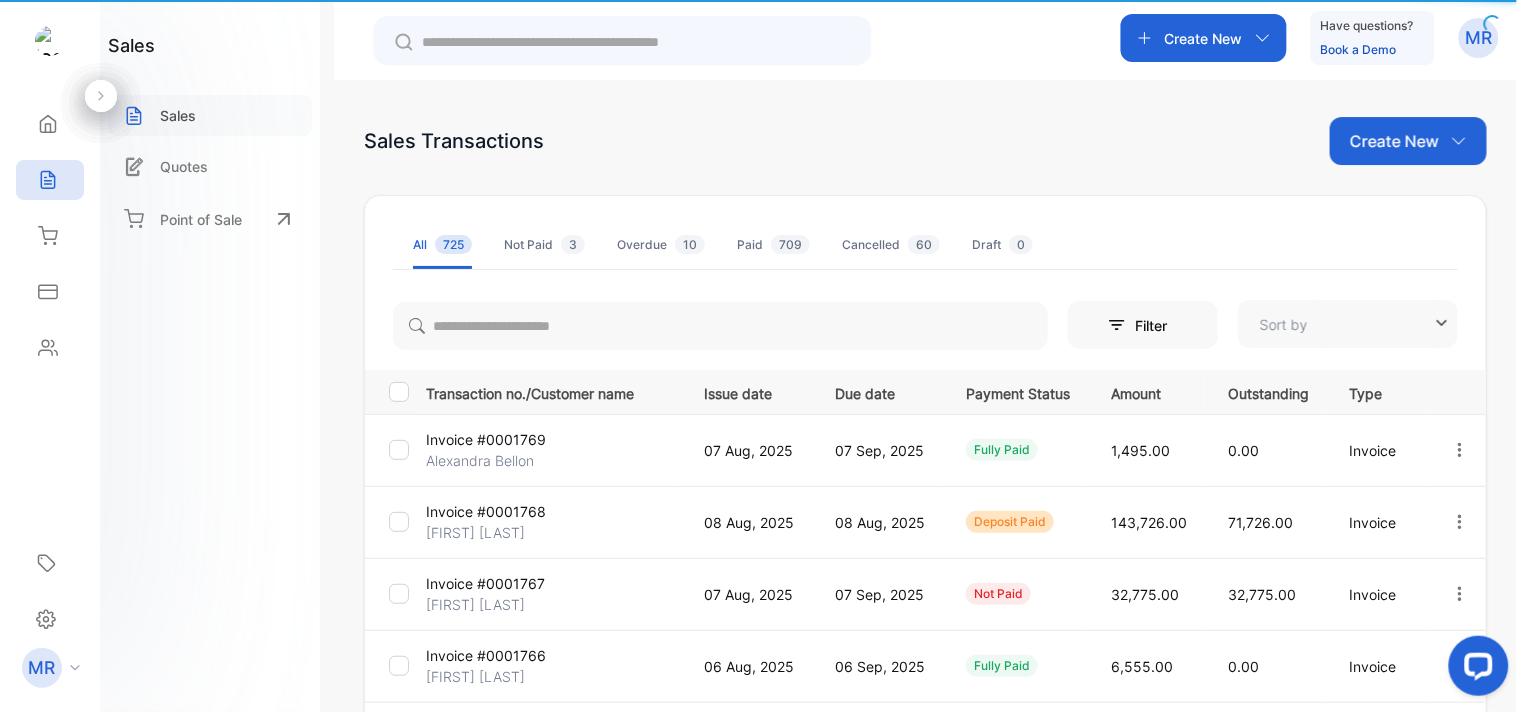type on "**********" 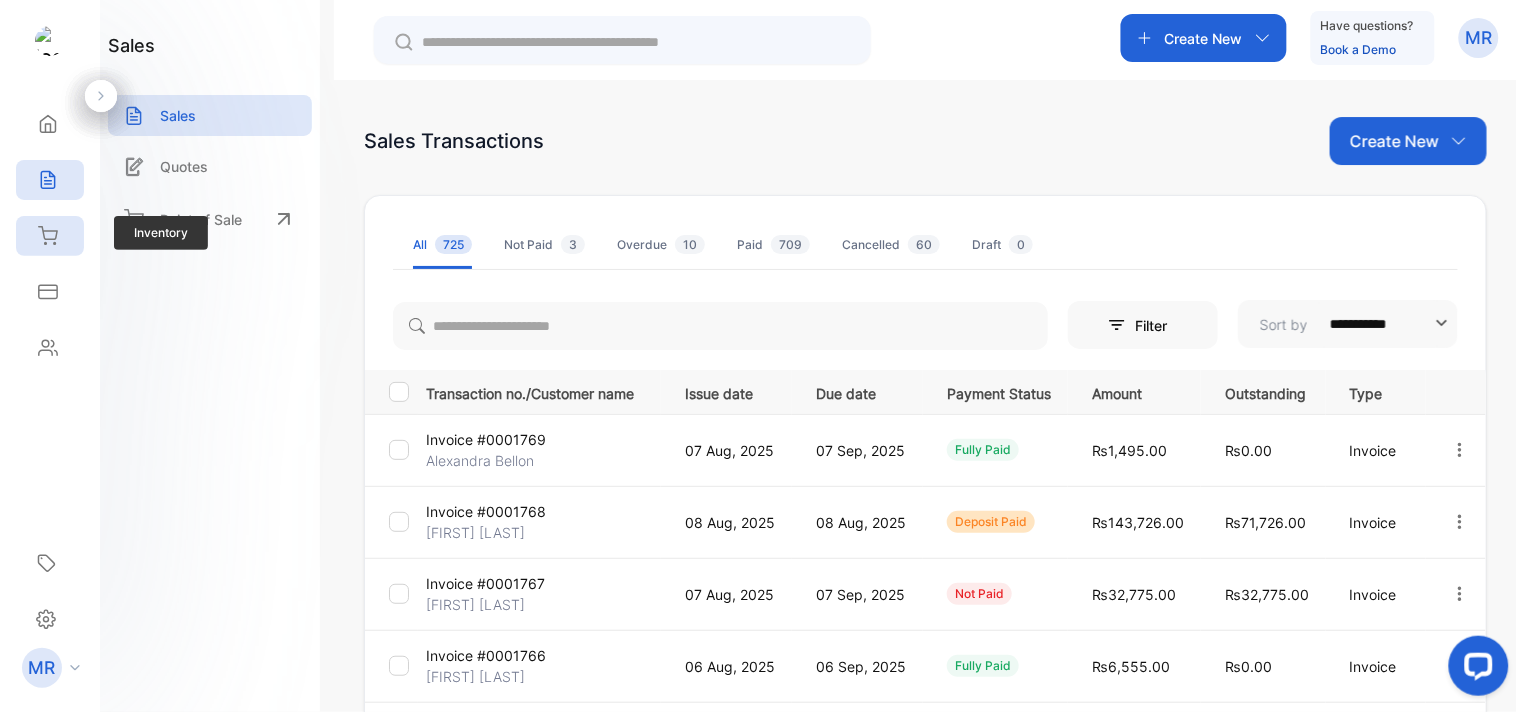 click 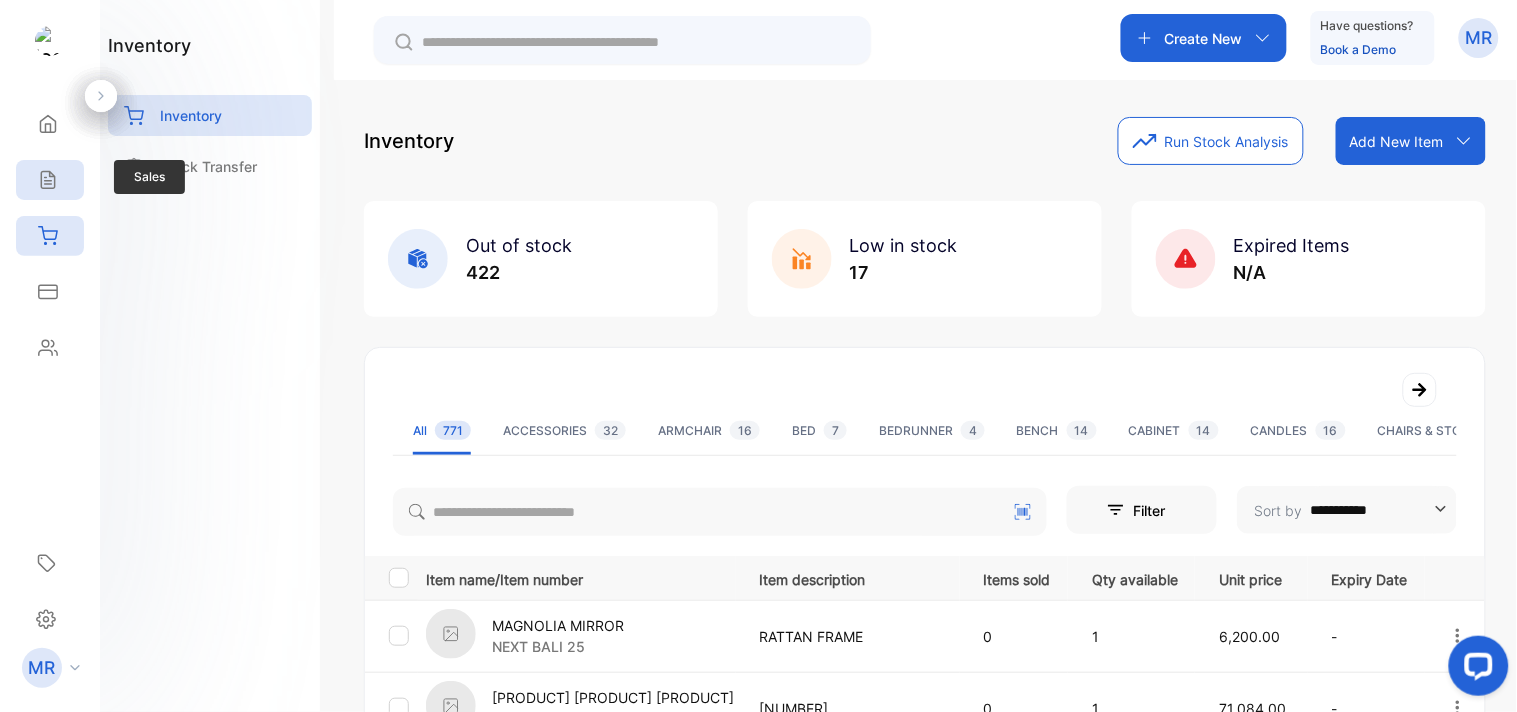 click 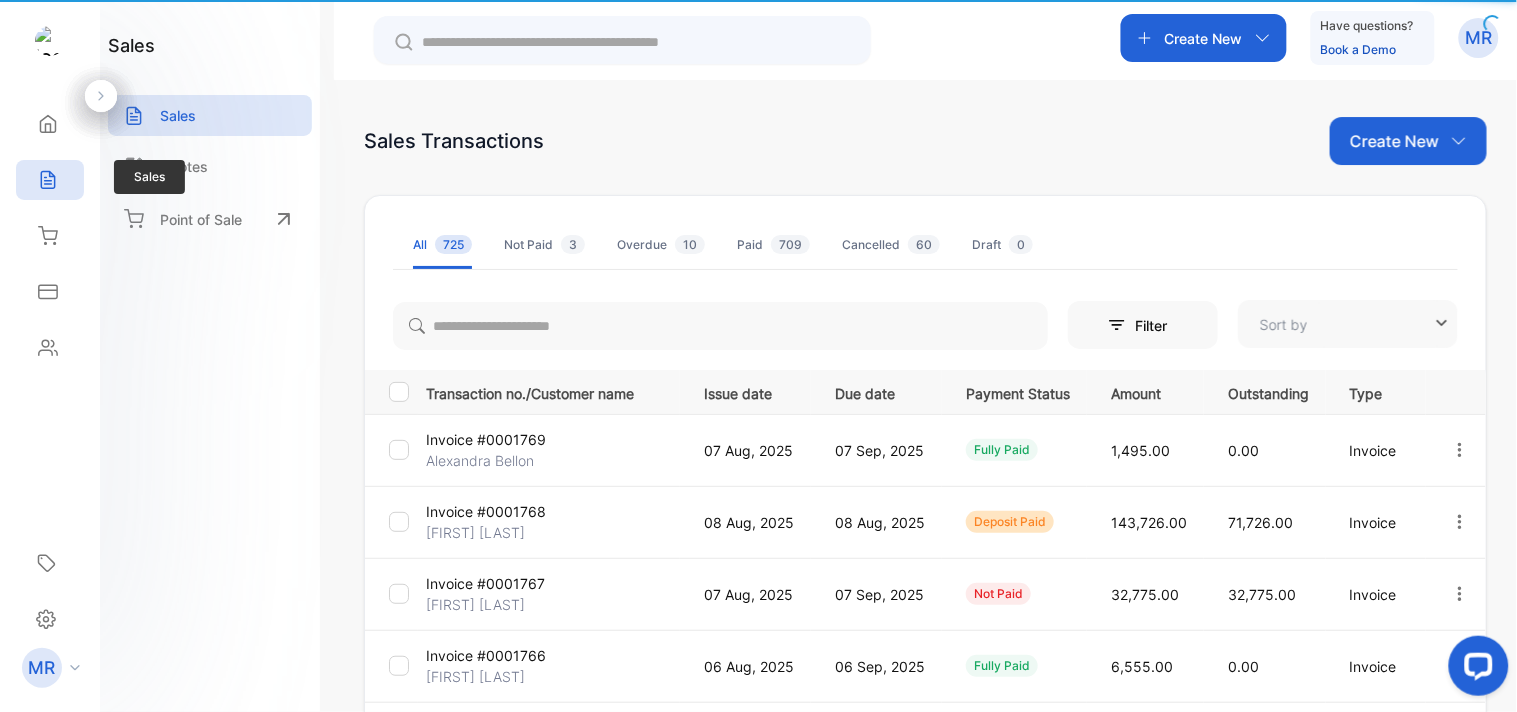 type on "**********" 